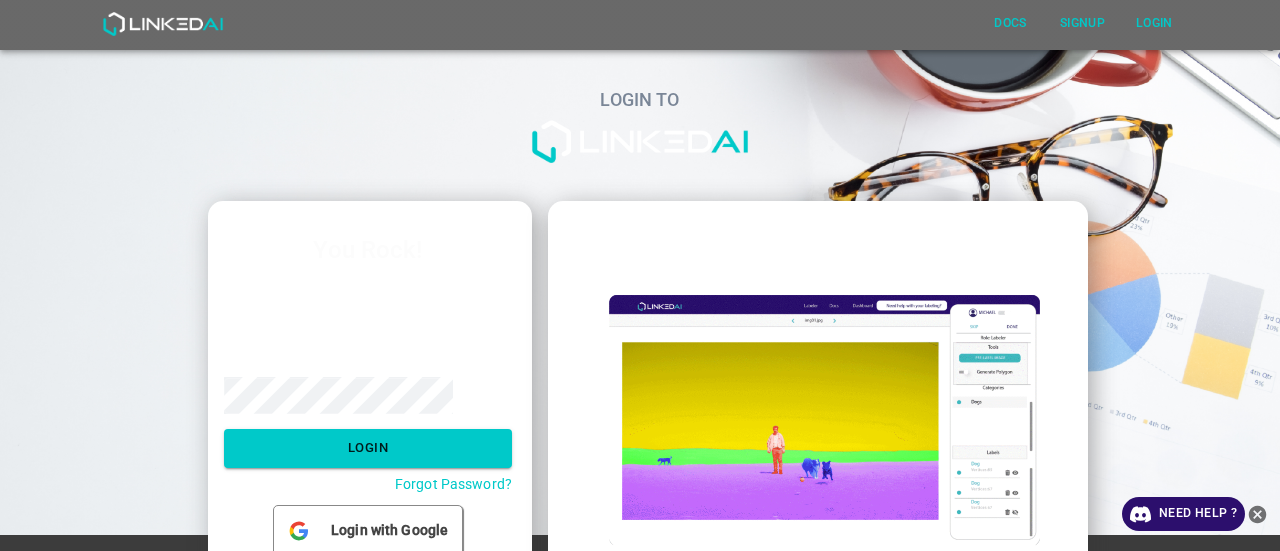 scroll, scrollTop: 0, scrollLeft: 0, axis: both 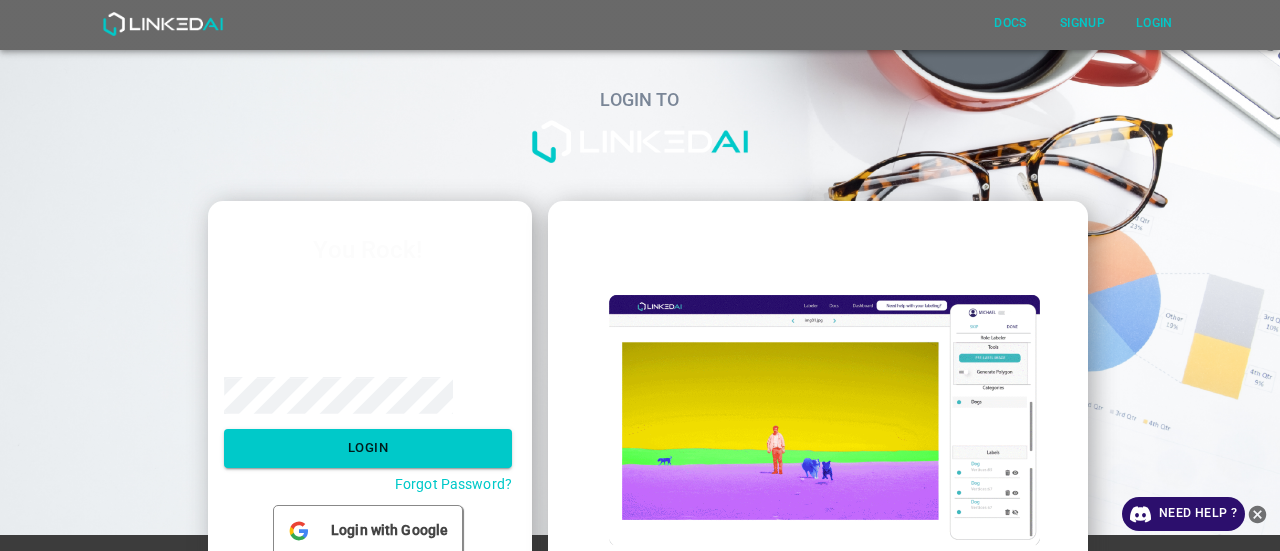 click on "Email ​ Password ​ Login Forgot Password?" at bounding box center [368, 384] 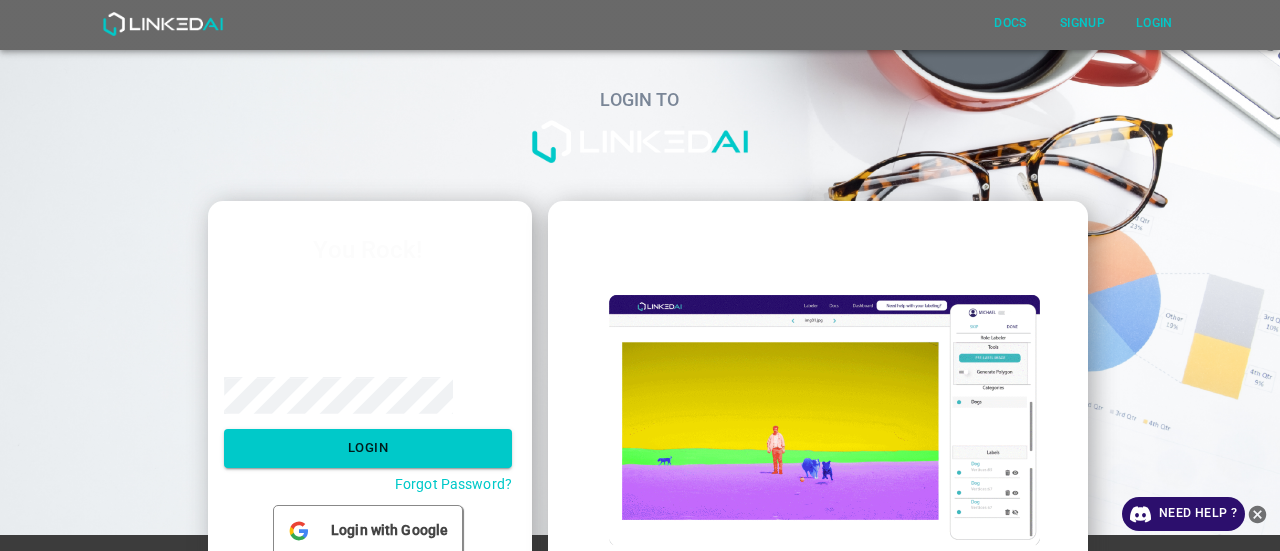 scroll, scrollTop: 98, scrollLeft: 0, axis: vertical 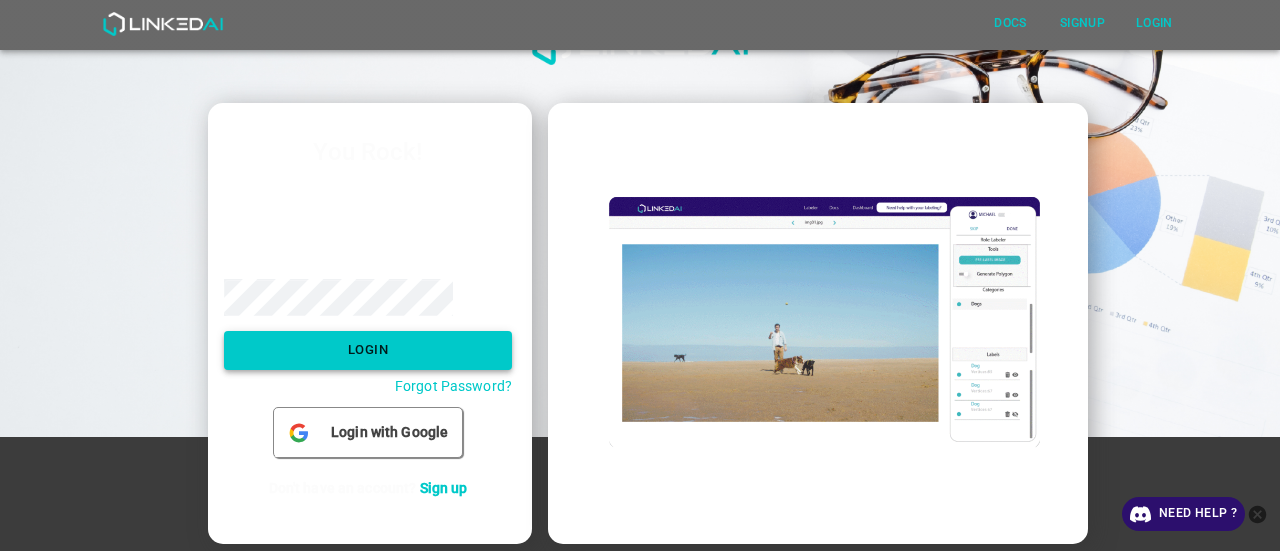 click on "Login" at bounding box center (368, 350) 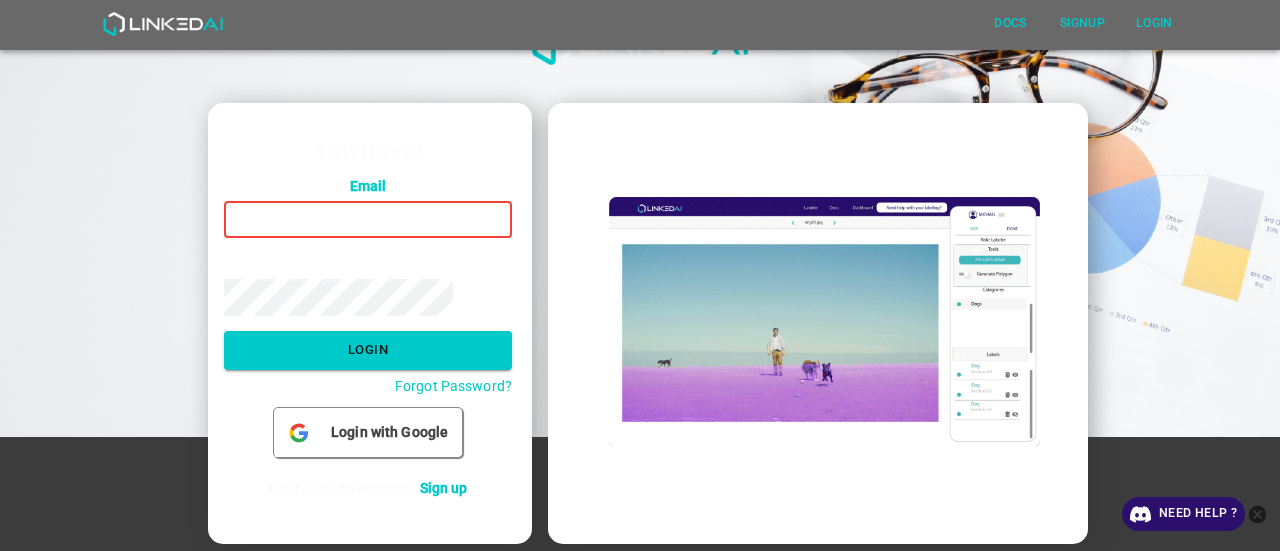 click at bounding box center [368, 219] 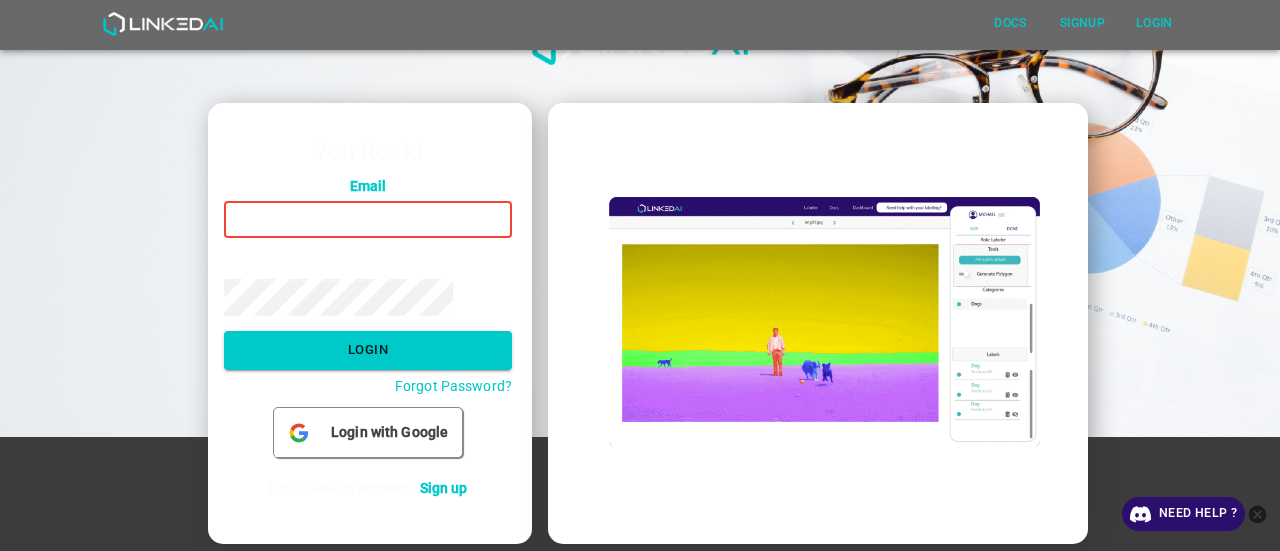 type on "claudiorojas1094@gmail.com" 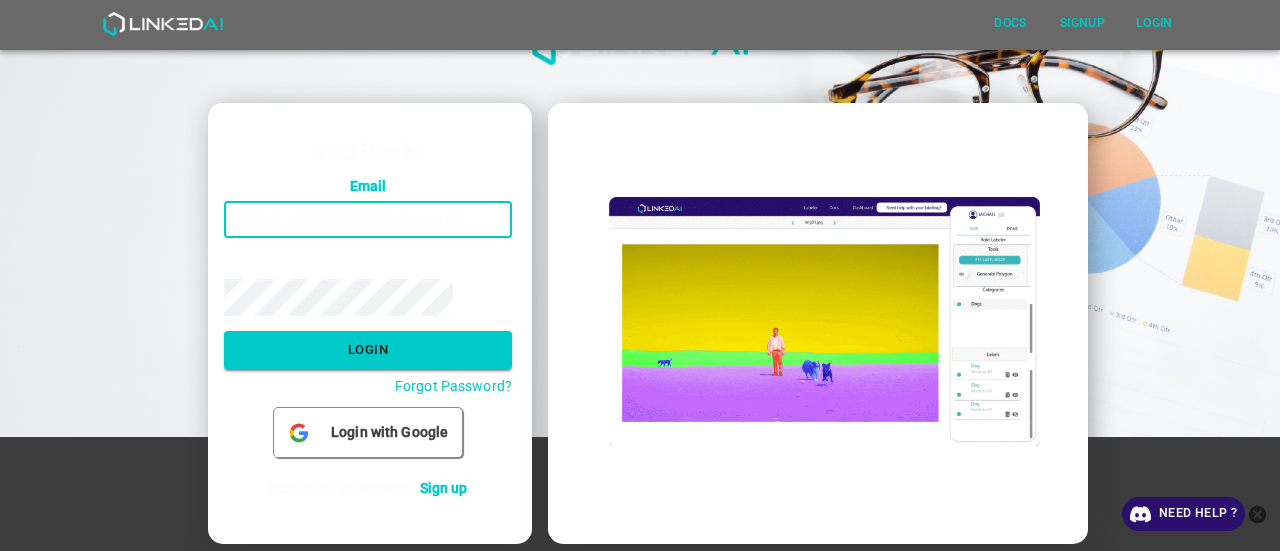 click on "Password" at bounding box center (368, 264) 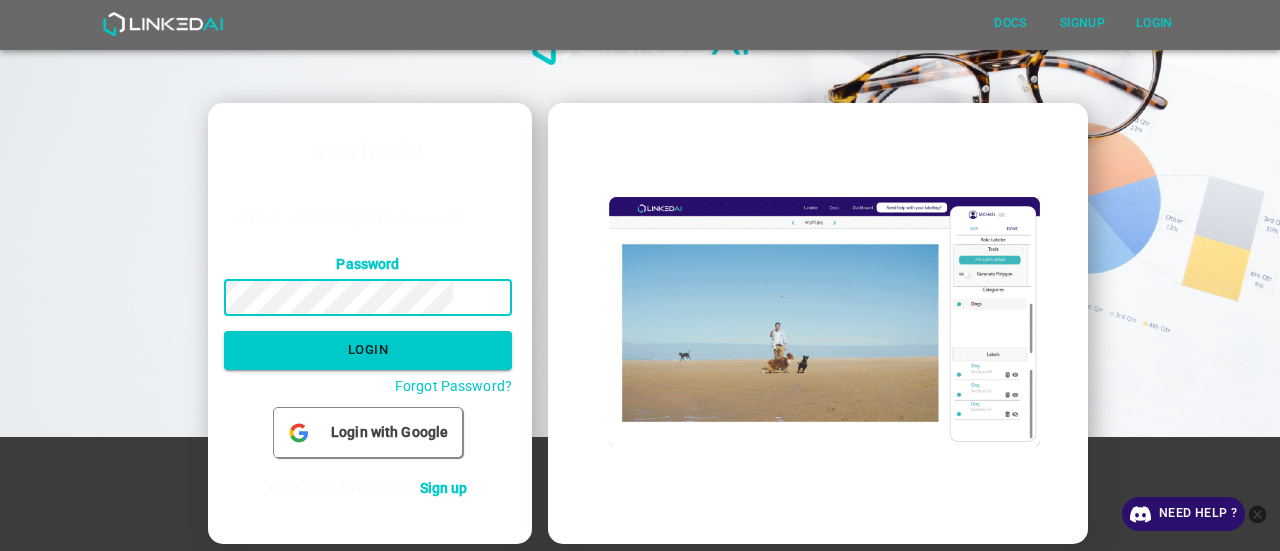 click on "Login" at bounding box center (368, 350) 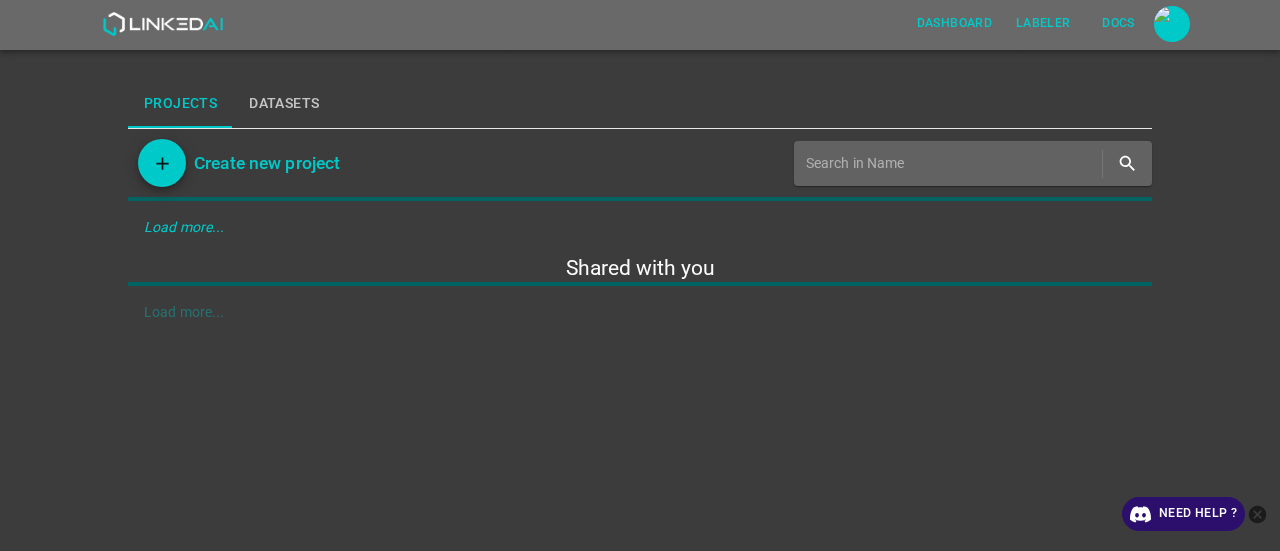 scroll, scrollTop: 0, scrollLeft: 0, axis: both 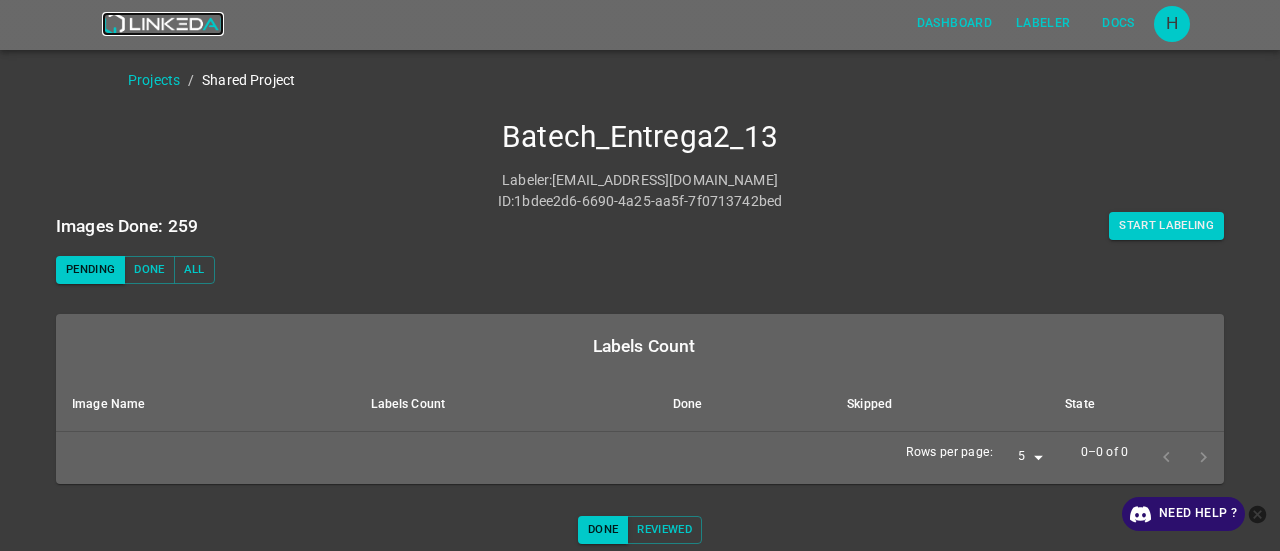 click at bounding box center [162, 24] 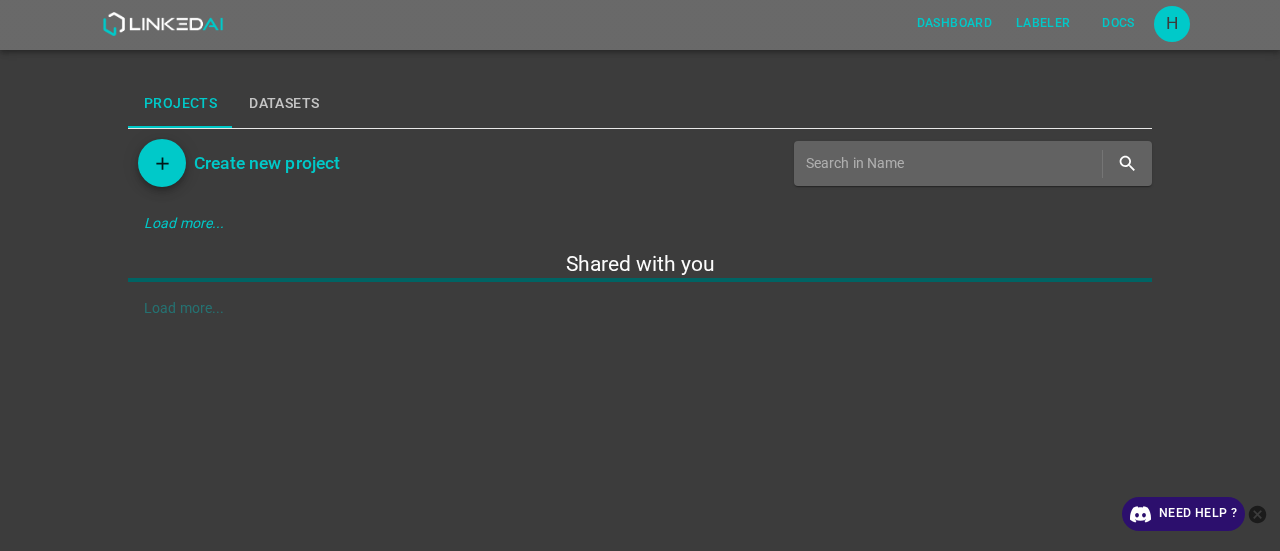 scroll, scrollTop: 0, scrollLeft: 0, axis: both 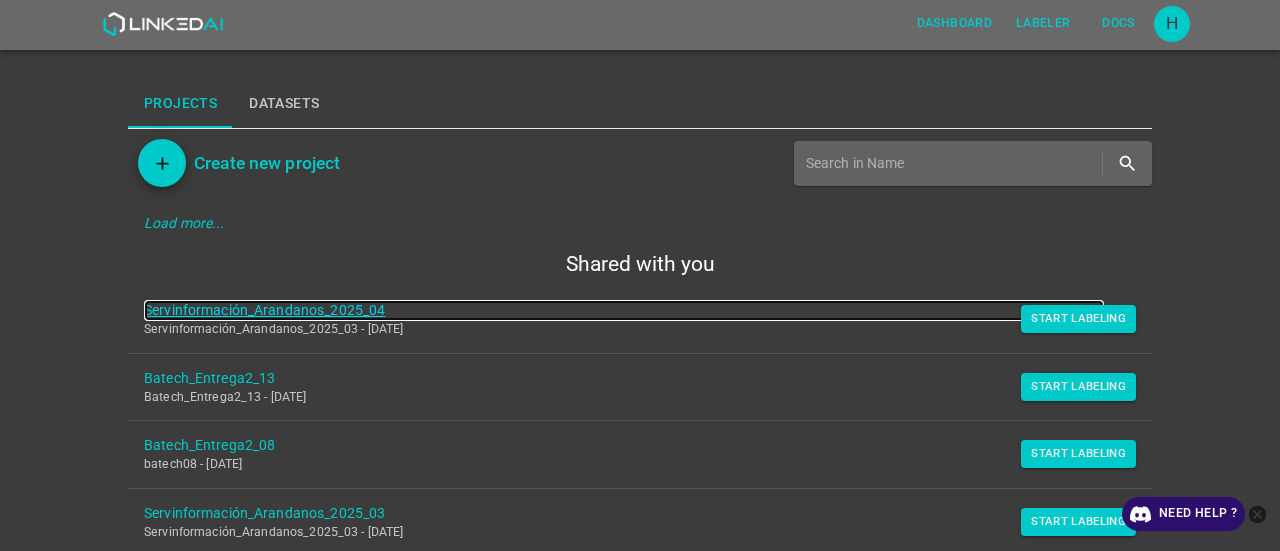 click on "Servinformación_Arandanos_2025_04" at bounding box center [624, 310] 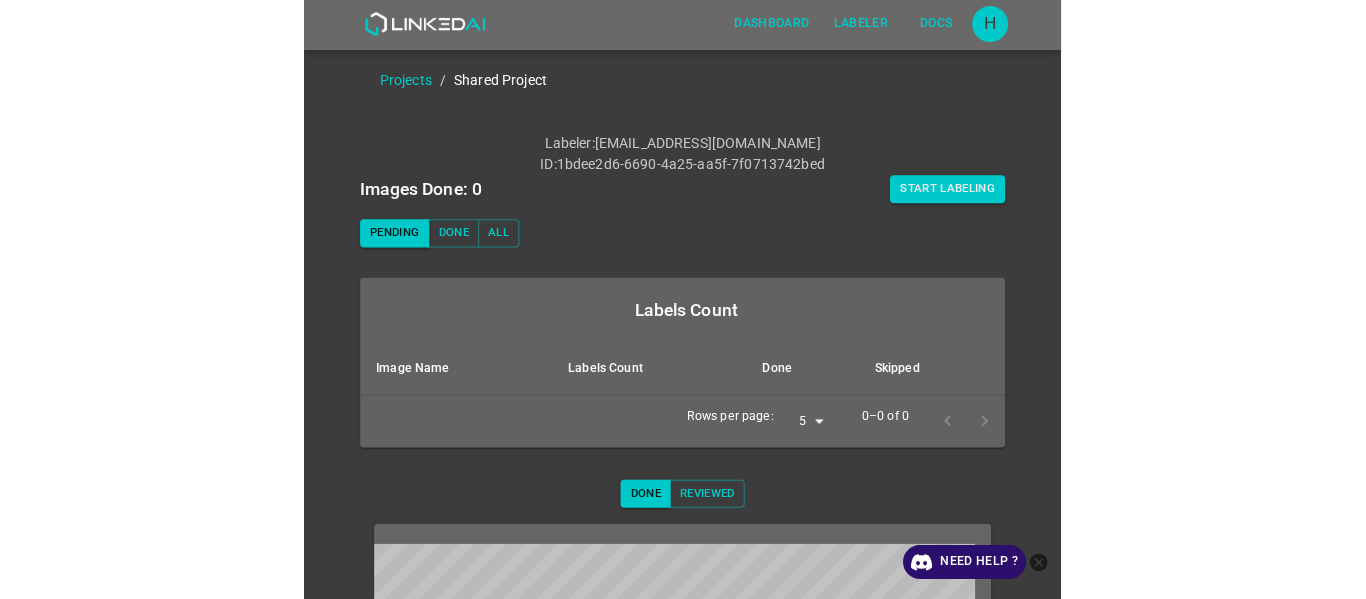 scroll, scrollTop: 0, scrollLeft: 0, axis: both 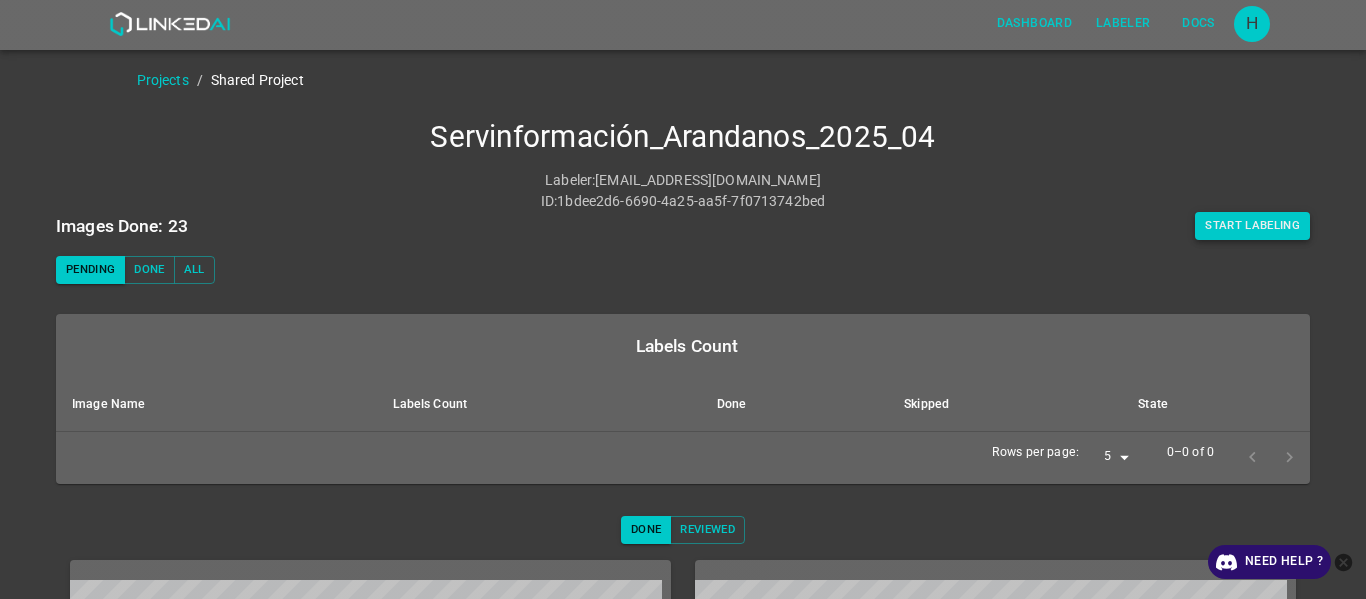 click on "Start Labeling" at bounding box center [1252, 226] 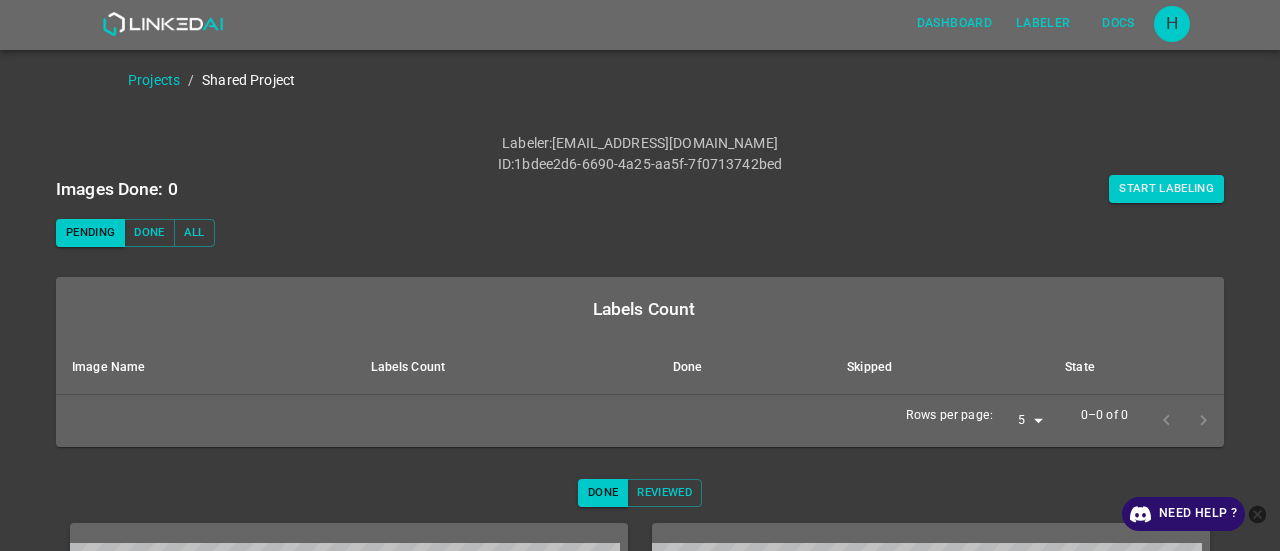 scroll, scrollTop: 0, scrollLeft: 0, axis: both 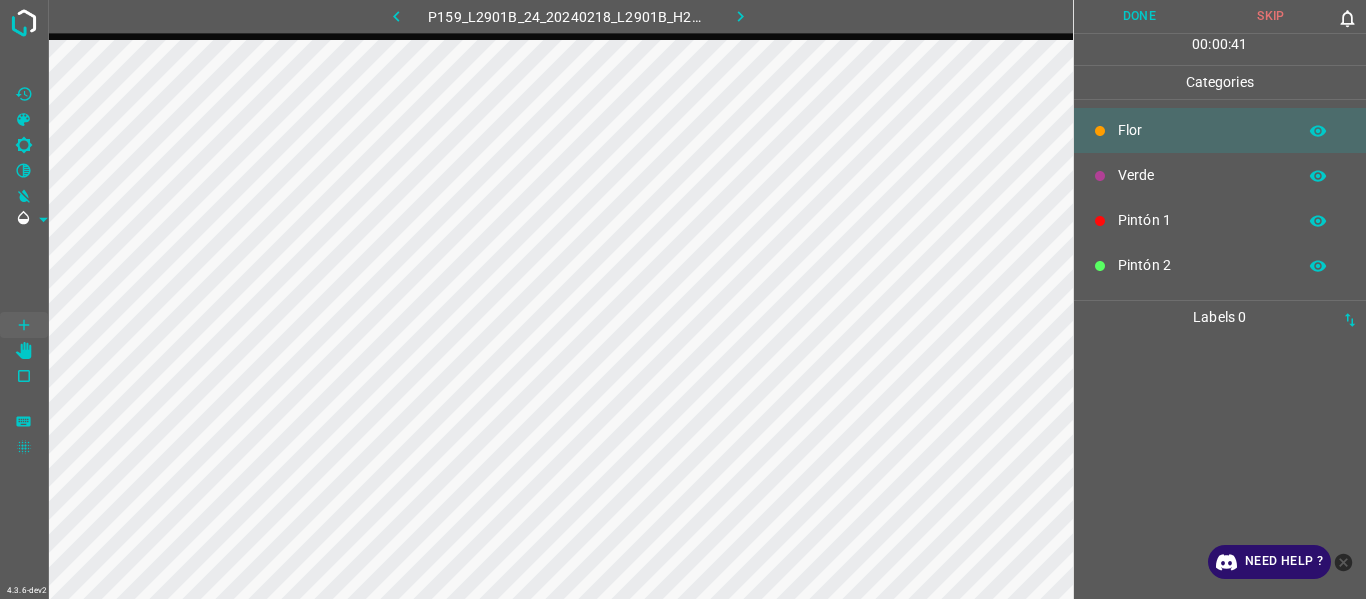click at bounding box center [1220, 466] 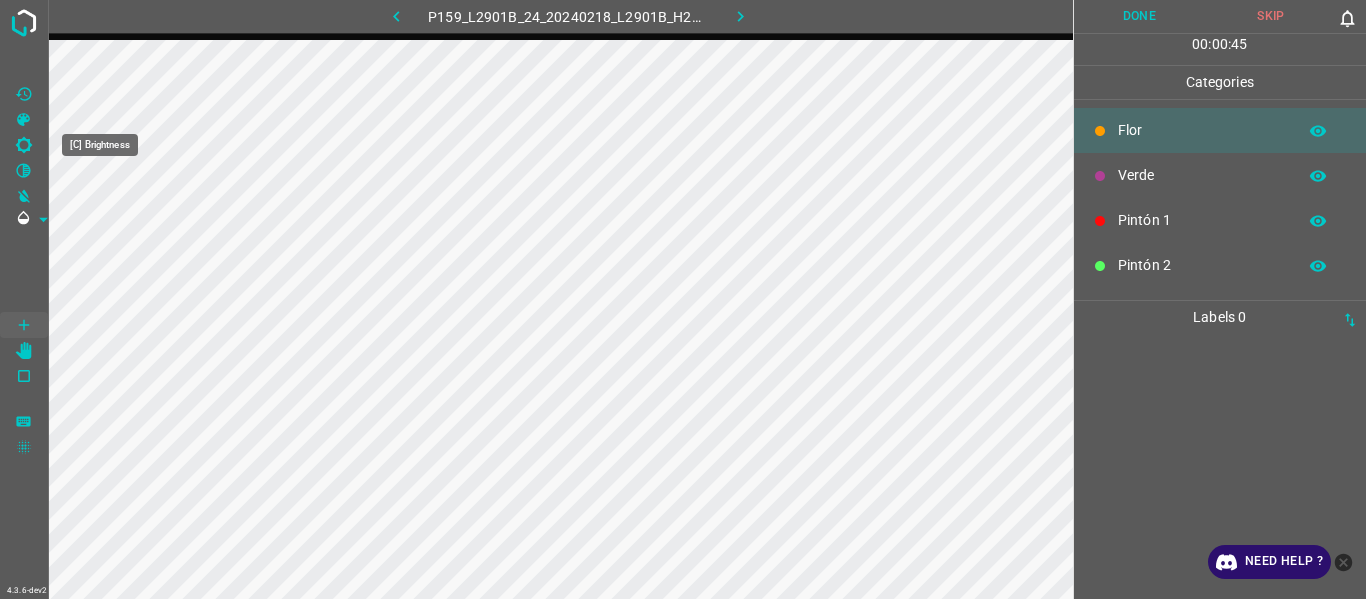 click at bounding box center (24, 145) 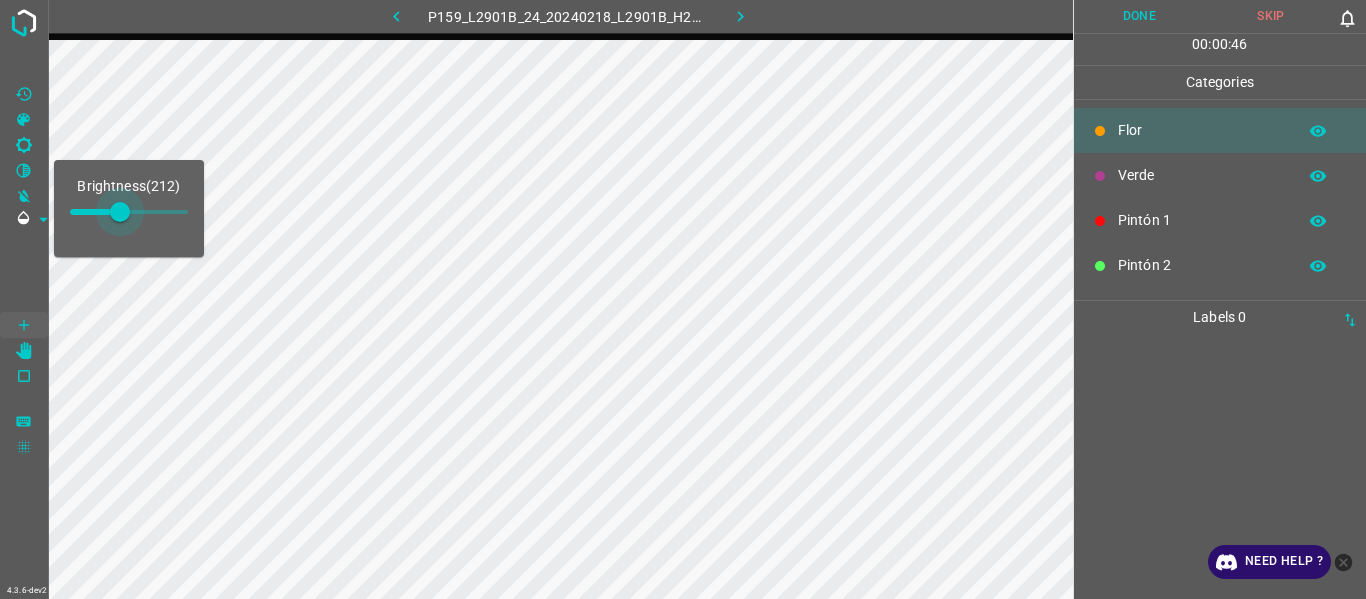 type on "254" 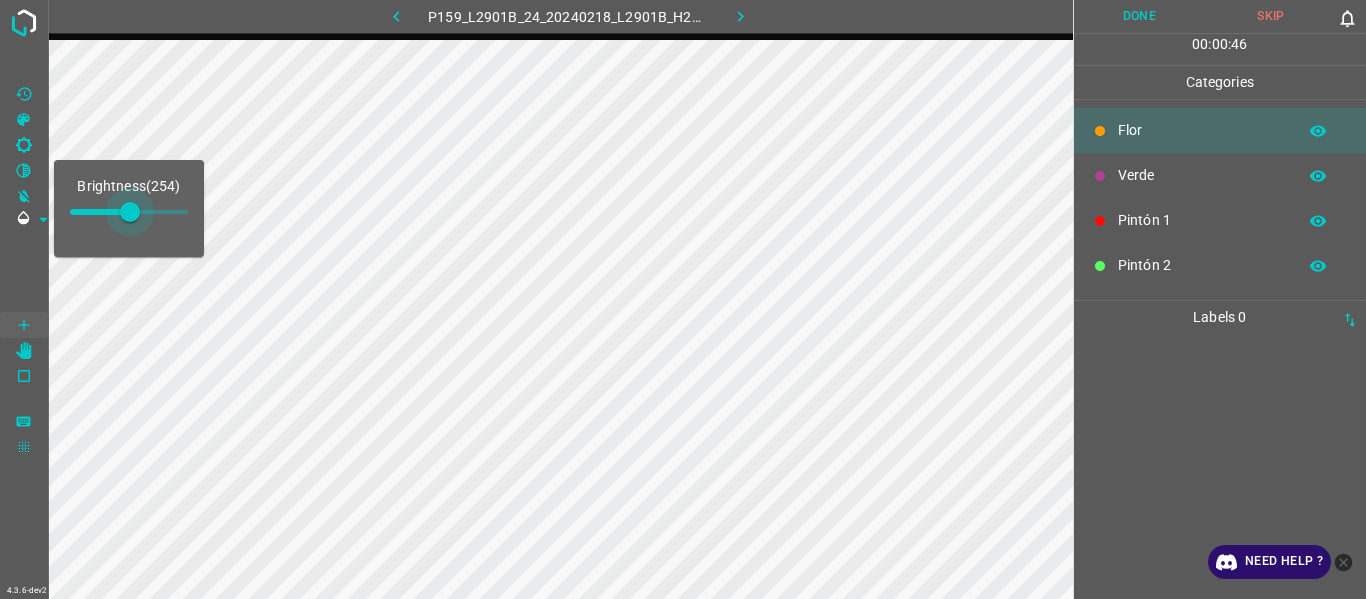 drag, startPoint x: 92, startPoint y: 222, endPoint x: 130, endPoint y: 226, distance: 38.209946 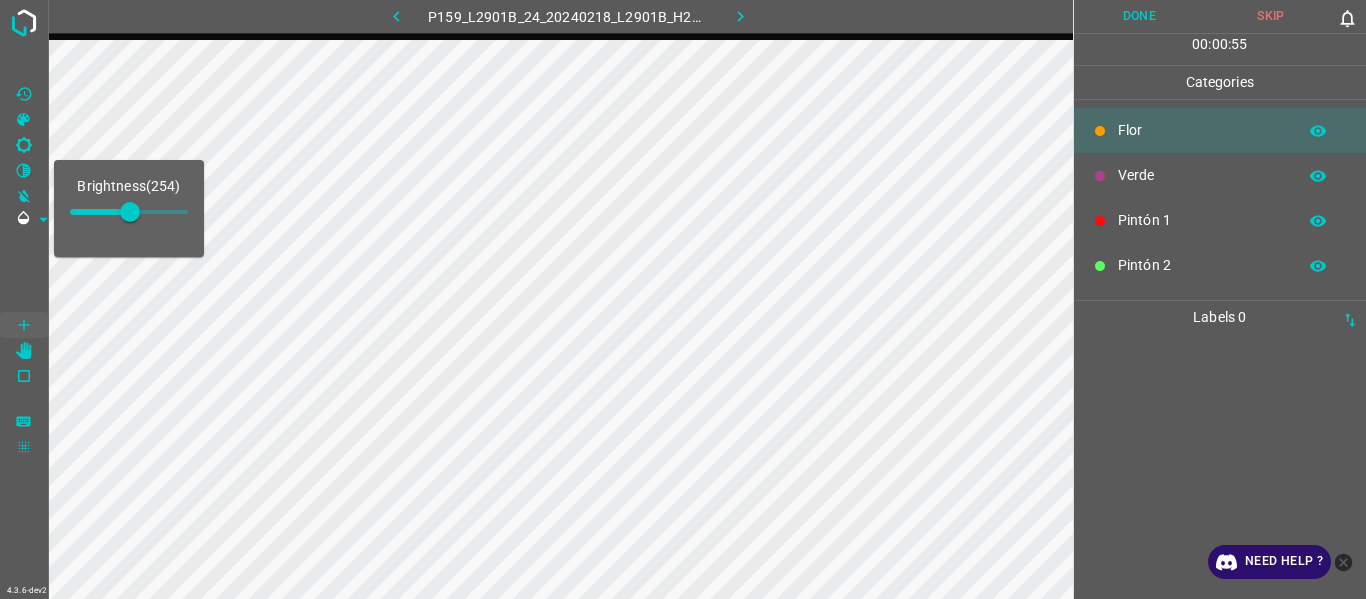 click at bounding box center (1220, 466) 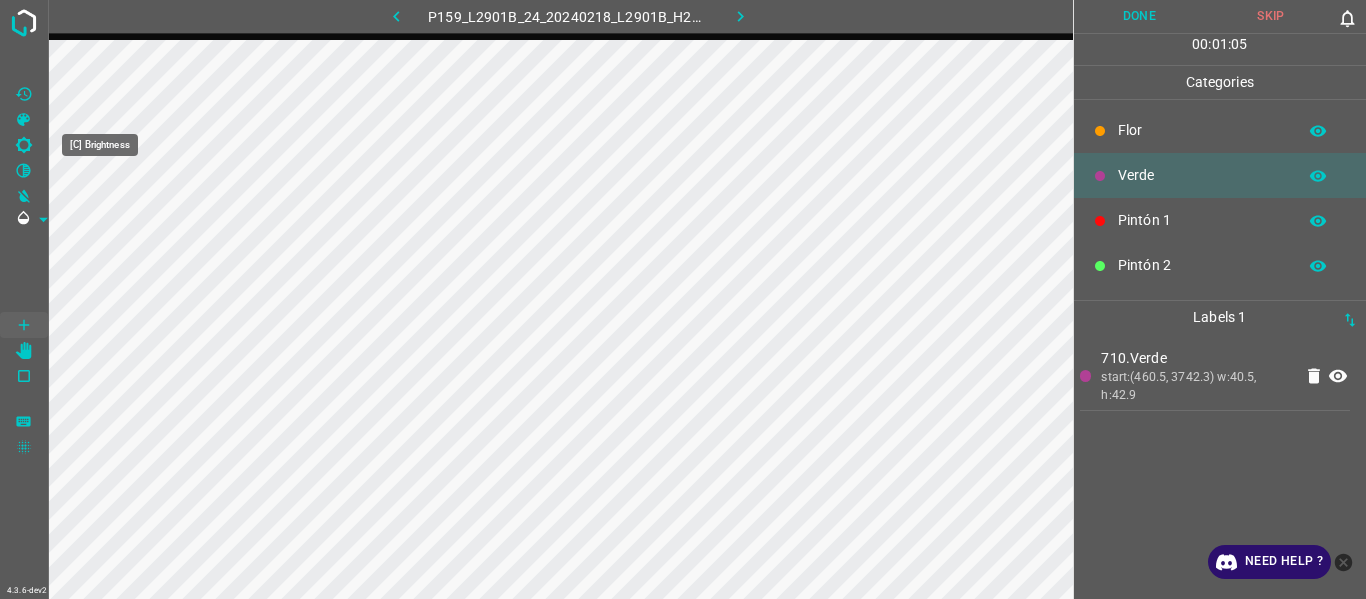 click 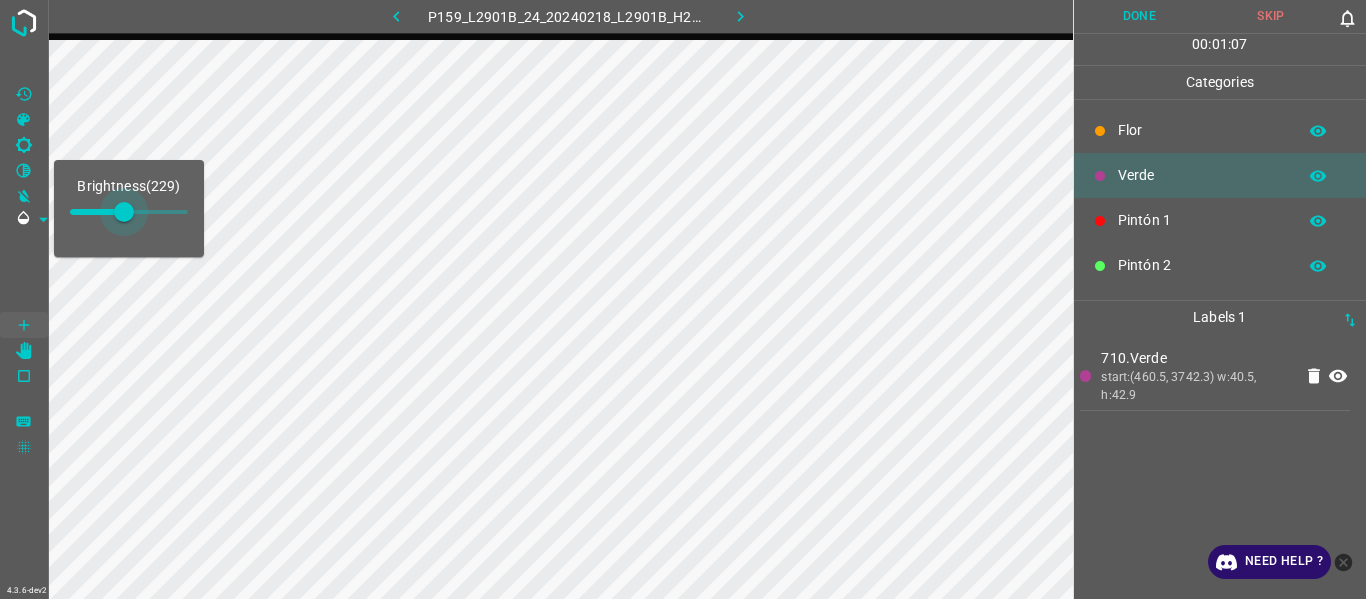 drag, startPoint x: 132, startPoint y: 212, endPoint x: 124, endPoint y: 220, distance: 11.313708 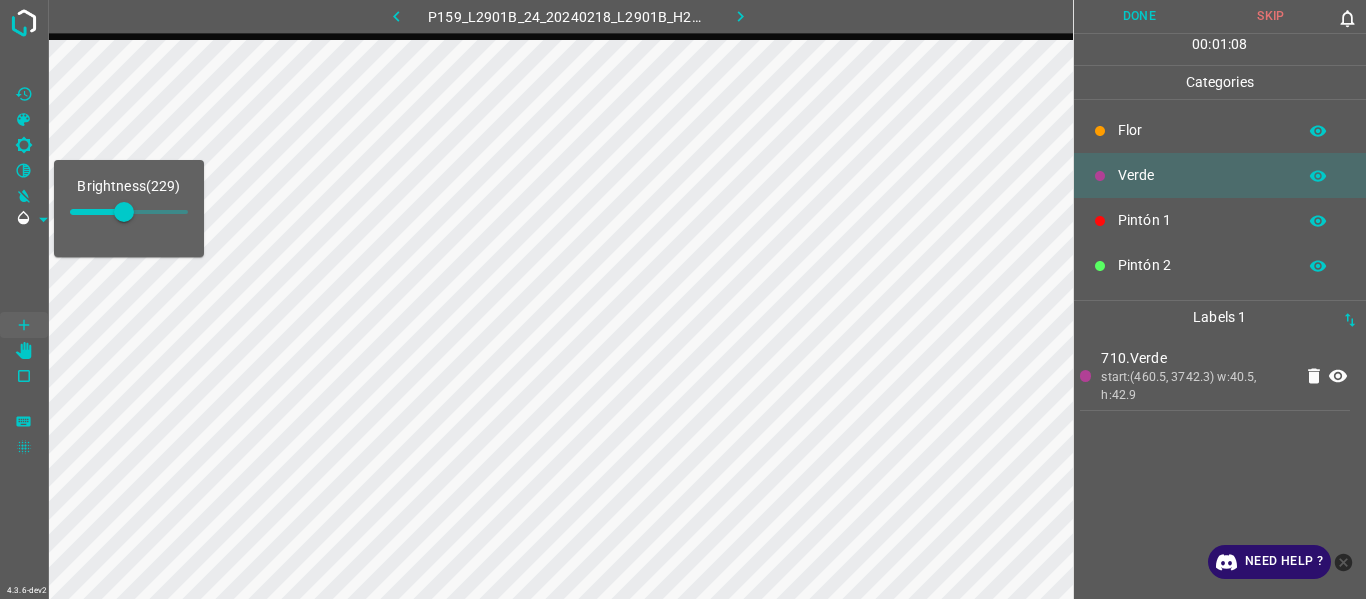 type on "305" 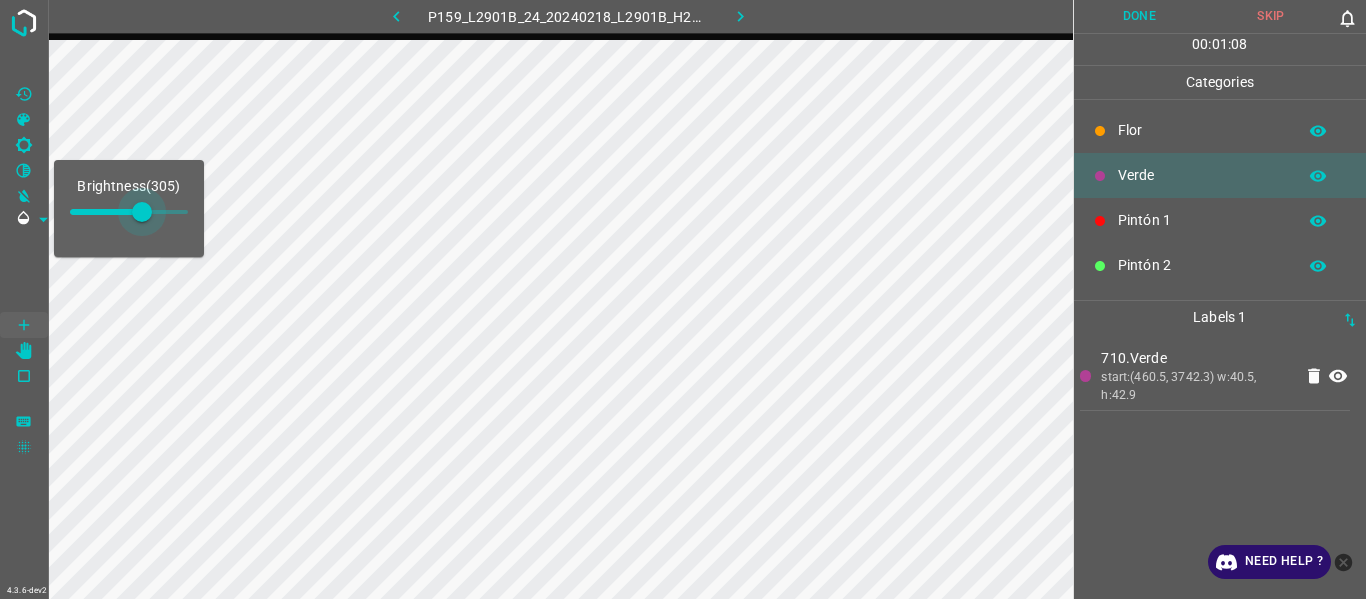 drag, startPoint x: 124, startPoint y: 214, endPoint x: 142, endPoint y: 218, distance: 18.439089 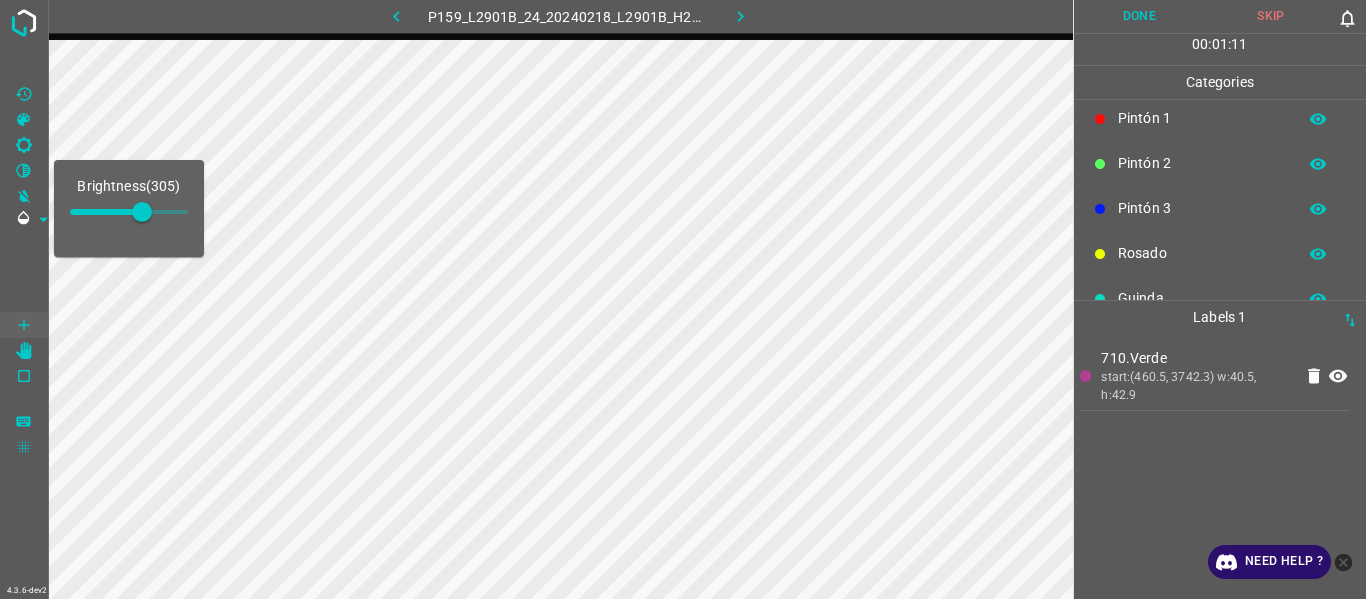 scroll, scrollTop: 176, scrollLeft: 0, axis: vertical 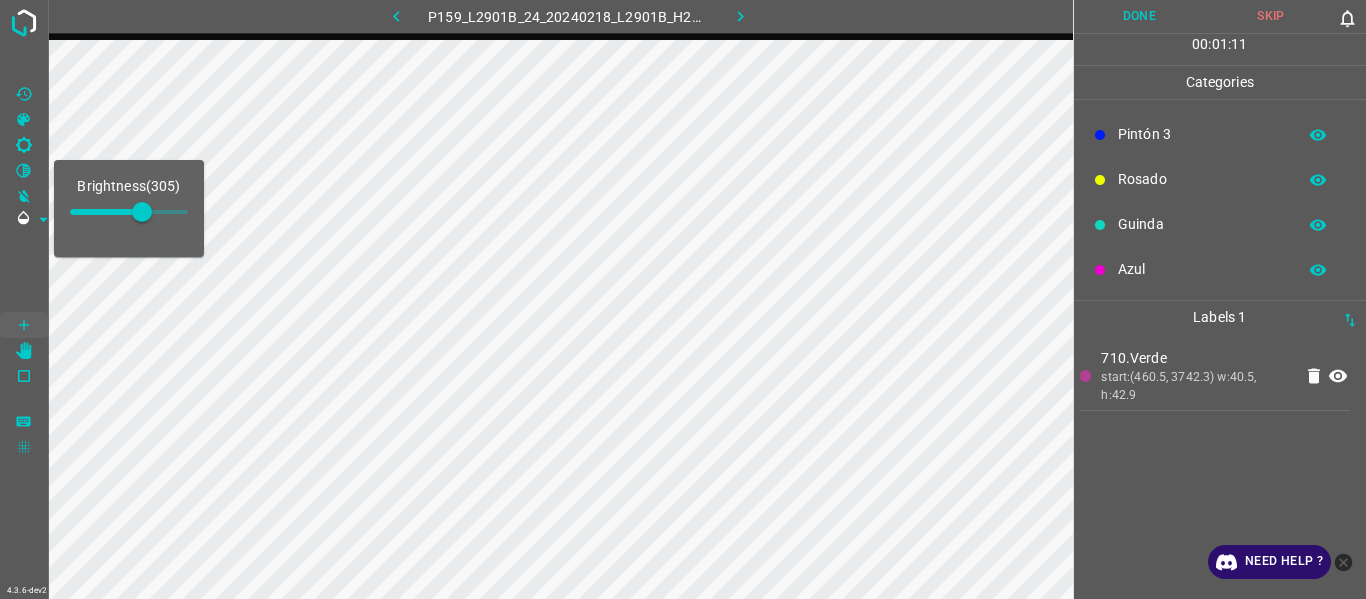 drag, startPoint x: 1162, startPoint y: 268, endPoint x: 1094, endPoint y: 278, distance: 68.73136 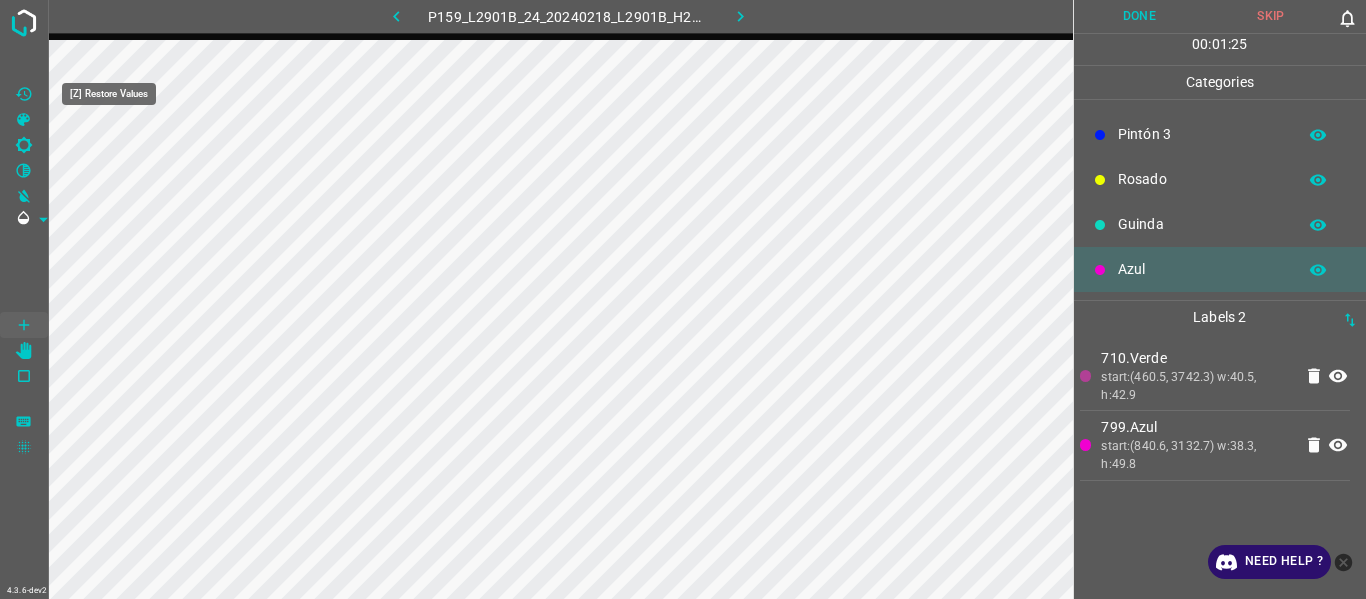 click 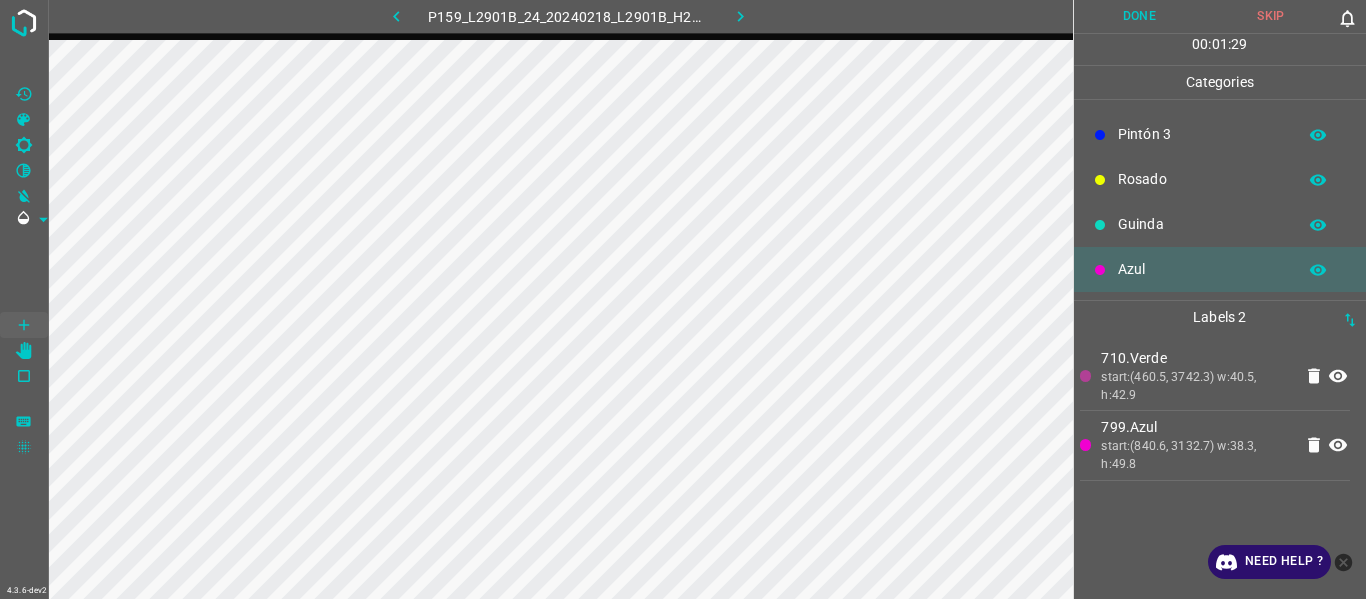click on "start:(460.5, 3742.3)
w:40.5, h:42.9" at bounding box center [1196, 386] 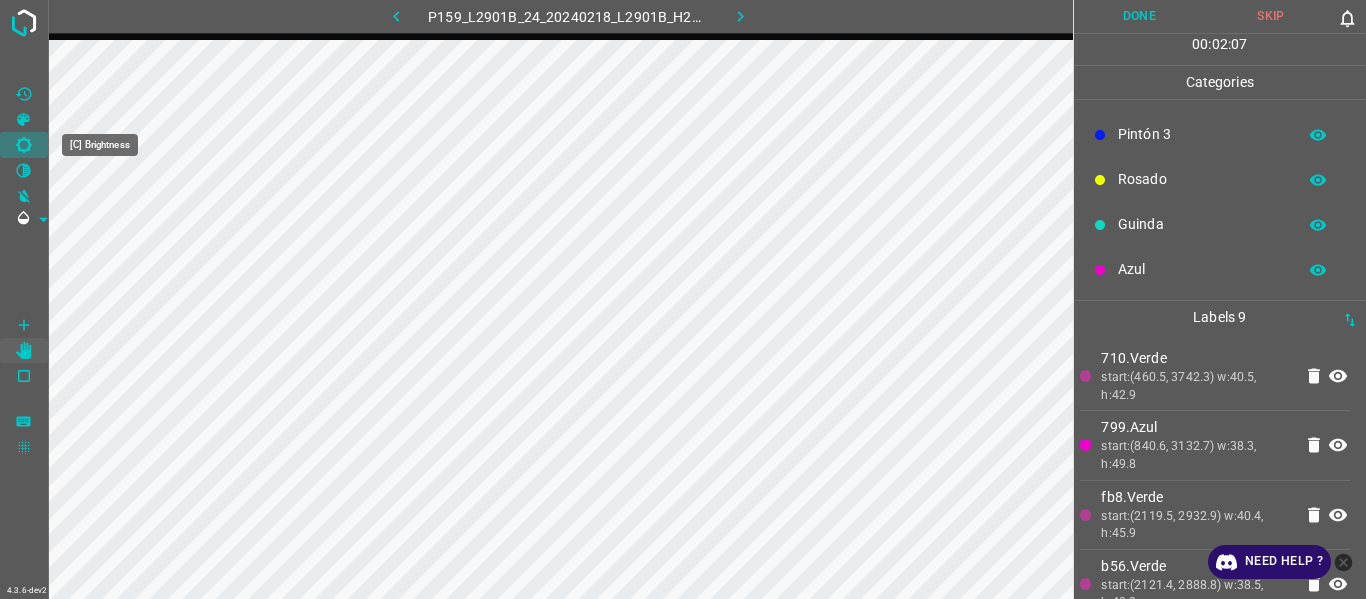 drag, startPoint x: 30, startPoint y: 148, endPoint x: 52, endPoint y: 152, distance: 22.36068 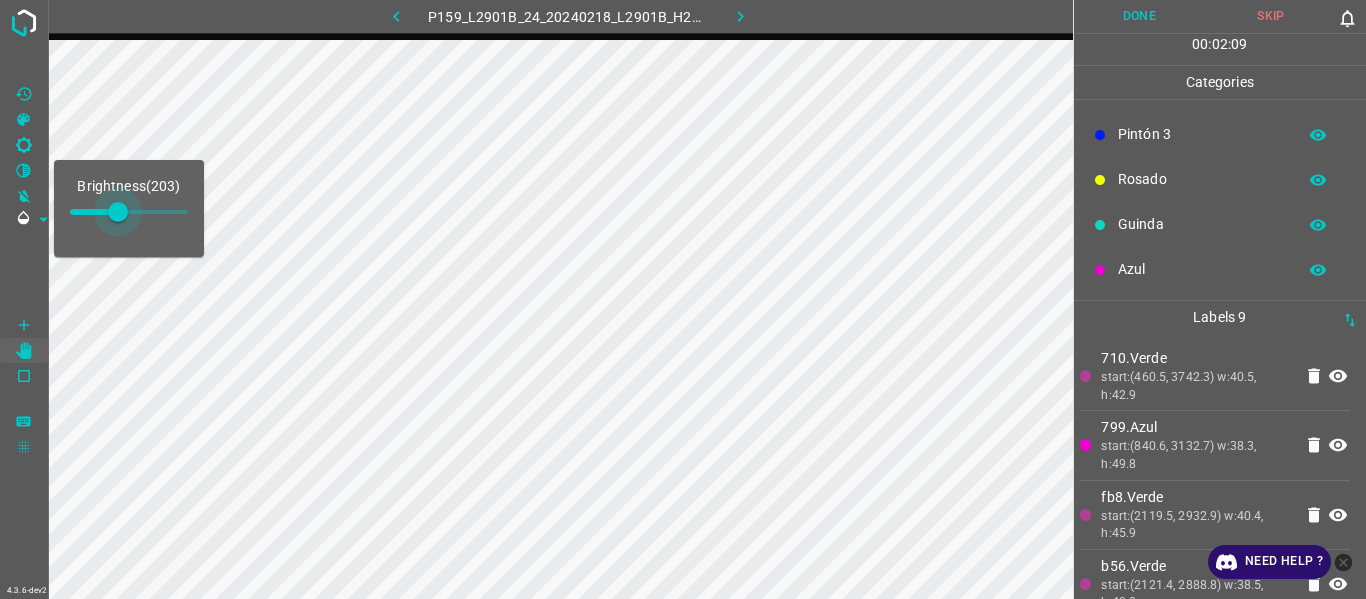 type on "212" 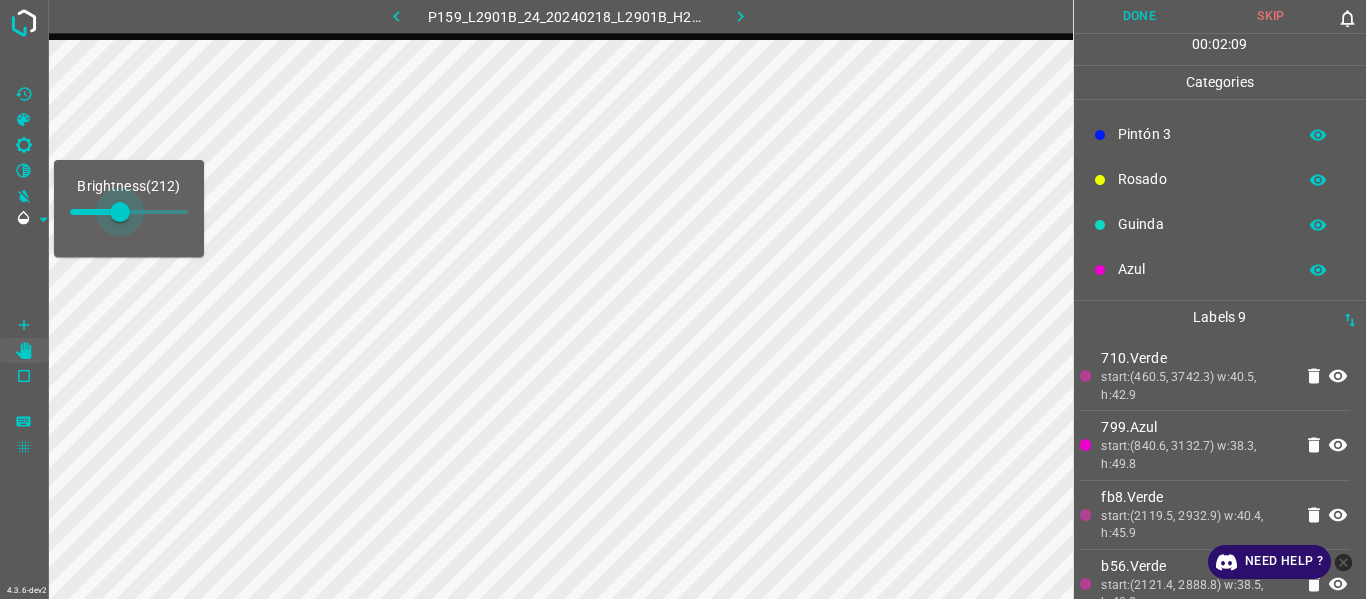 drag, startPoint x: 98, startPoint y: 212, endPoint x: 120, endPoint y: 214, distance: 22.090721 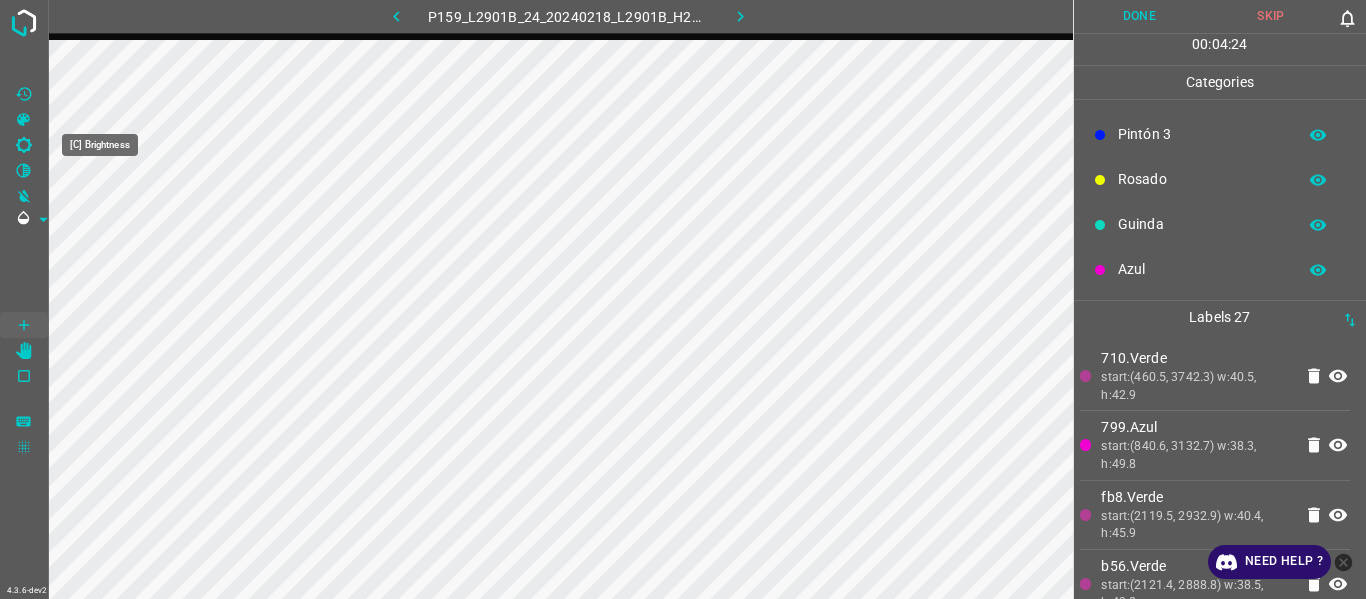 click 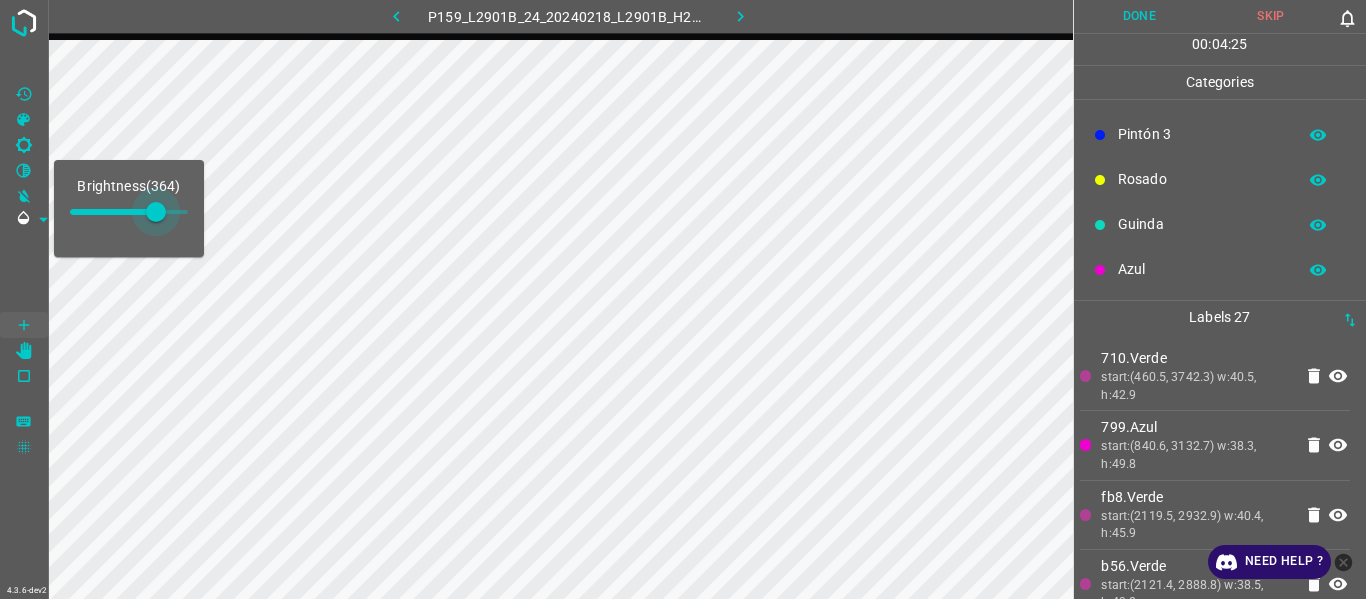type on "390" 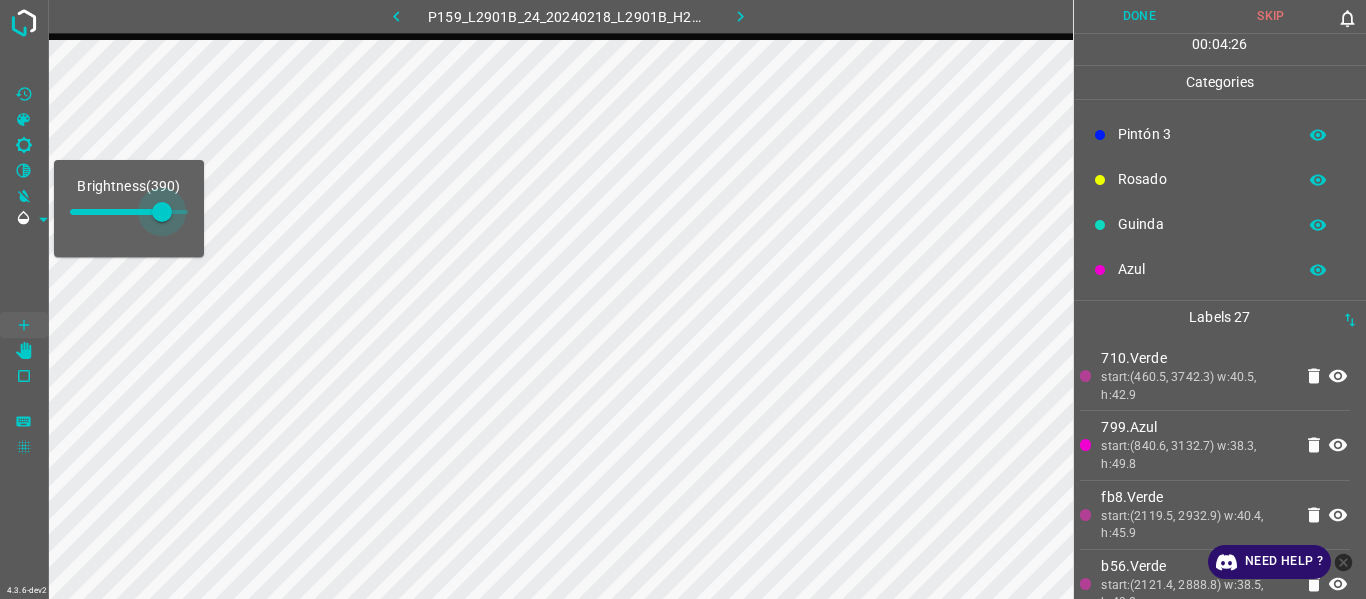 drag, startPoint x: 118, startPoint y: 212, endPoint x: 162, endPoint y: 212, distance: 44 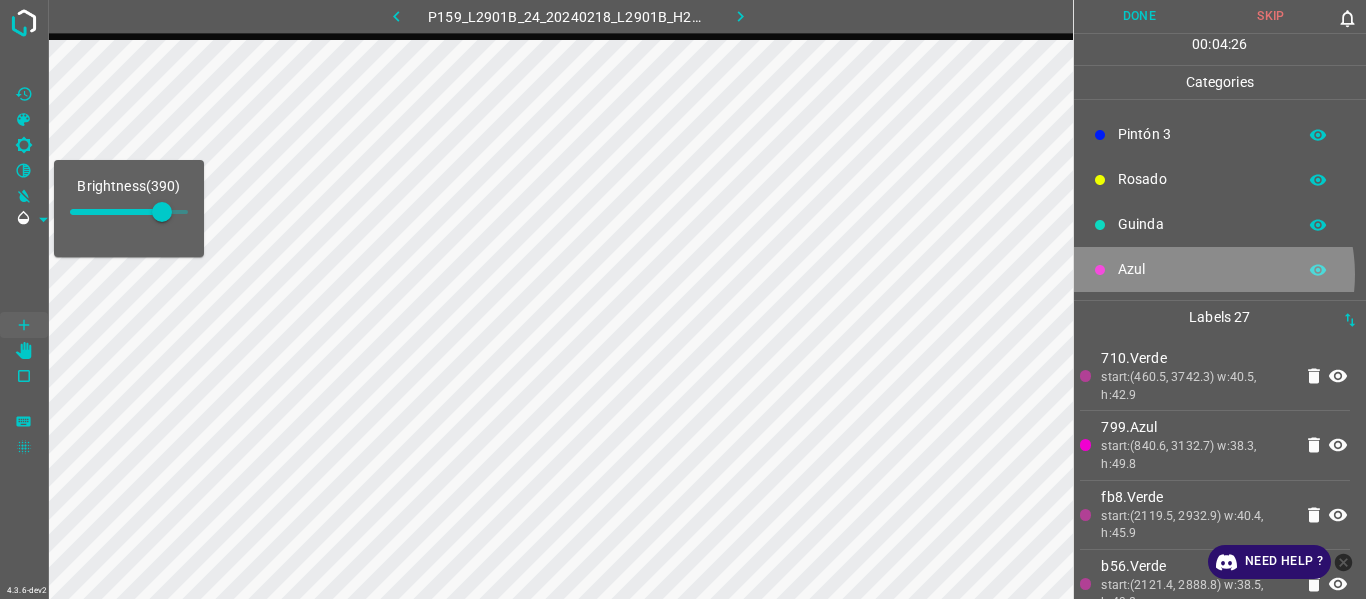 drag, startPoint x: 1190, startPoint y: 274, endPoint x: 1098, endPoint y: 294, distance: 94.14882 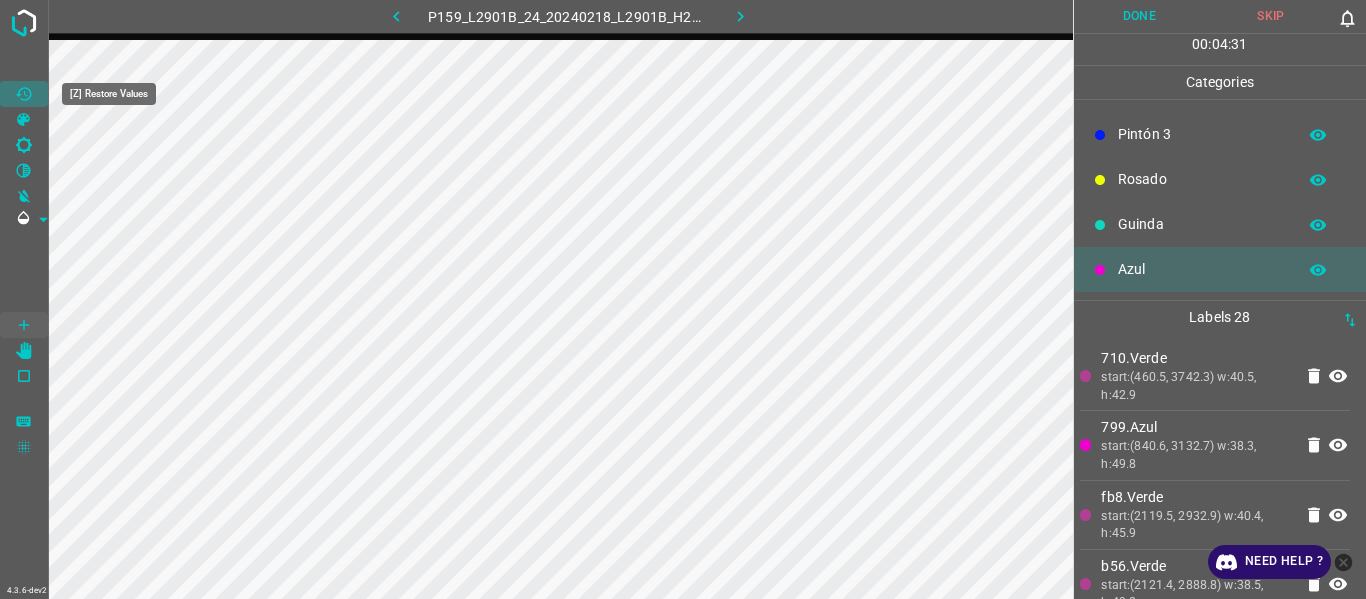 click 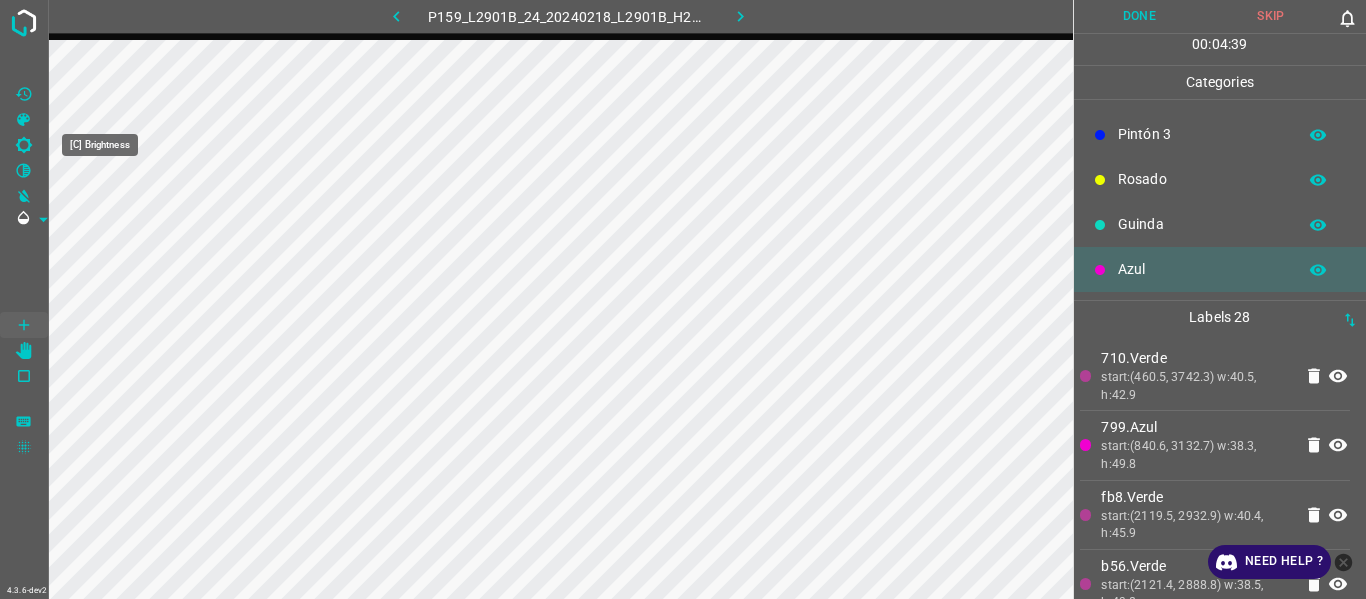 drag, startPoint x: 38, startPoint y: 140, endPoint x: 54, endPoint y: 158, distance: 24.083189 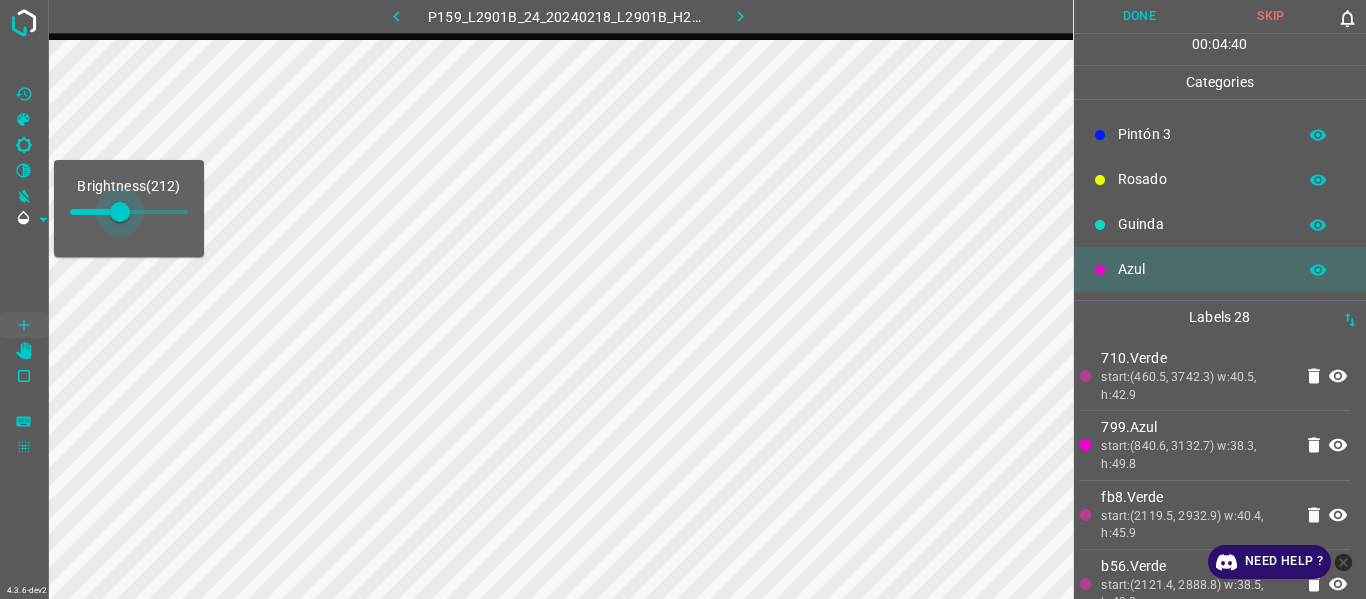 type on "237" 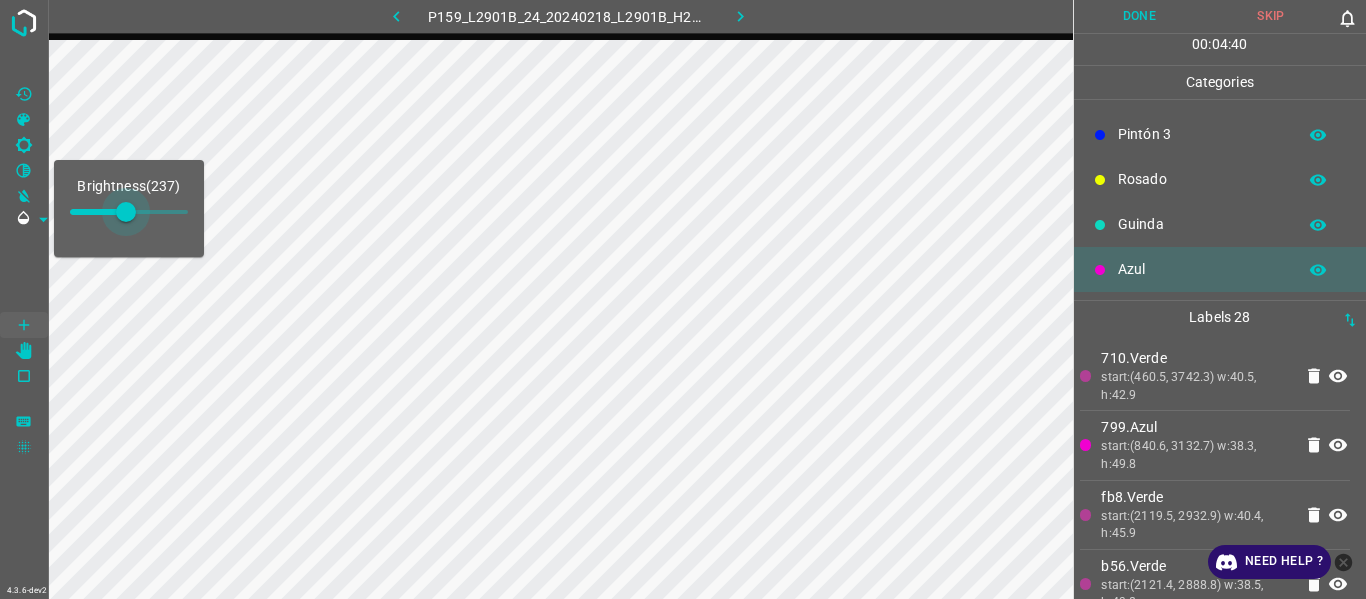 drag, startPoint x: 106, startPoint y: 212, endPoint x: 126, endPoint y: 212, distance: 20 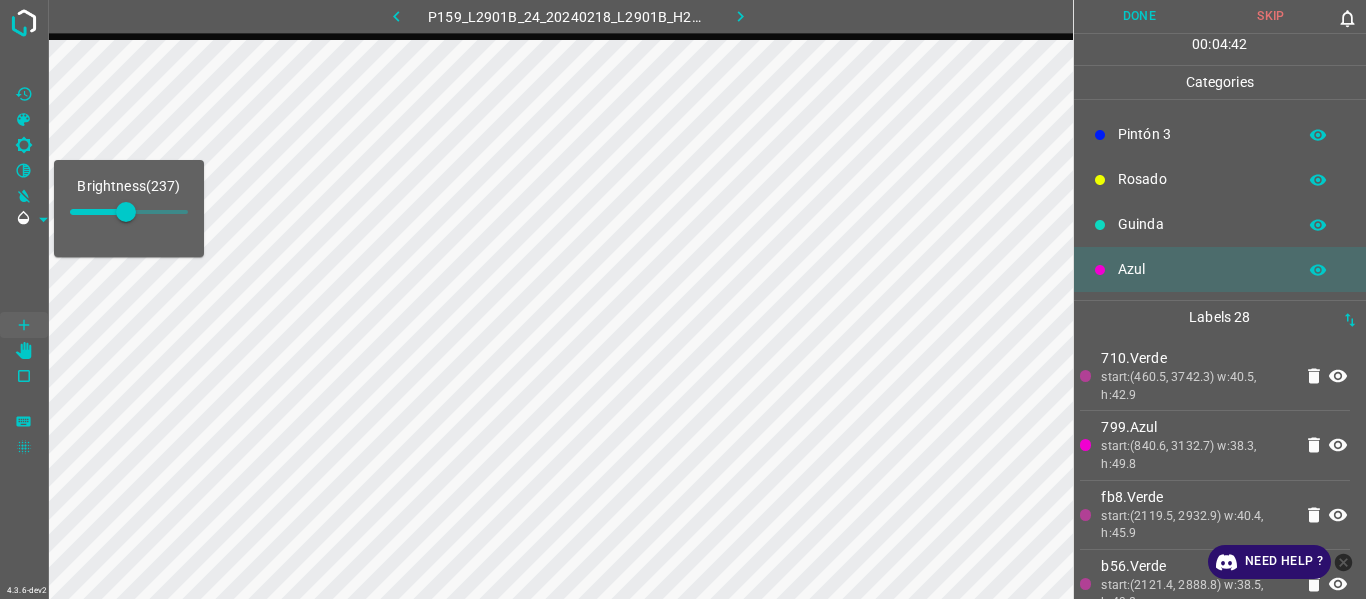 click on "start:(460.5, 3742.3)
w:40.5, h:42.9" at bounding box center [1196, 386] 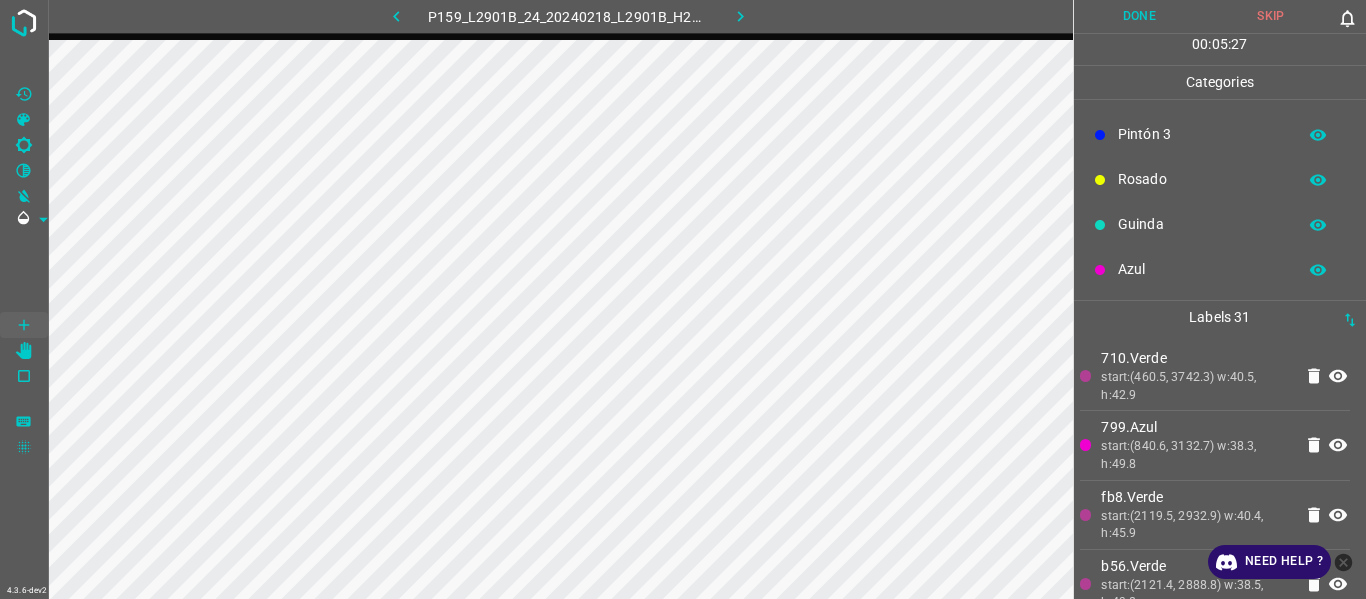 click on "710.Verde
start:(460.5, 3742.3)
w:40.5, h:42.9
799.Azul
start:(840.6, 3132.7)
w:38.3, h:49.8
fb8.Verde
start:(2119.5, 2932.9)
w:40.4, h:45.9
b56.Verde
start:(2121.4, 2888.8)
w:38.5, h:49.8
0bb.Verde
start:(2138.7, 2862)
w:21.2, h:24.9
a0b.Verde
start:(1907.8, 2613.9)
w:36.9, h:24.6
9f9.Verde
start:(1917.1, 2640.1)
w:38.4, h:36.9
381.Verde
start:(1880.1, 2637)
w:36.9, h:26.1
460.Verde
start:(1935.5, 2681.6)
w:33.8, h:36.9
d6d.Verde
start:(1898.8, 2664.1)
w:36.9, h:30.7
864.Verde
start:(1918.5, 2719.7)
w:38.3, h:32.5
e1c.Verde
start:(1832.3, 2474.8)
w:43, h:35.3
cb2.Verde
start:(1863.1, 2507.1)
w:30.7, h:32.3
18e.Verde
start:(1836.9, 2511.7)
w:30.7, h:32.3
ee3.Verde 599.Verde" at bounding box center (1215, 1333) 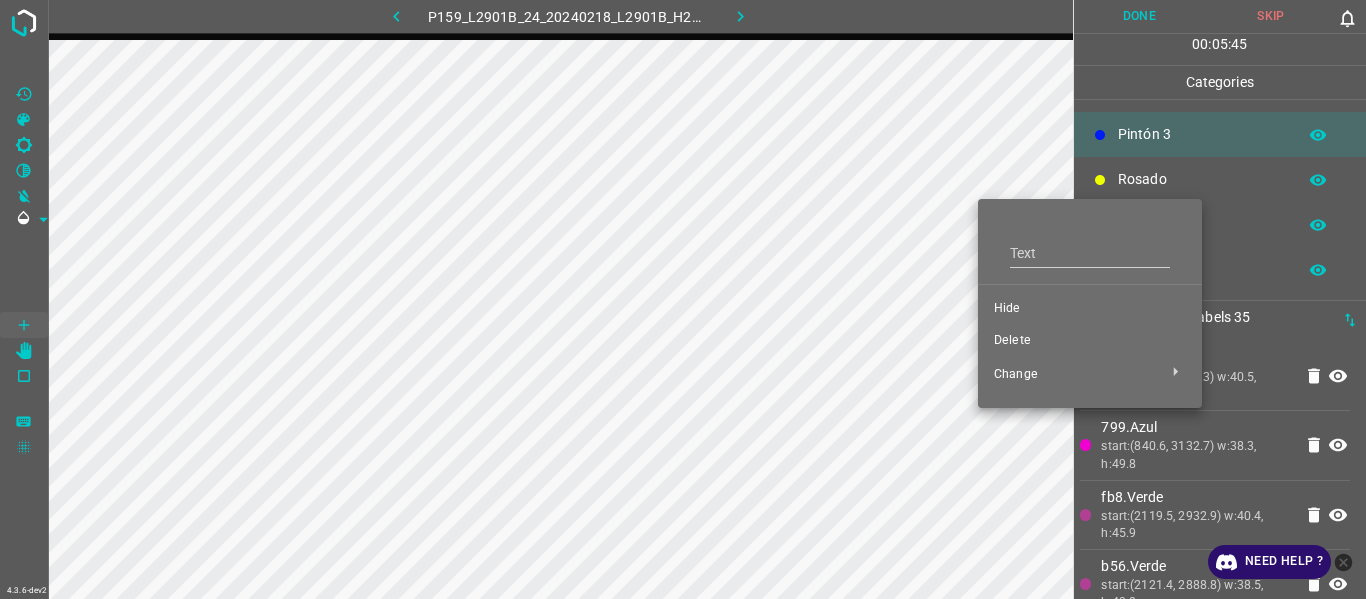 click on "Delete" at bounding box center [1090, 341] 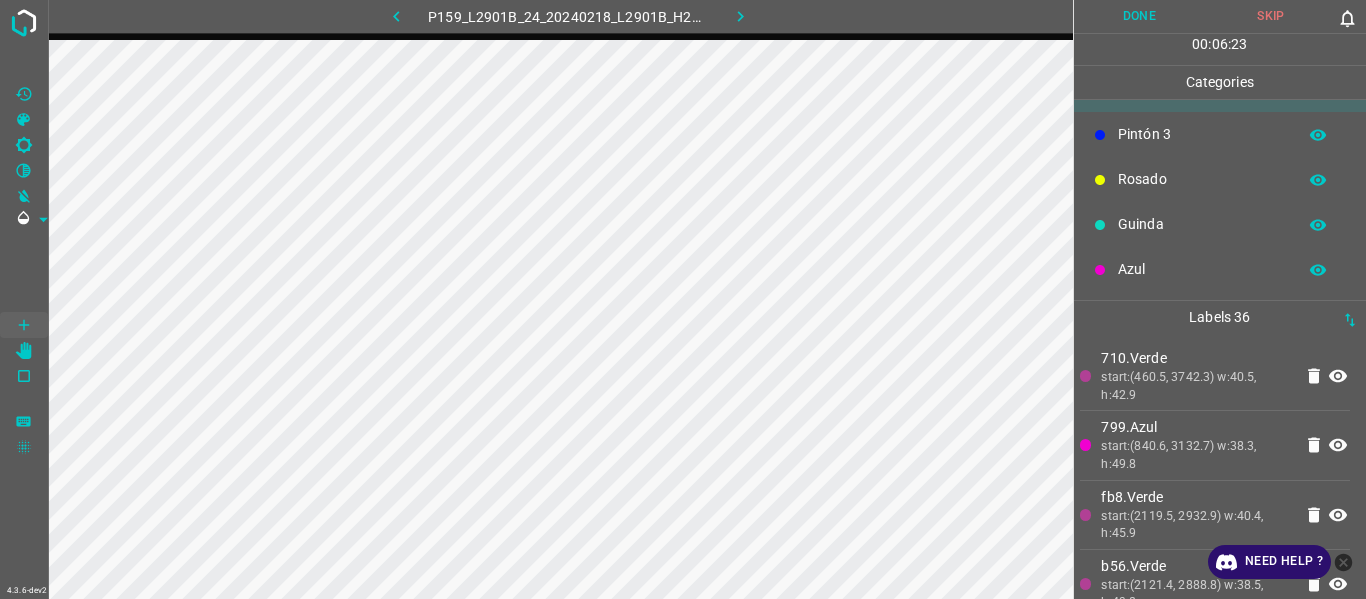 click on "799.Azul" at bounding box center [1196, 427] 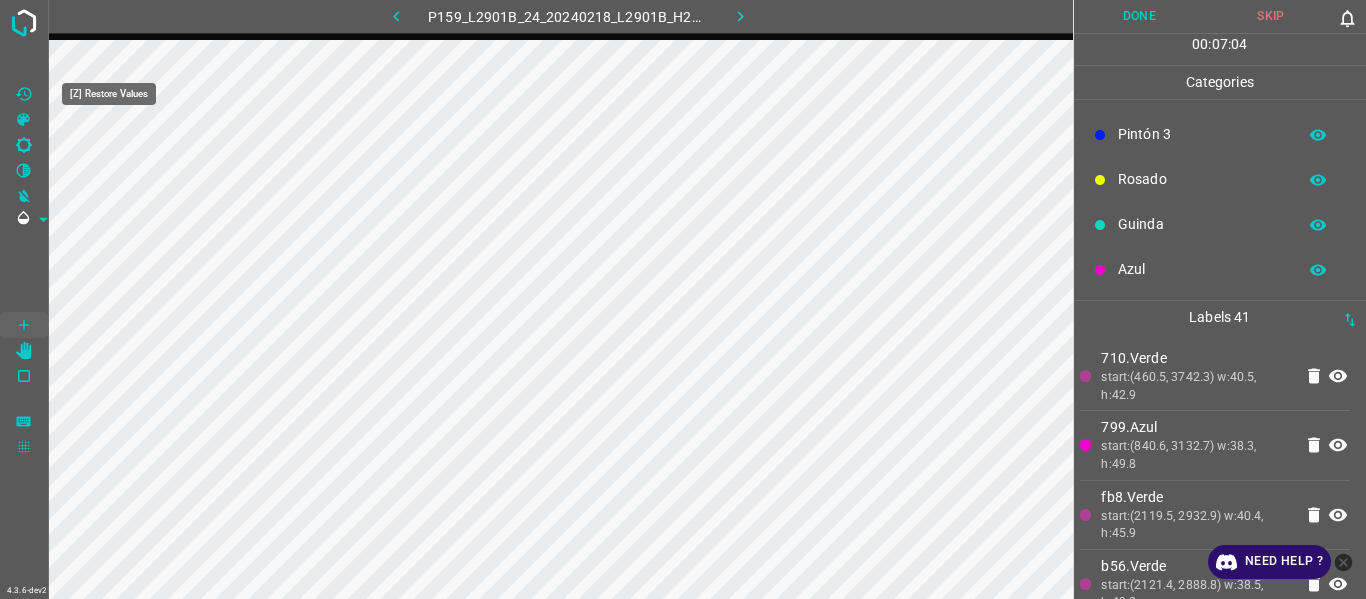 click 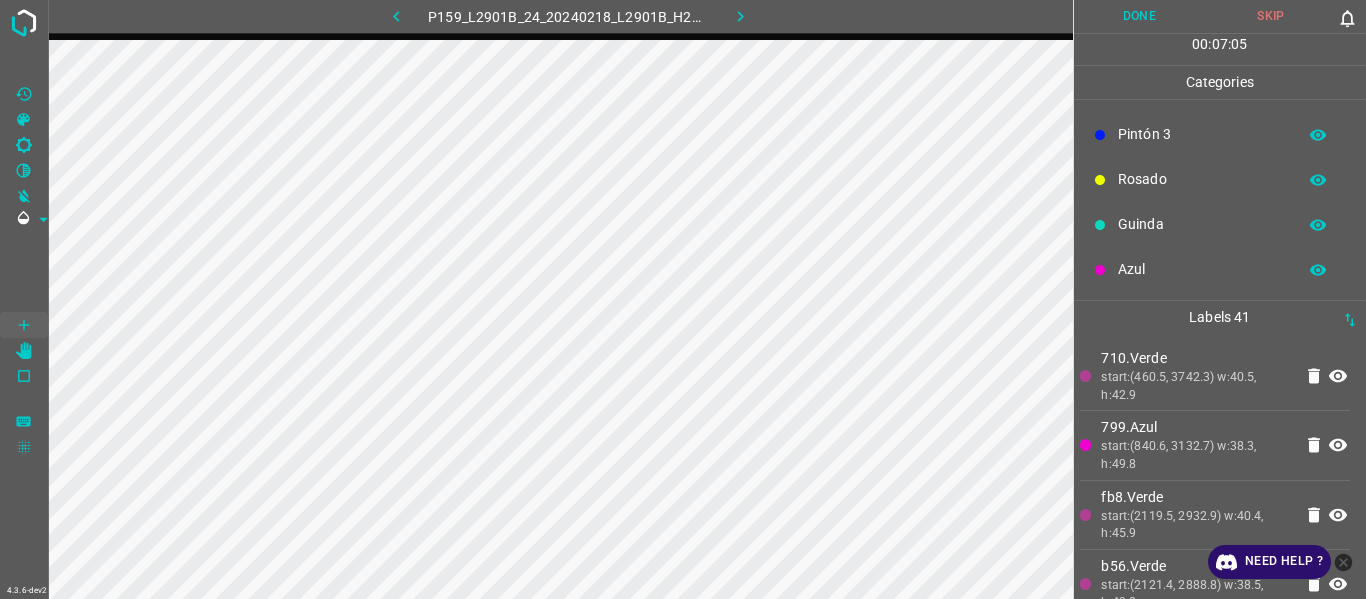 type 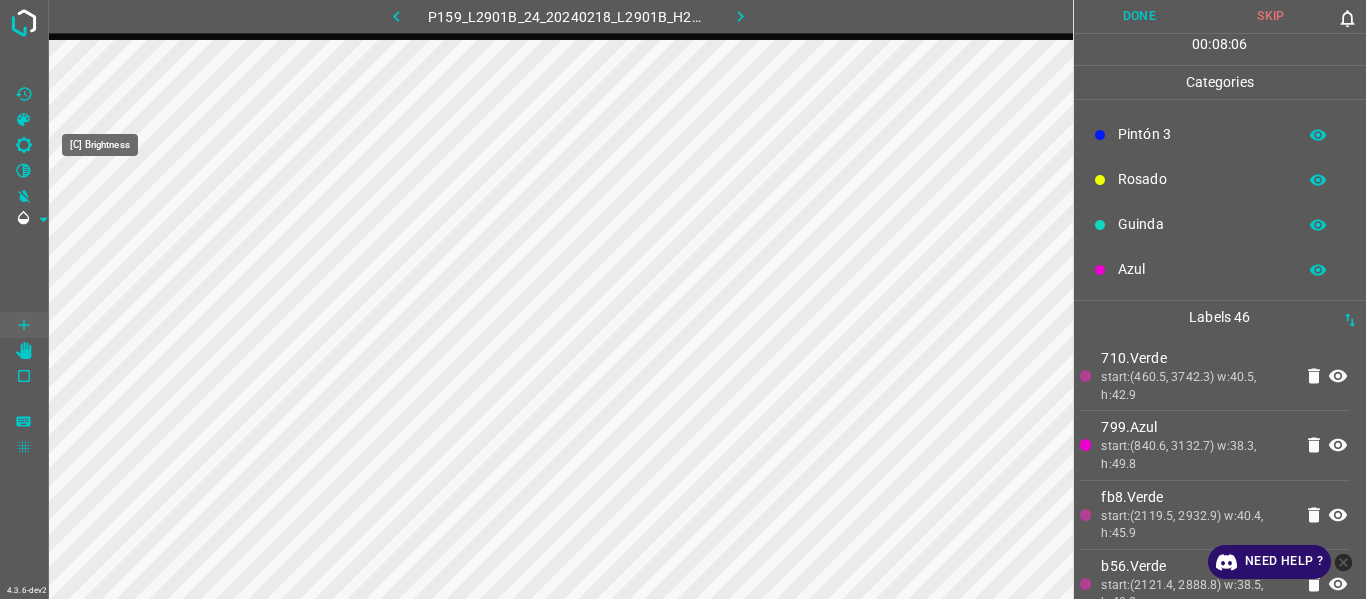 click 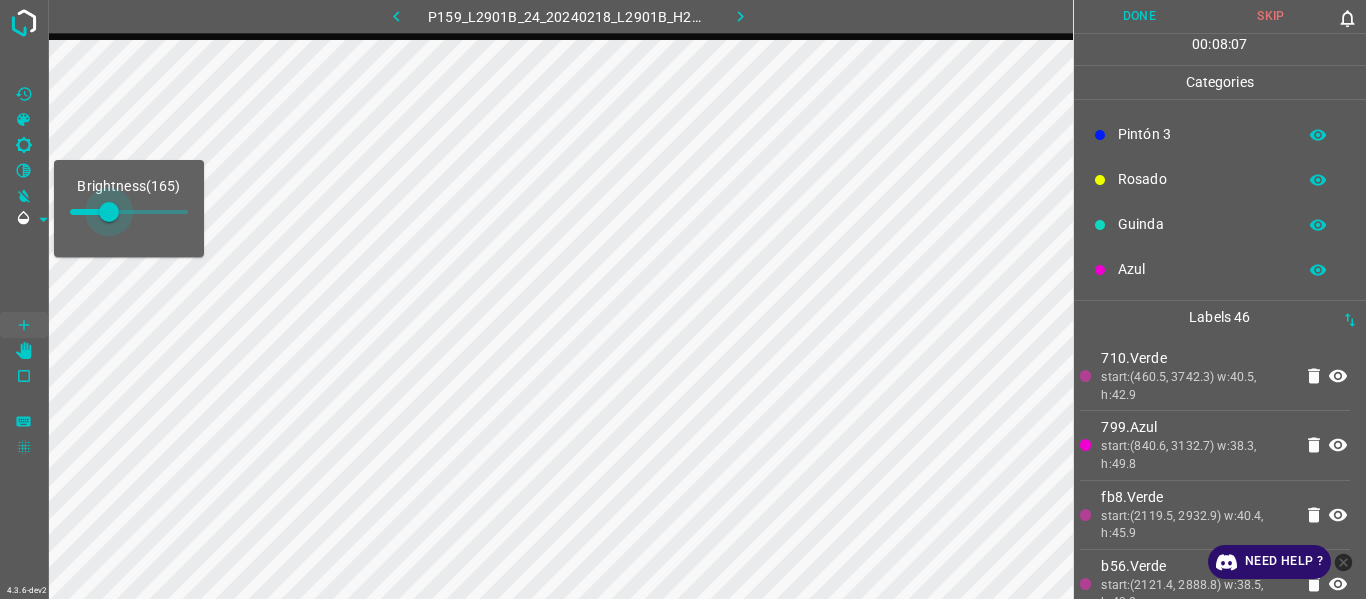 type on "191" 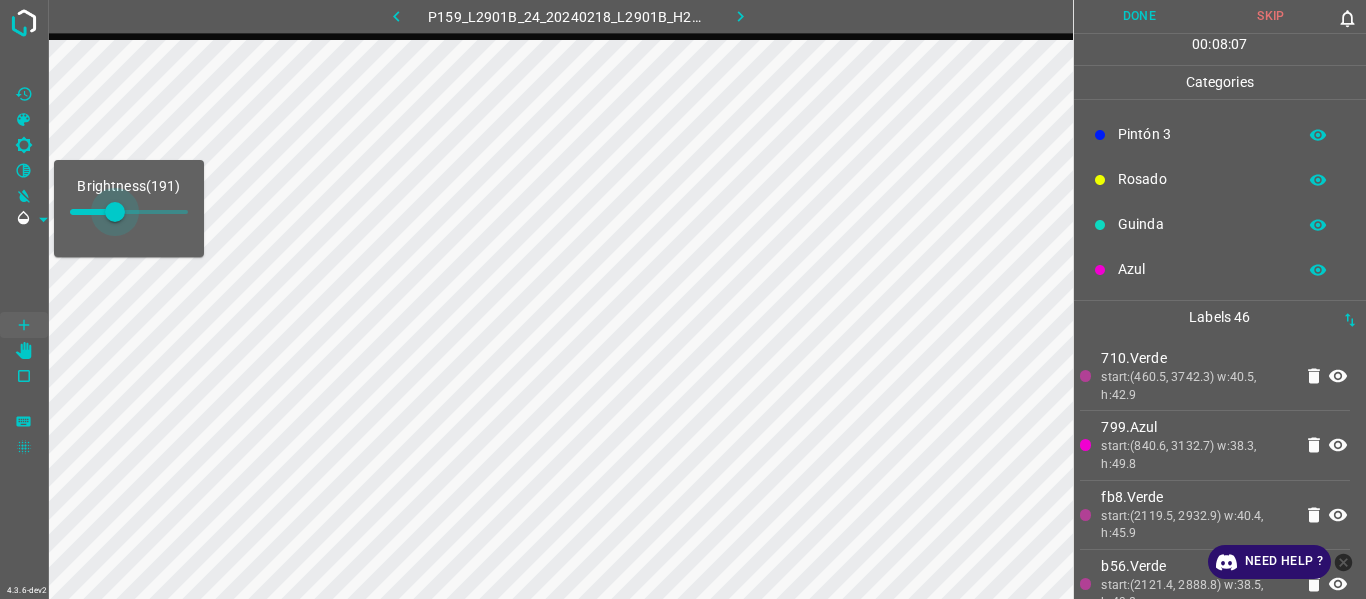 drag, startPoint x: 97, startPoint y: 206, endPoint x: 115, endPoint y: 206, distance: 18 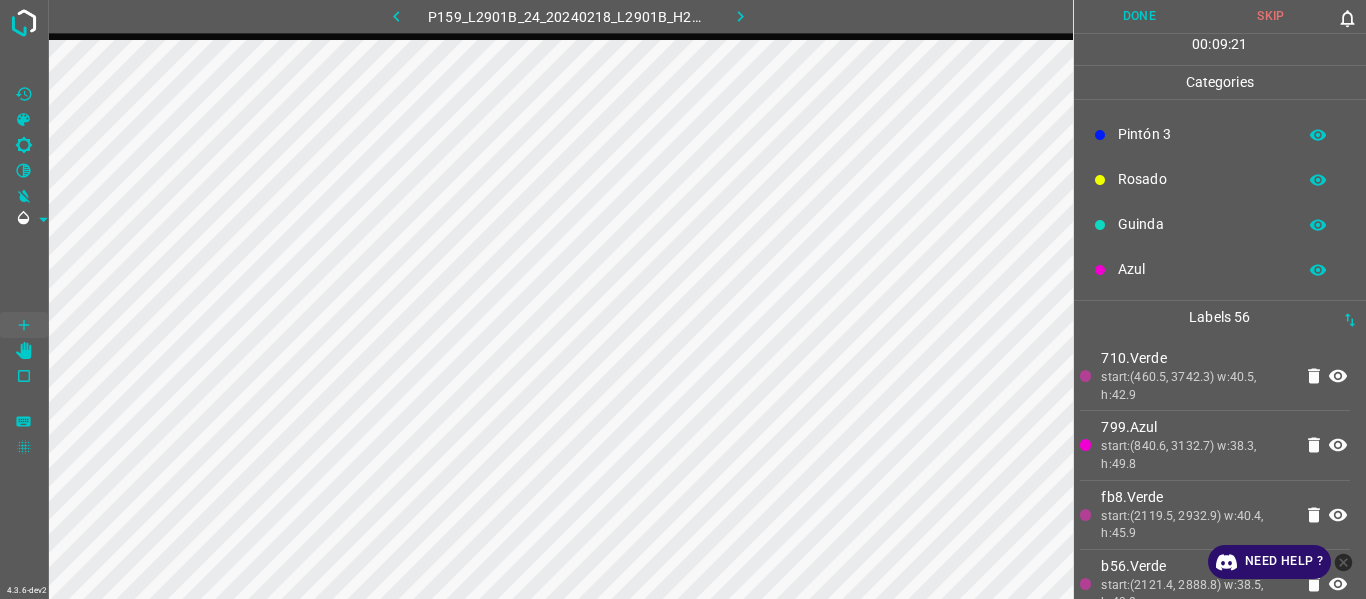 click on "Rosado" at bounding box center [1202, 179] 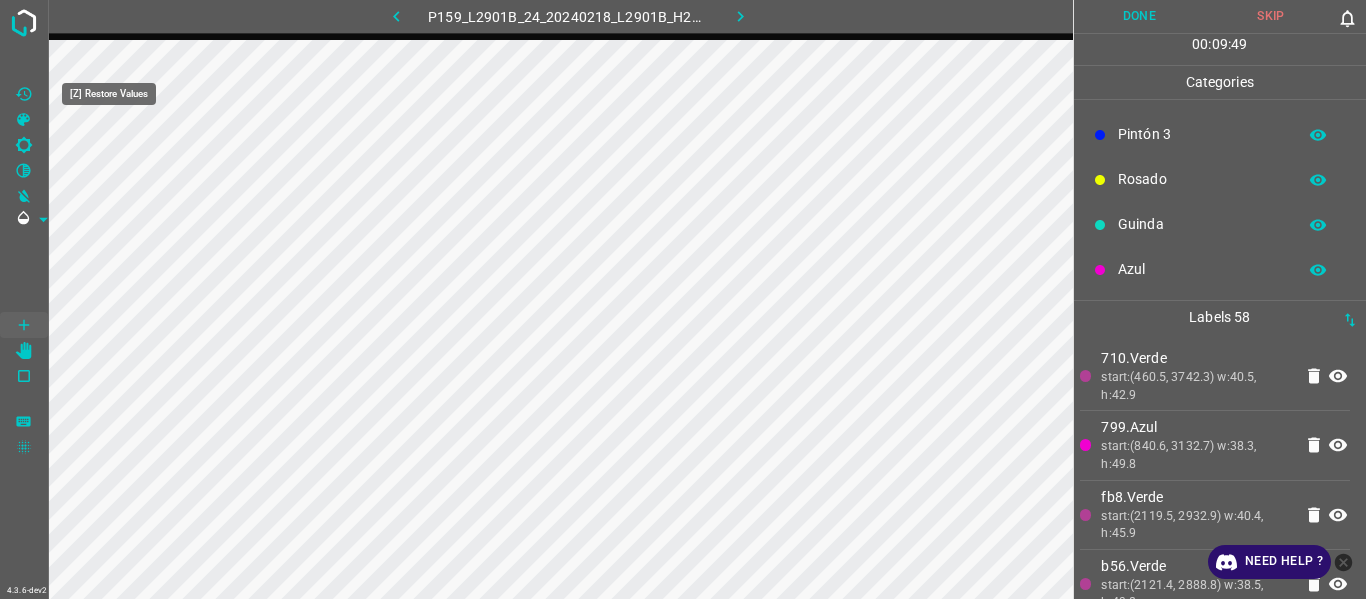 click at bounding box center (24, 94) 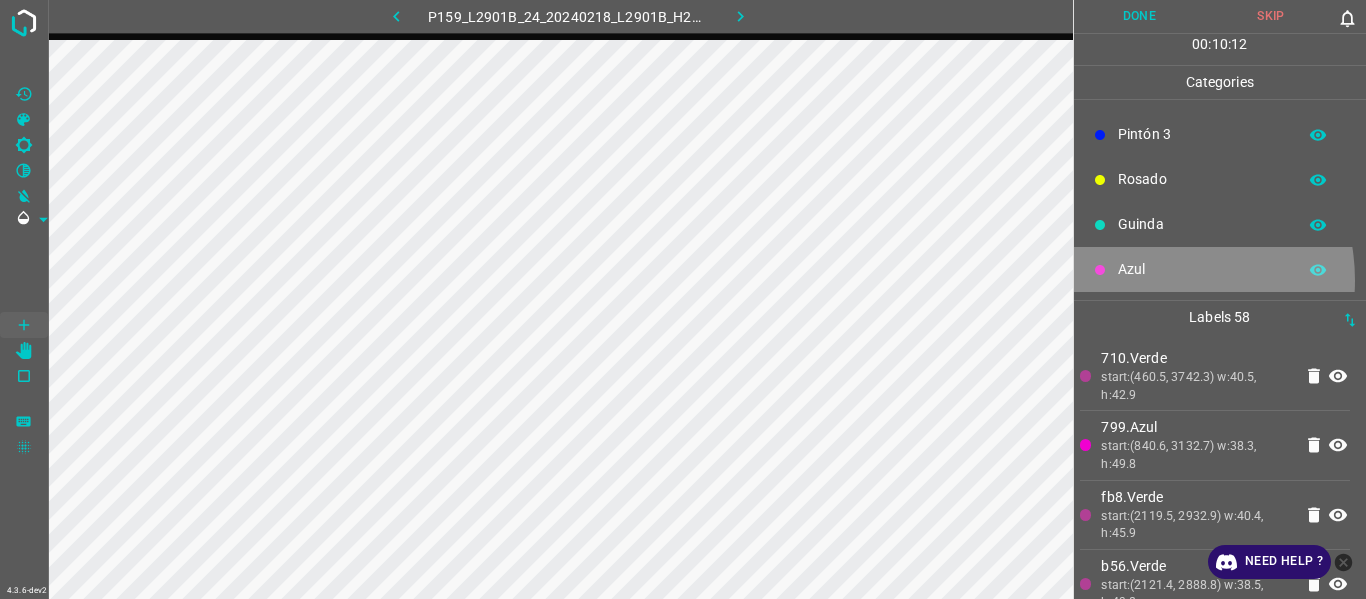 click on "Azul" at bounding box center [1202, 269] 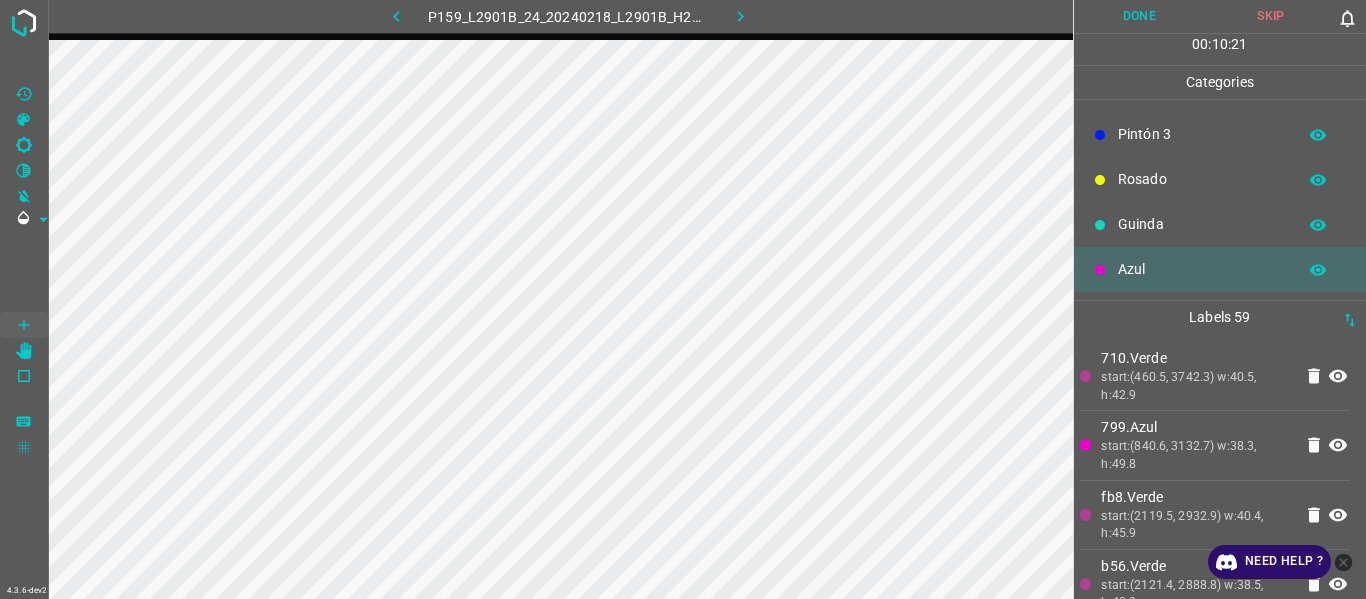 drag, startPoint x: 1189, startPoint y: 172, endPoint x: 1083, endPoint y: 210, distance: 112.60551 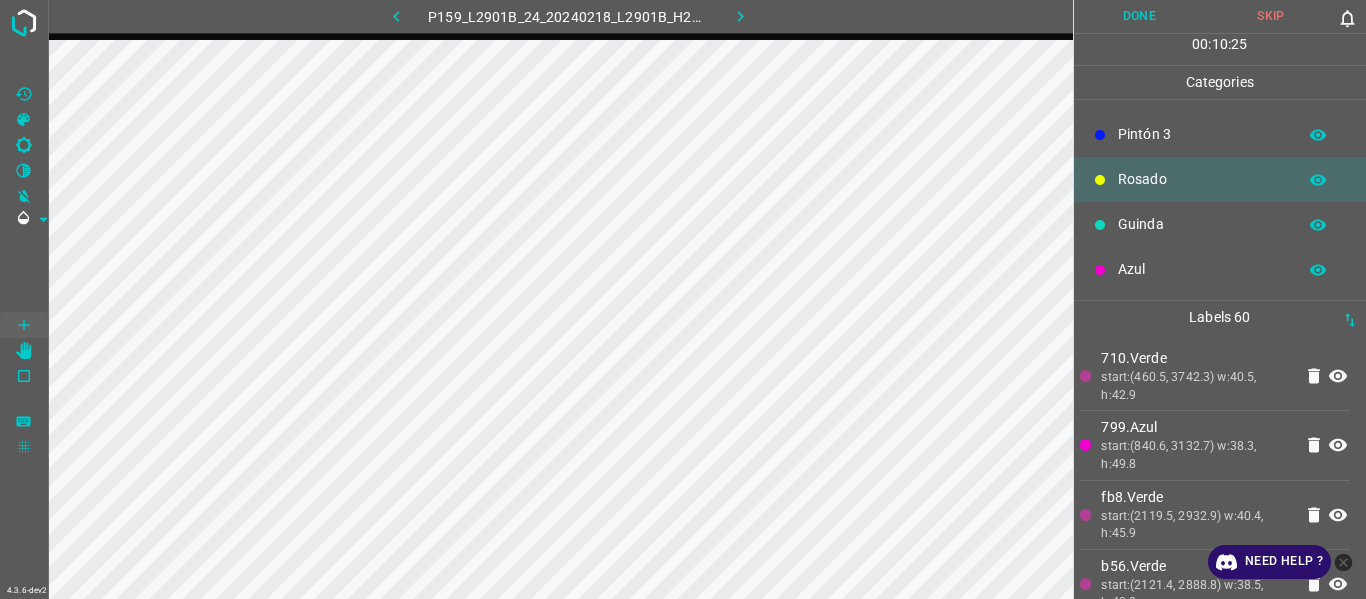drag, startPoint x: 1125, startPoint y: 260, endPoint x: 1113, endPoint y: 268, distance: 14.422205 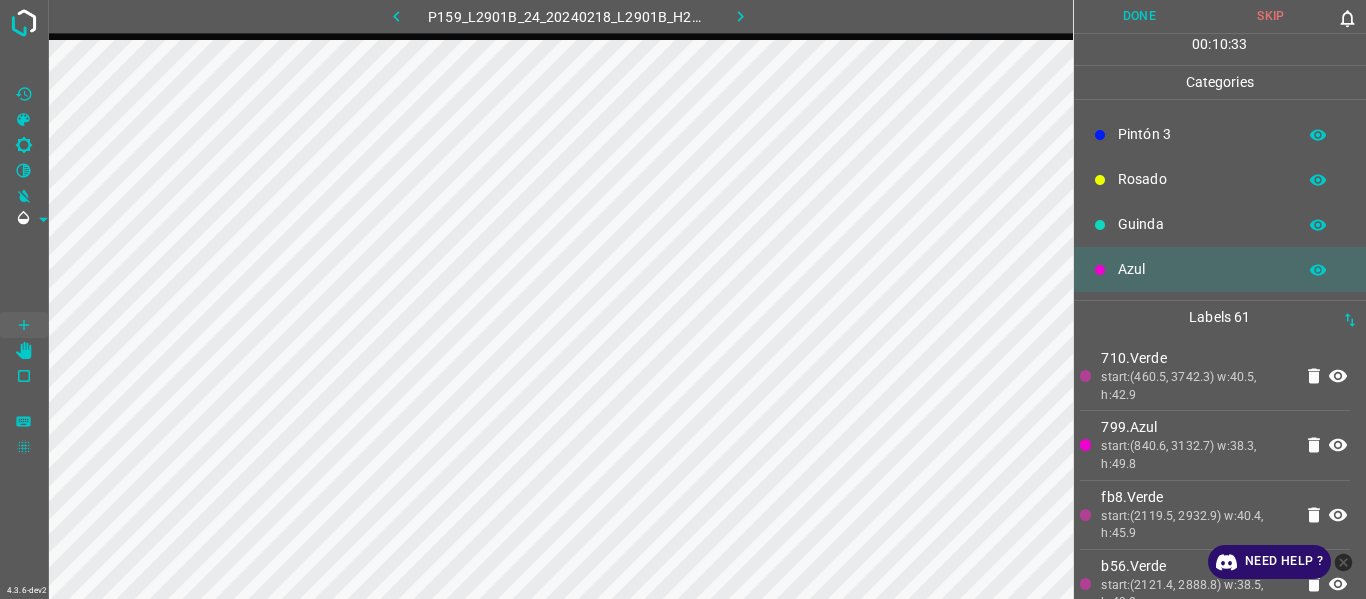 click on "Guinda" at bounding box center [1220, 224] 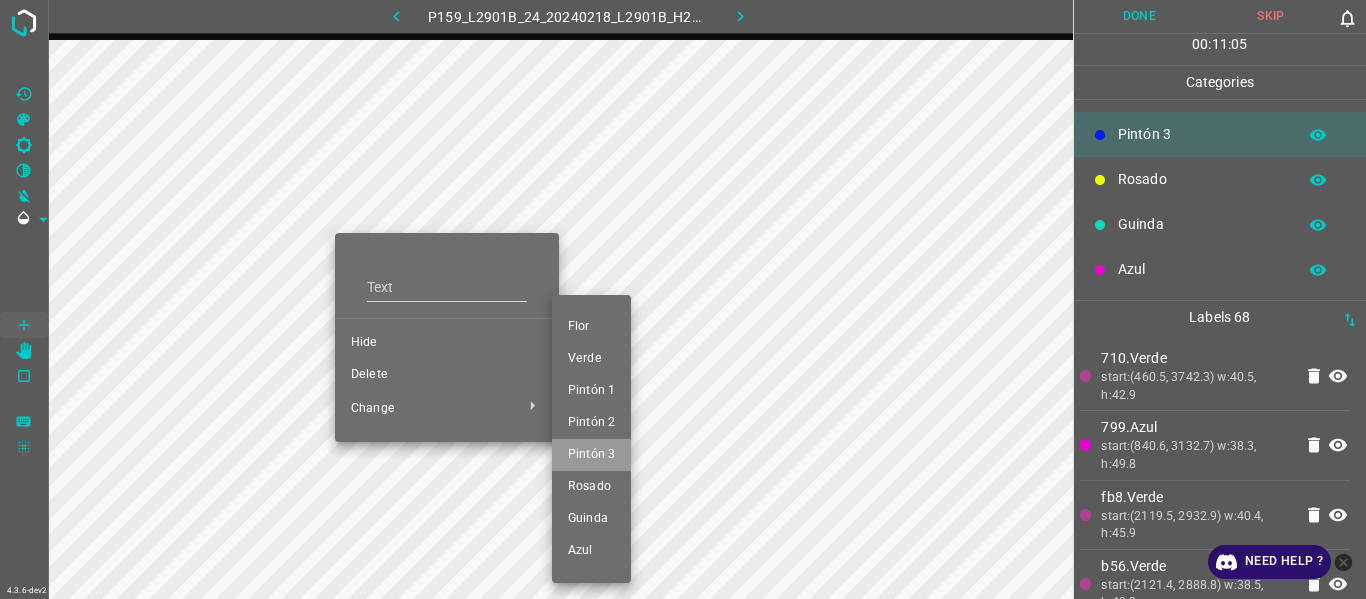 click on "Pintón 3" at bounding box center [591, 455] 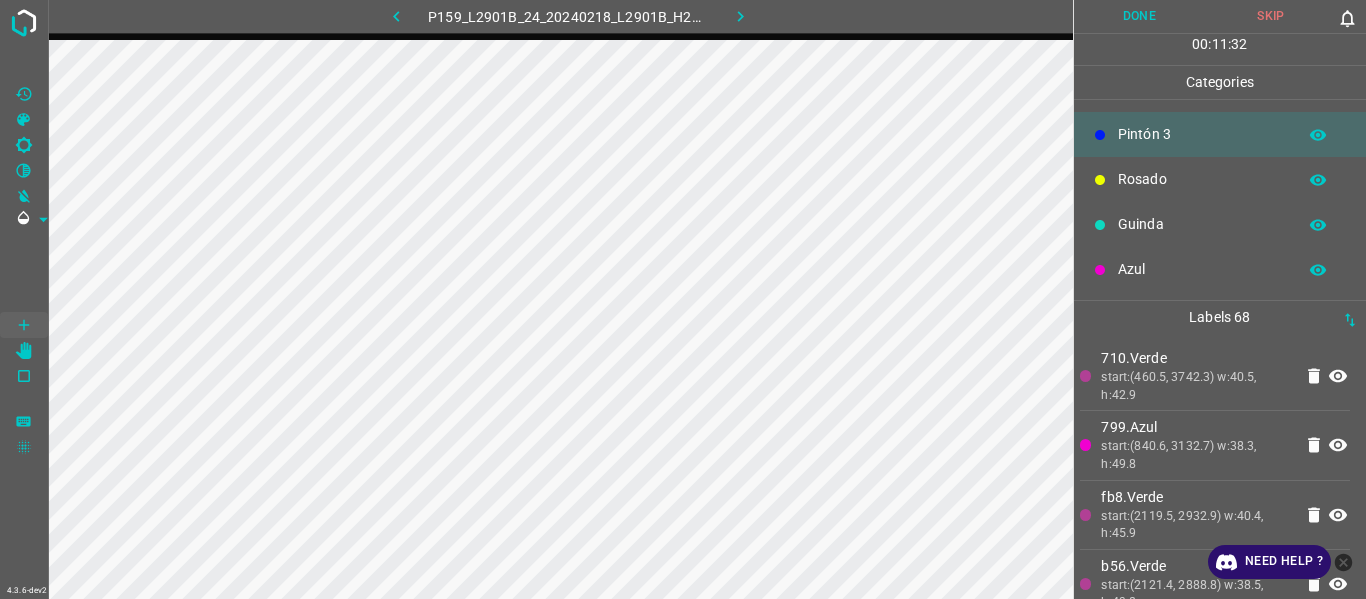 drag, startPoint x: 1214, startPoint y: 276, endPoint x: 1142, endPoint y: 308, distance: 78.79086 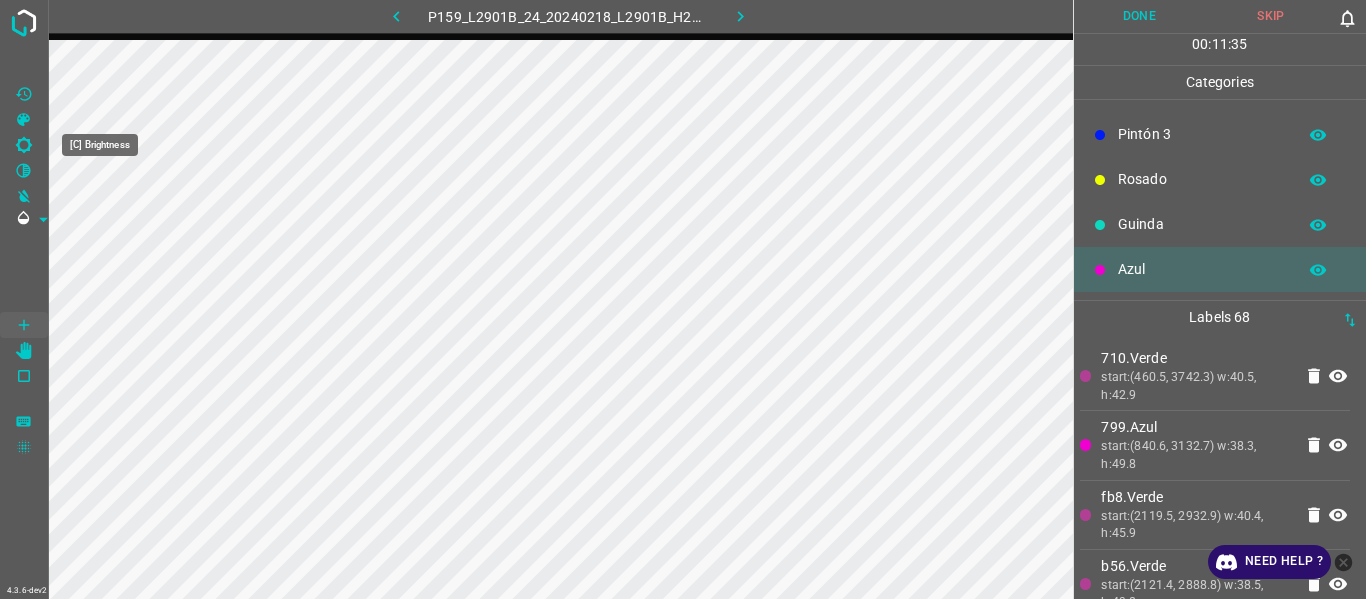 click 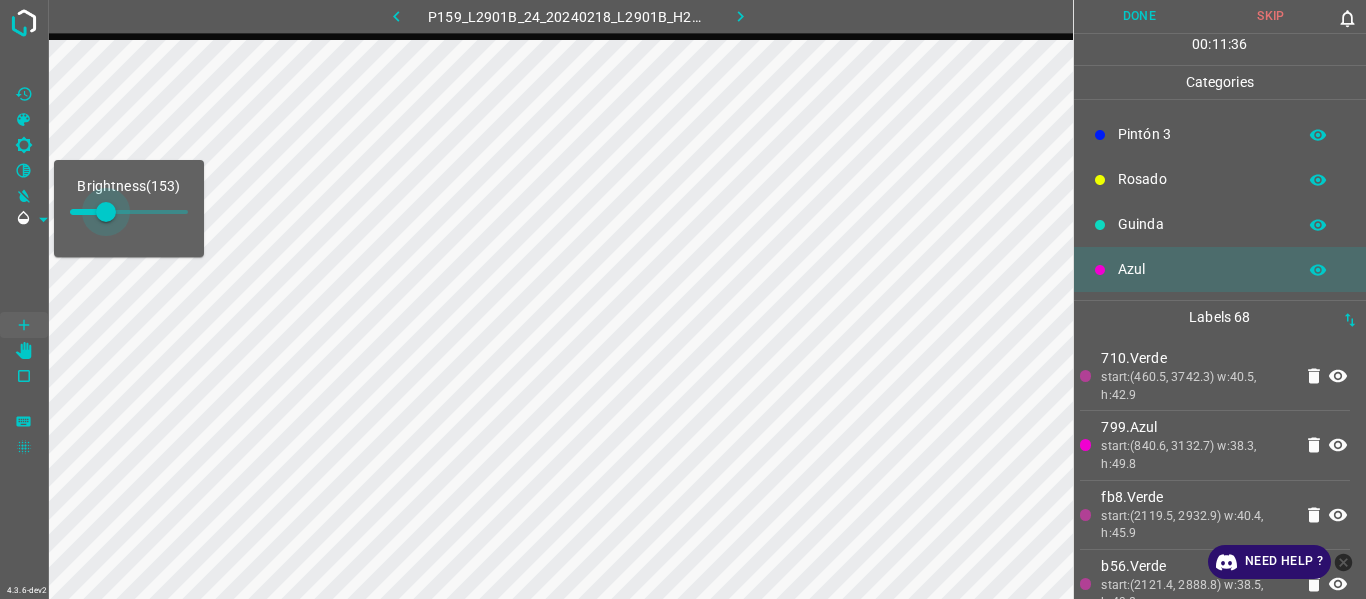 type on "153" 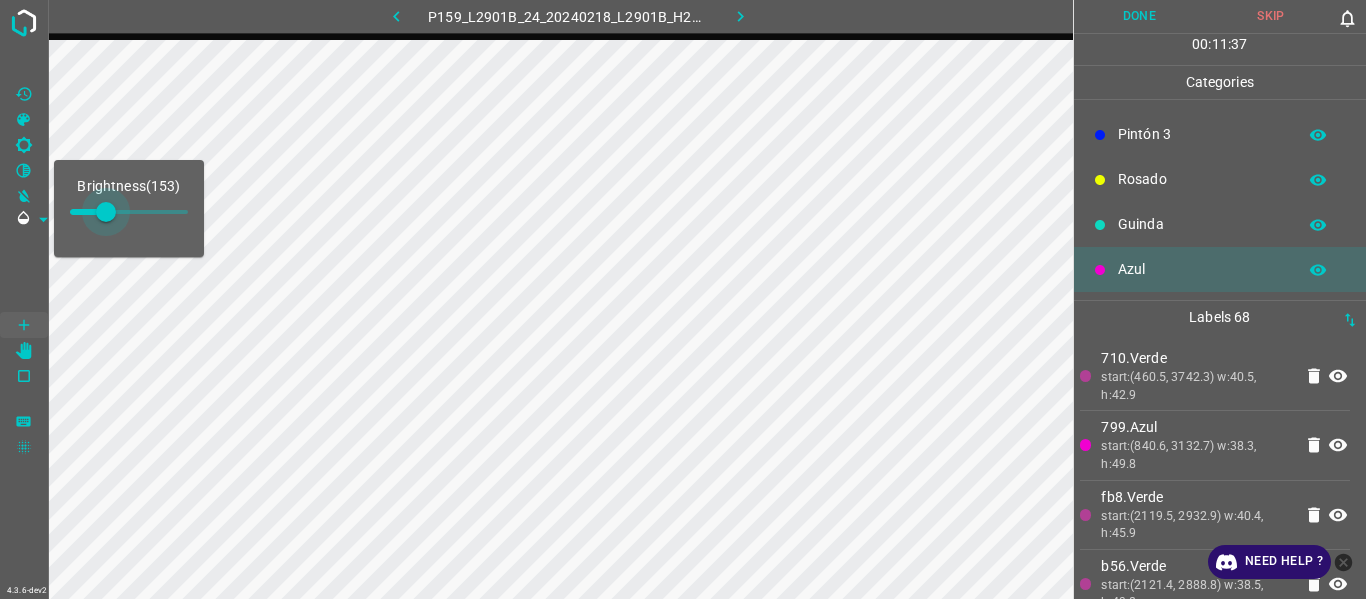 drag, startPoint x: 94, startPoint y: 218, endPoint x: 106, endPoint y: 218, distance: 12 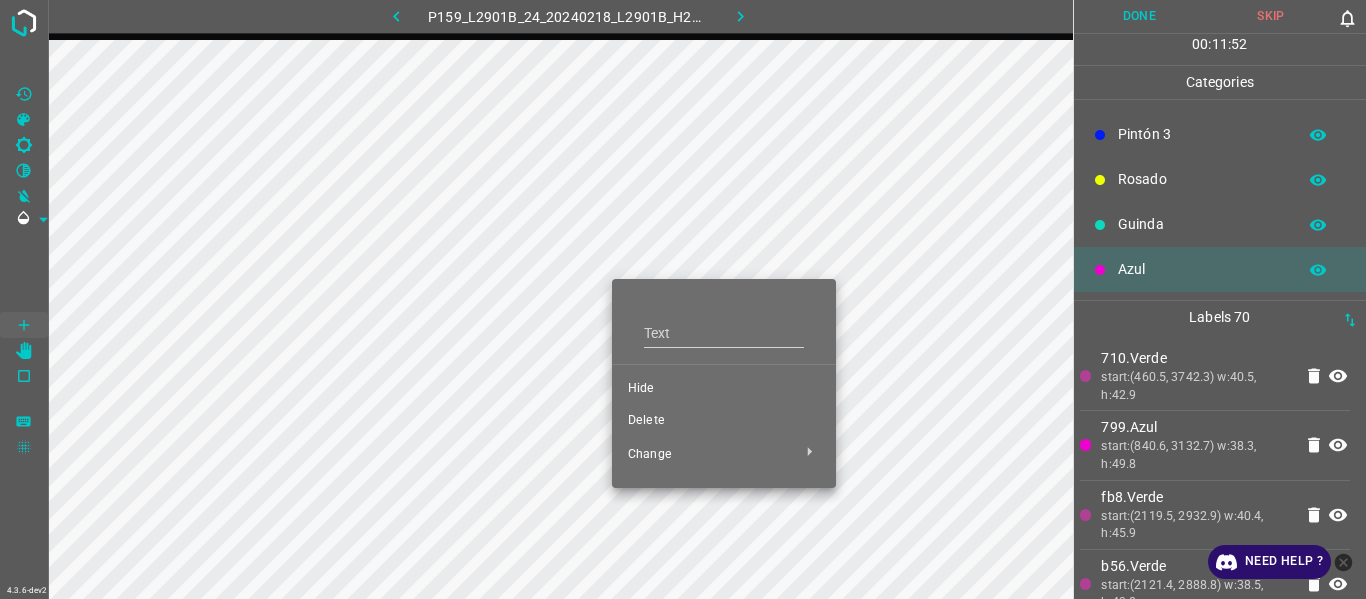 click at bounding box center (683, 299) 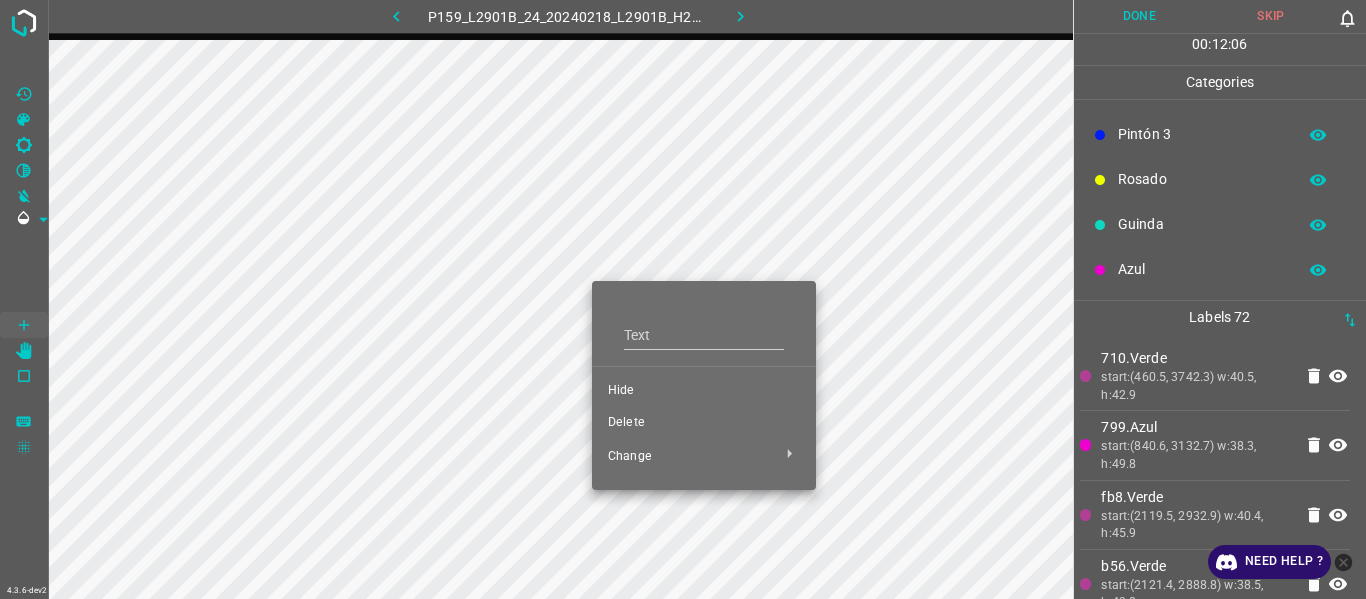 click on "Hide" at bounding box center (704, 391) 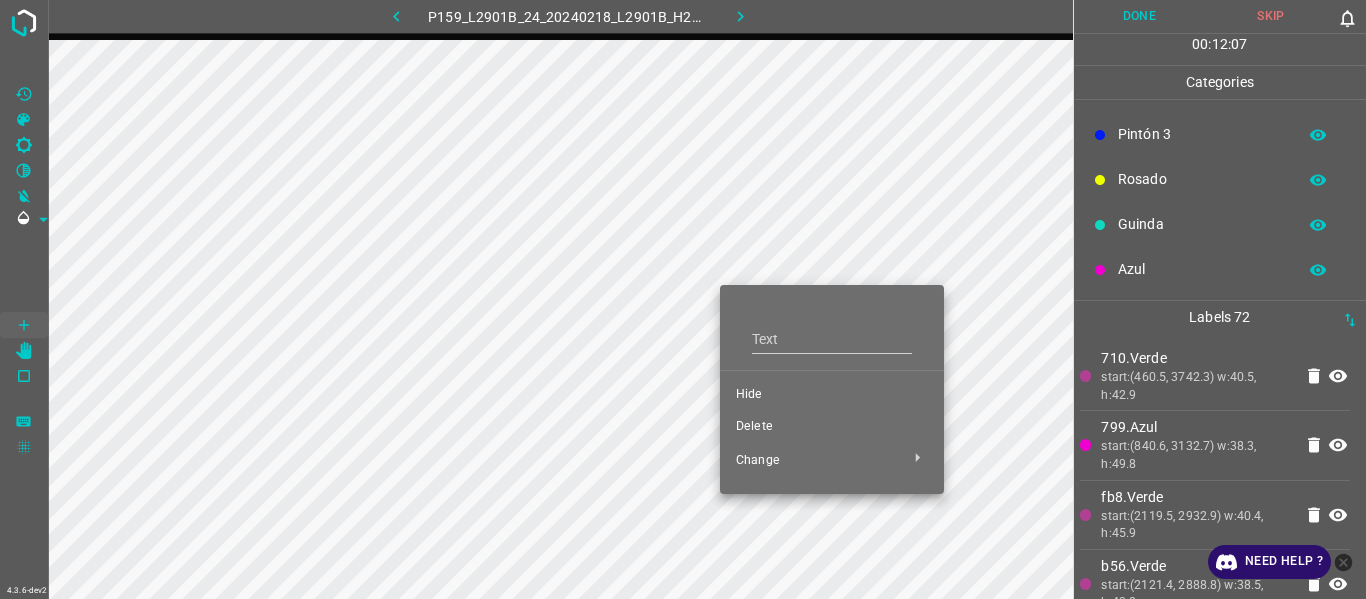 click on "Hide" at bounding box center (832, 395) 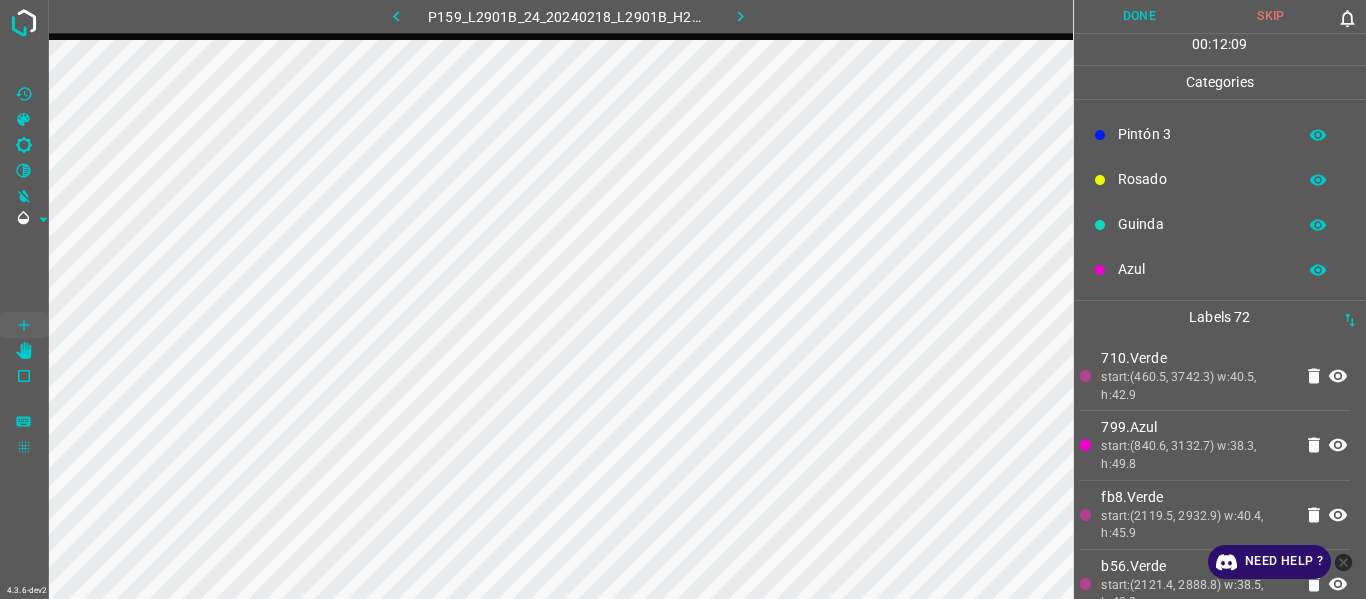 drag, startPoint x: 1134, startPoint y: 224, endPoint x: 1078, endPoint y: 248, distance: 60.926186 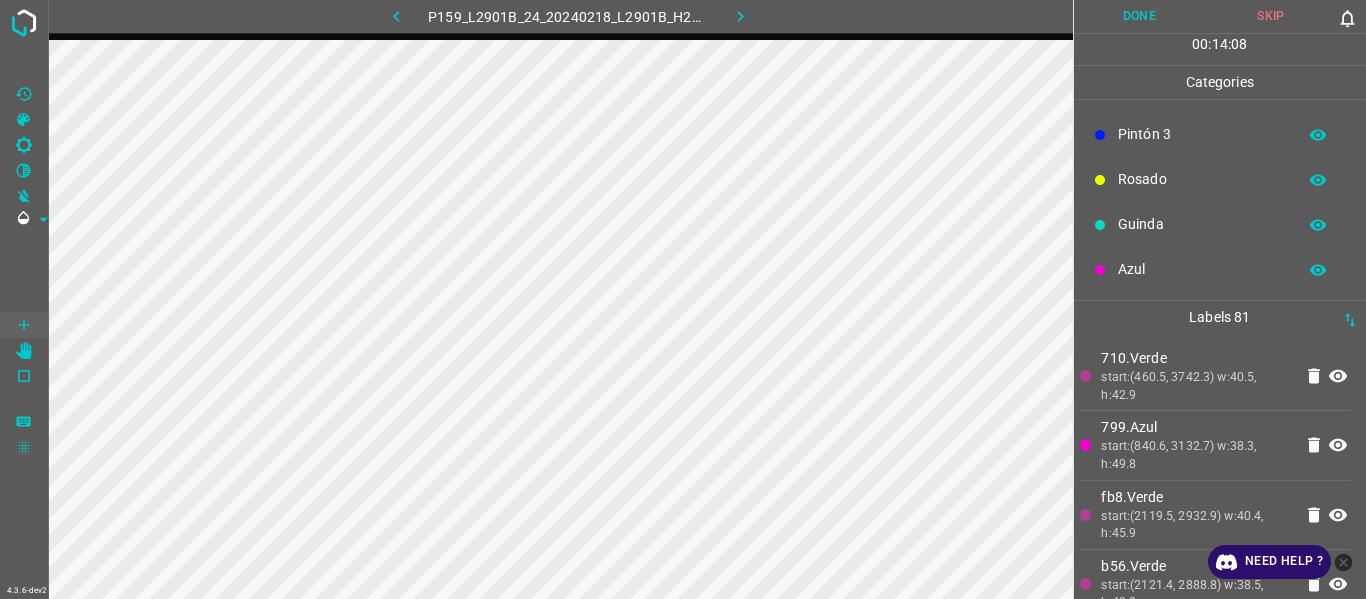 drag, startPoint x: 1168, startPoint y: 384, endPoint x: 1116, endPoint y: 396, distance: 53.366657 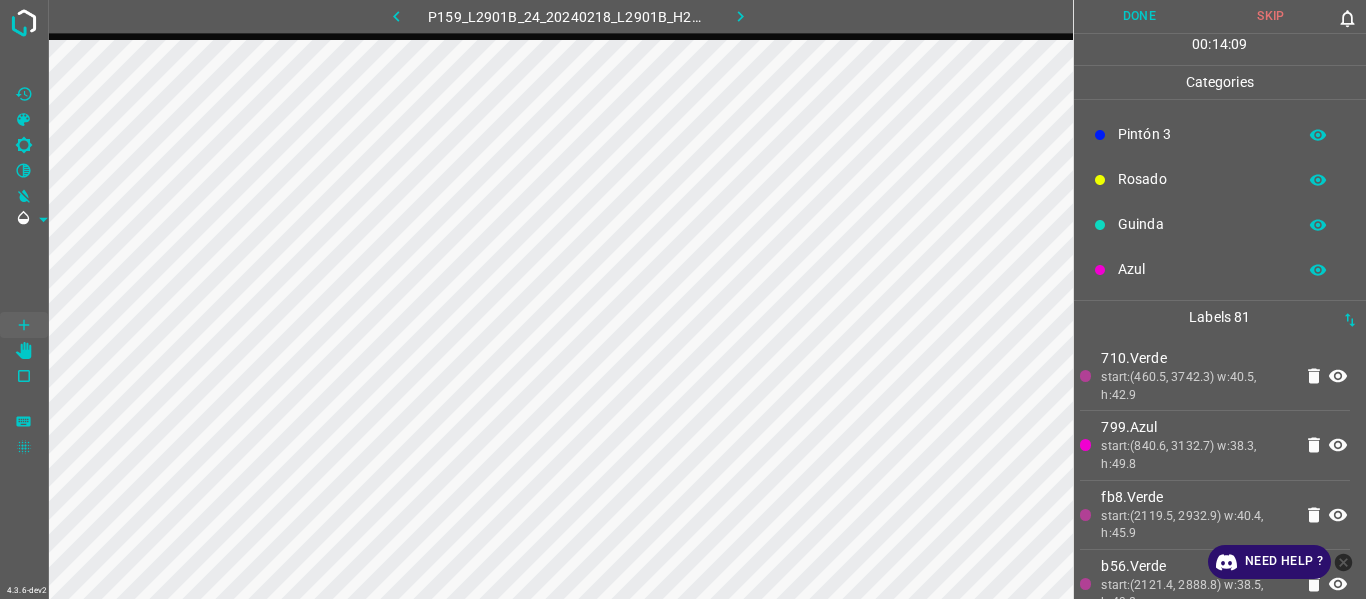 drag, startPoint x: 1184, startPoint y: 218, endPoint x: 1174, endPoint y: 222, distance: 10.770329 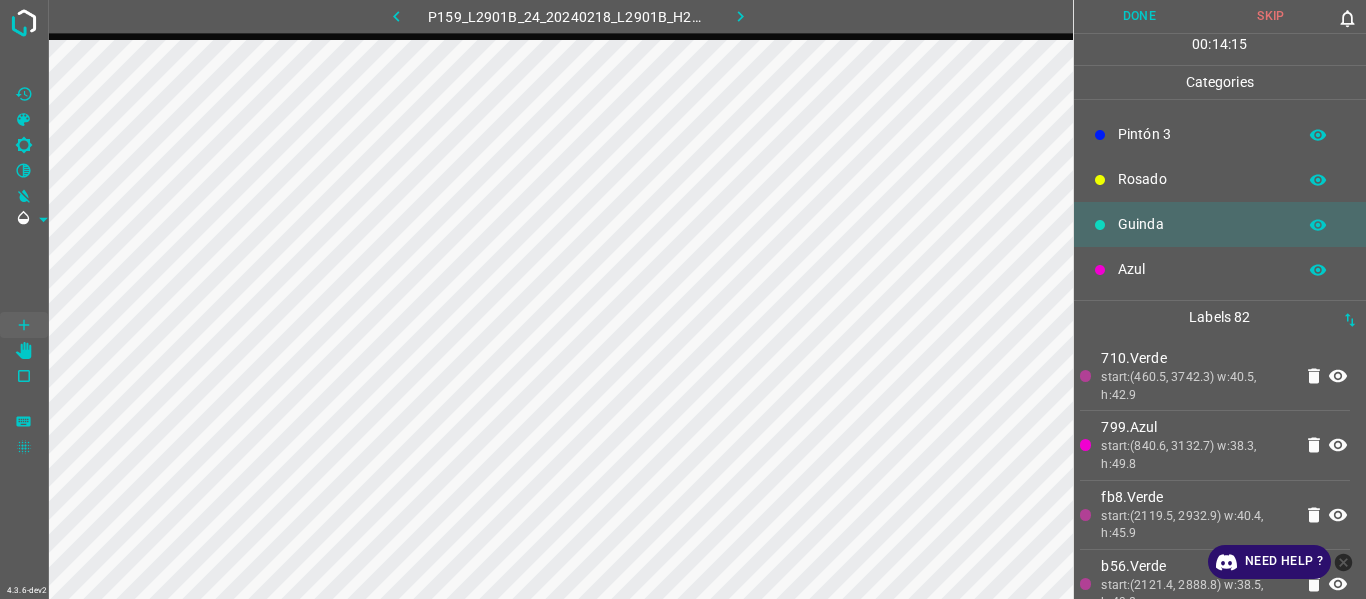 drag, startPoint x: 1202, startPoint y: 264, endPoint x: 1170, endPoint y: 266, distance: 32.06244 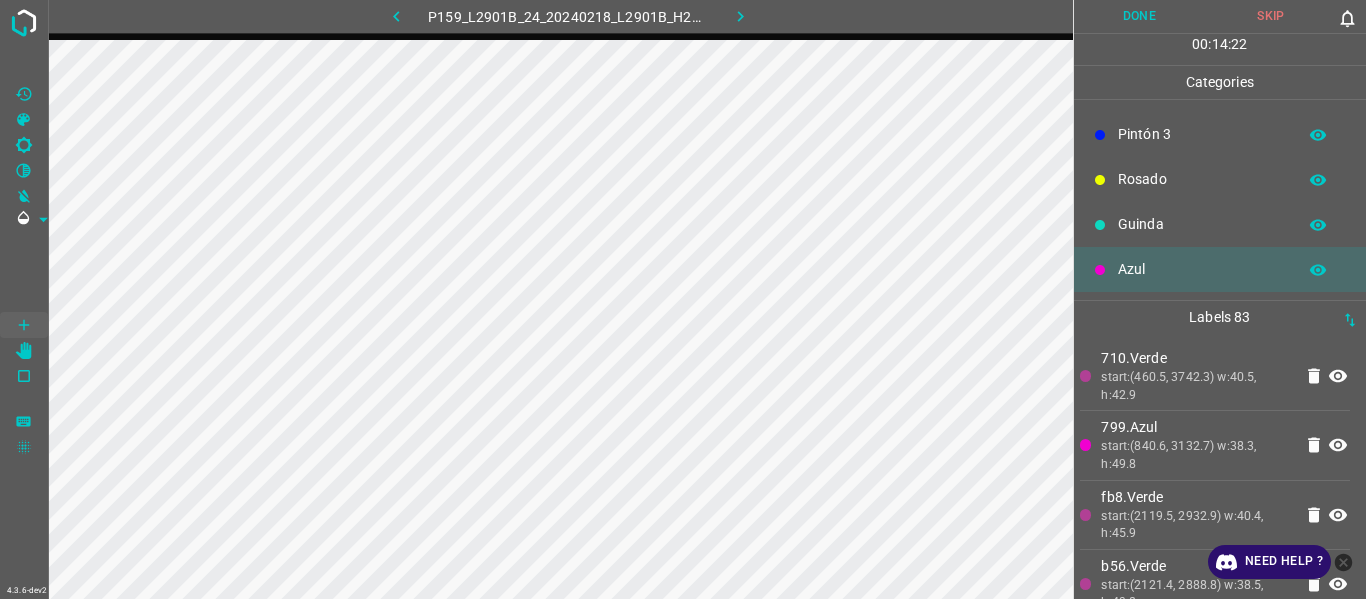 drag, startPoint x: 1134, startPoint y: 190, endPoint x: 1124, endPoint y: 192, distance: 10.198039 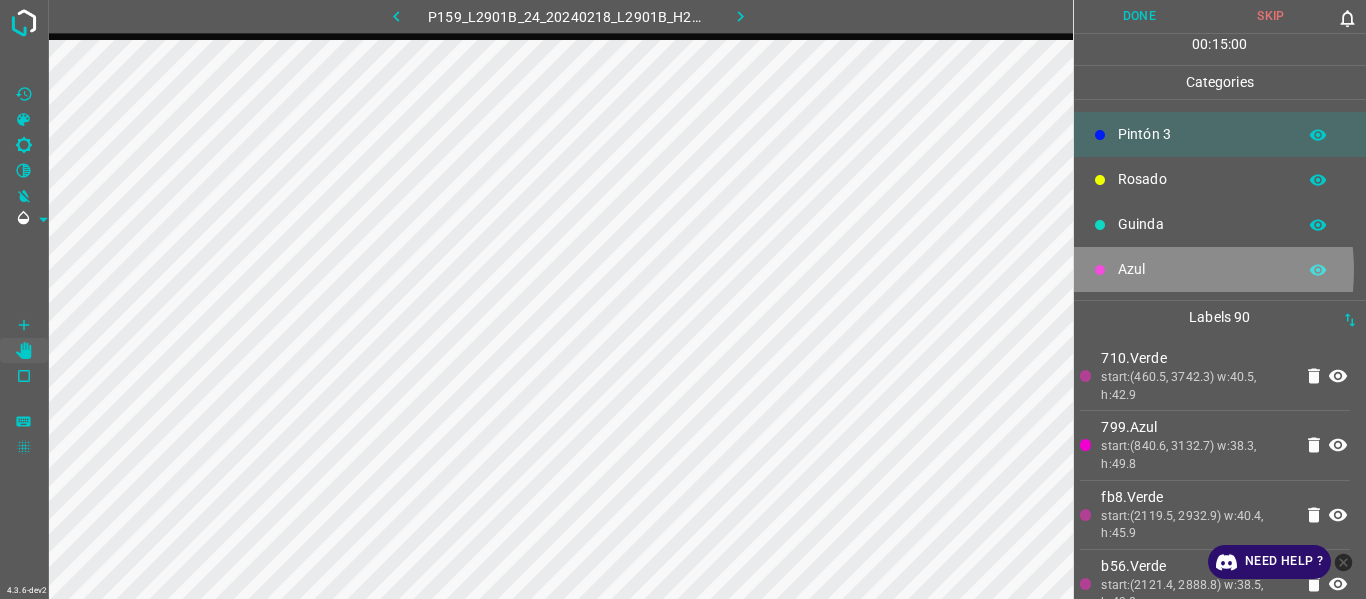 drag, startPoint x: 1146, startPoint y: 270, endPoint x: 1090, endPoint y: 292, distance: 60.166435 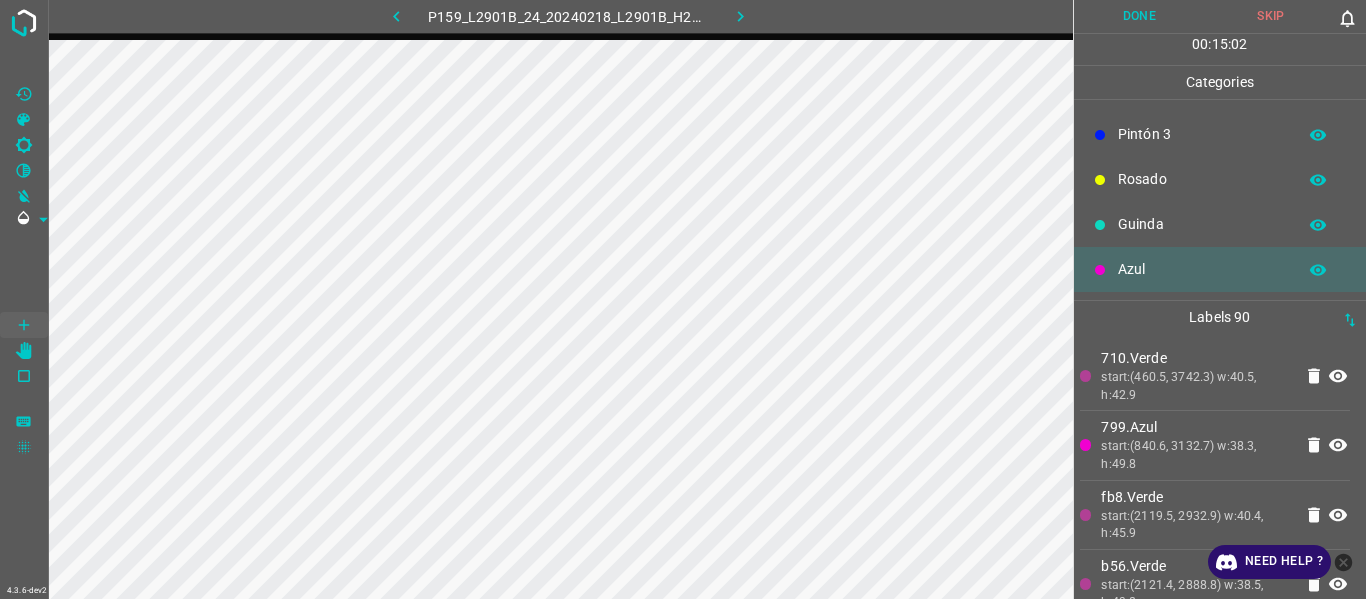 drag, startPoint x: 1212, startPoint y: 214, endPoint x: 1180, endPoint y: 220, distance: 32.55764 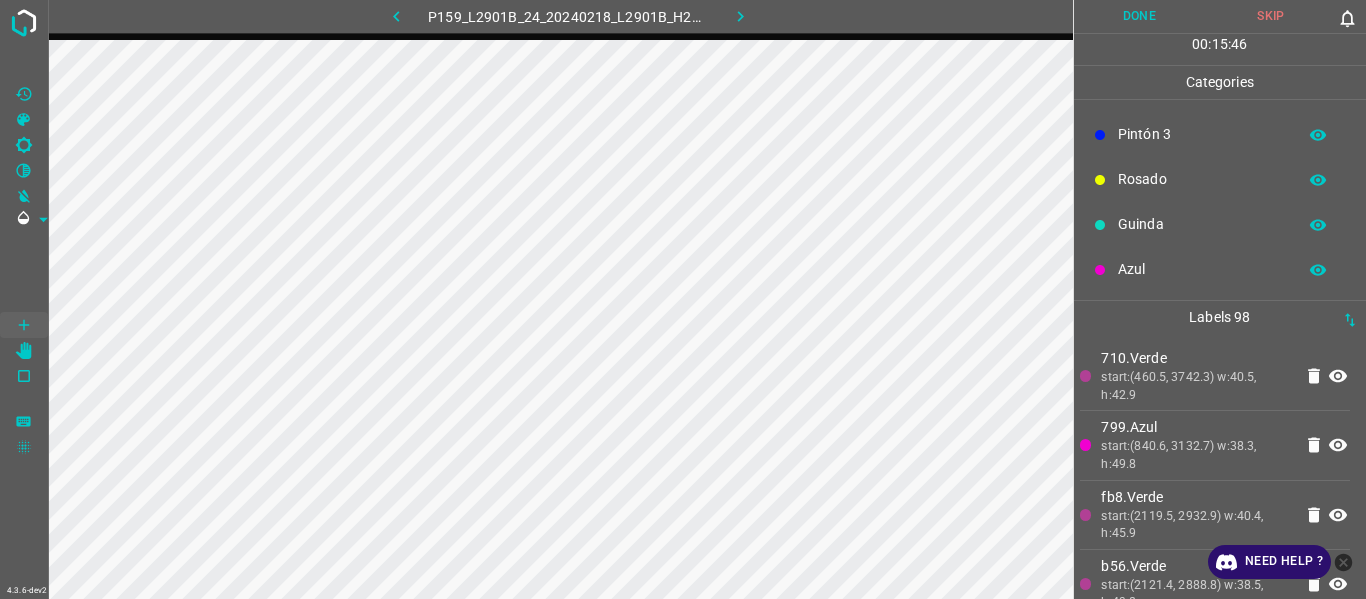 click on "Rosado" at bounding box center [1202, 179] 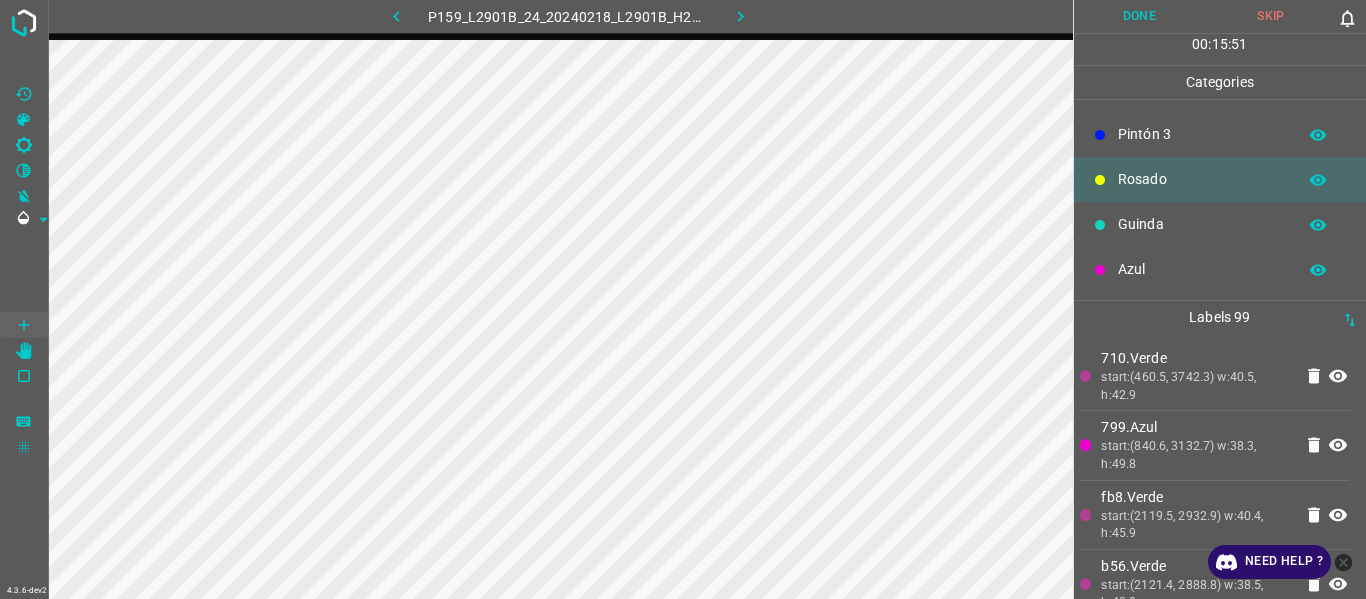 click on "Azul" at bounding box center (1220, 269) 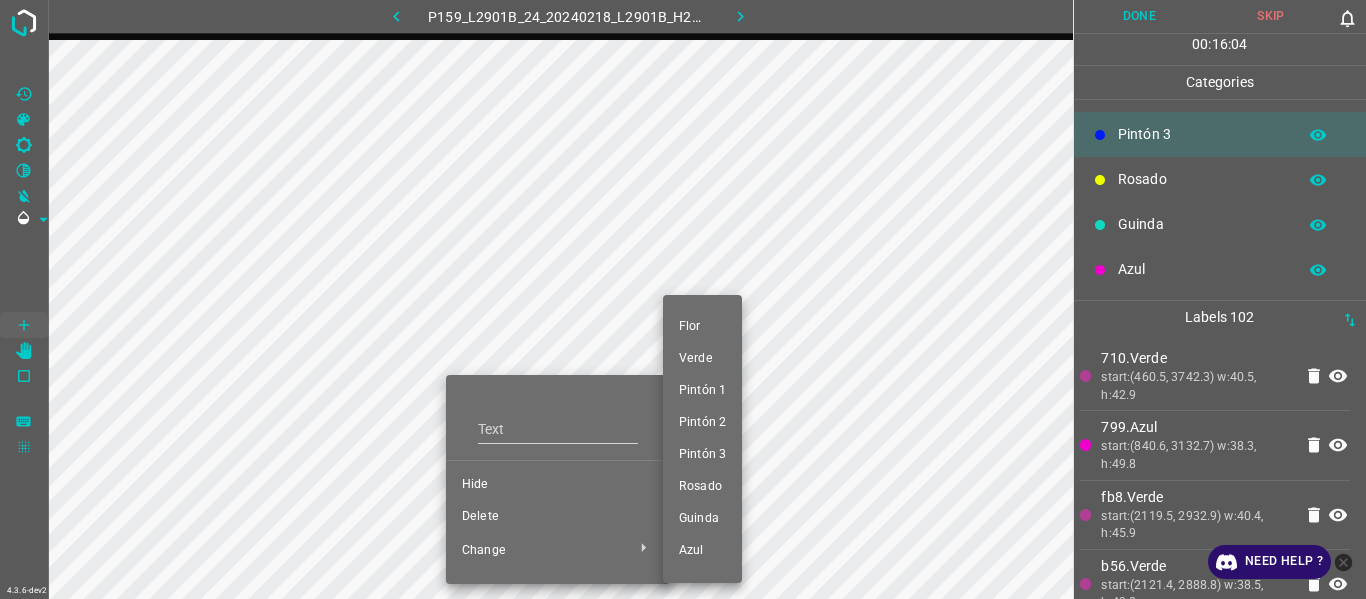 click on "Pintón 2" at bounding box center [702, 423] 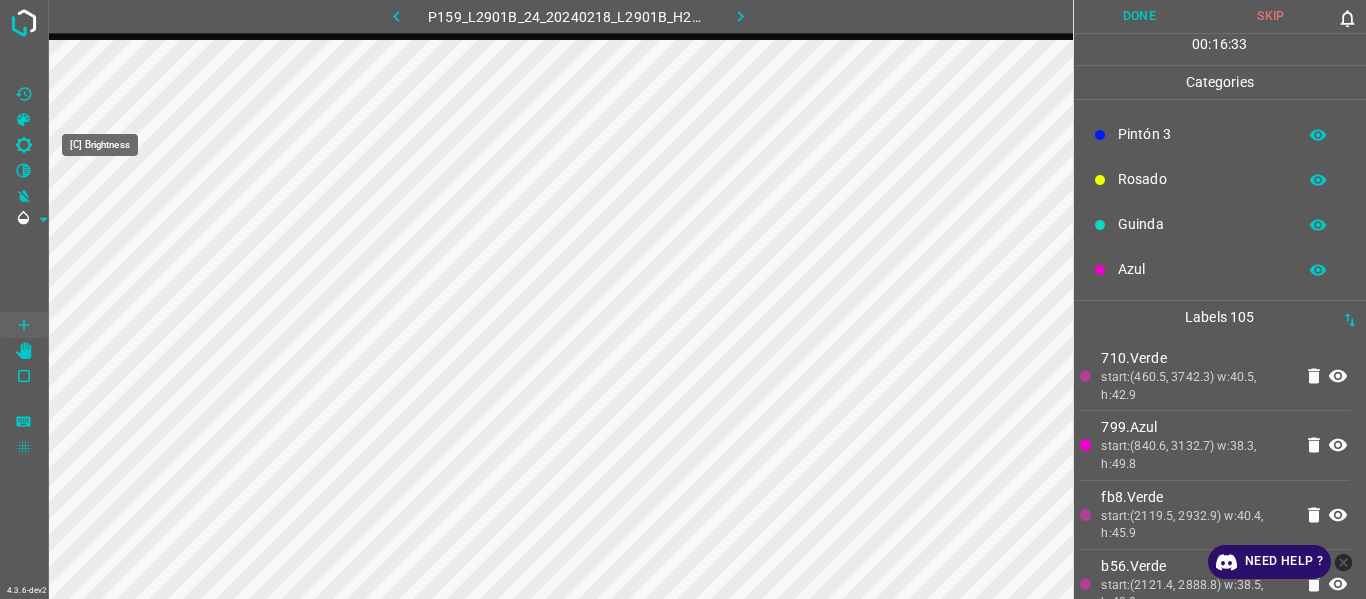 click 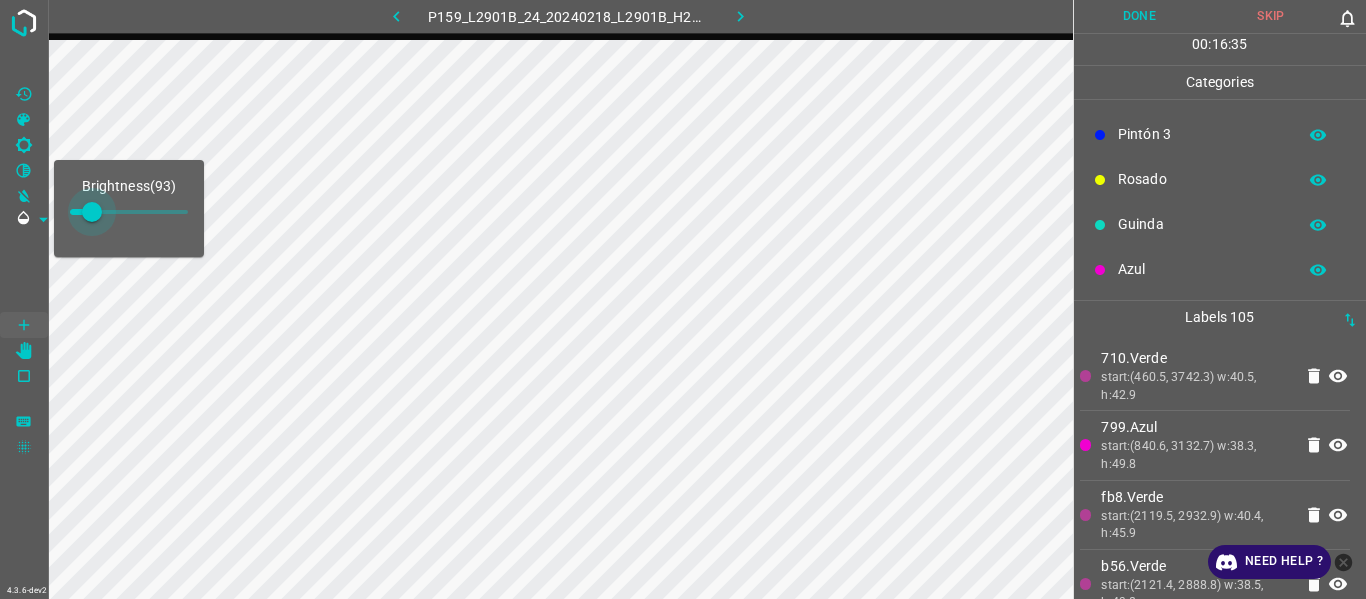 type on "68" 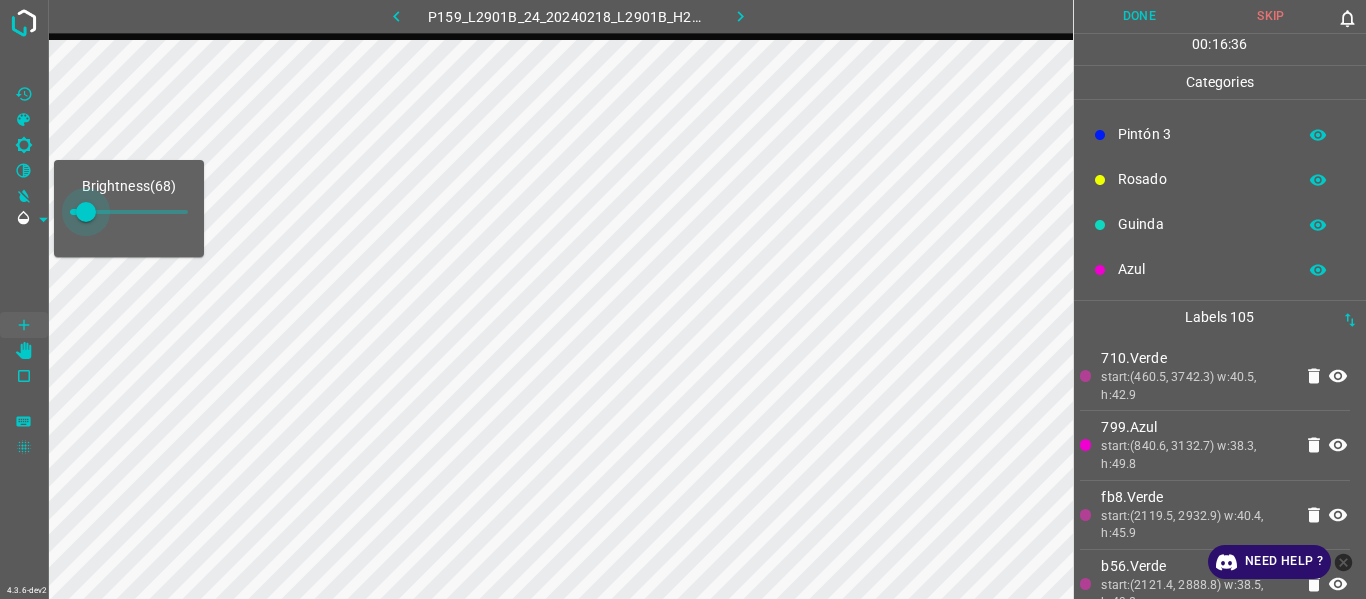 drag, startPoint x: 110, startPoint y: 212, endPoint x: 86, endPoint y: 218, distance: 24.738634 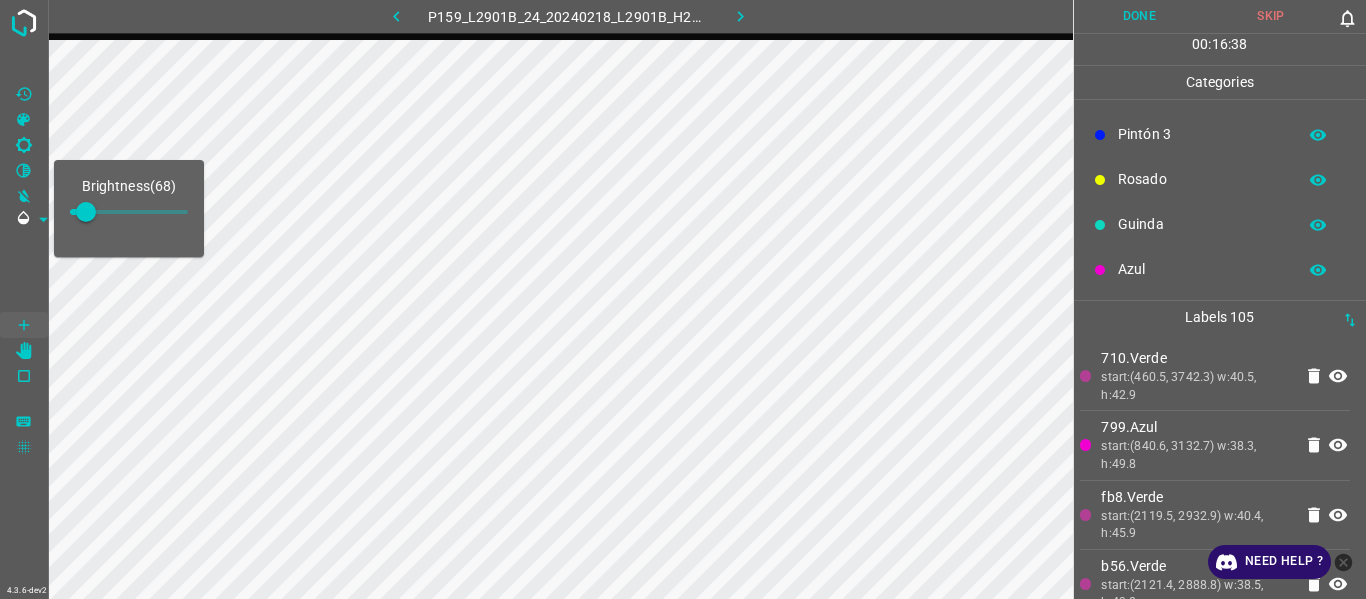 click on "Labels   105" at bounding box center (1220, 317) 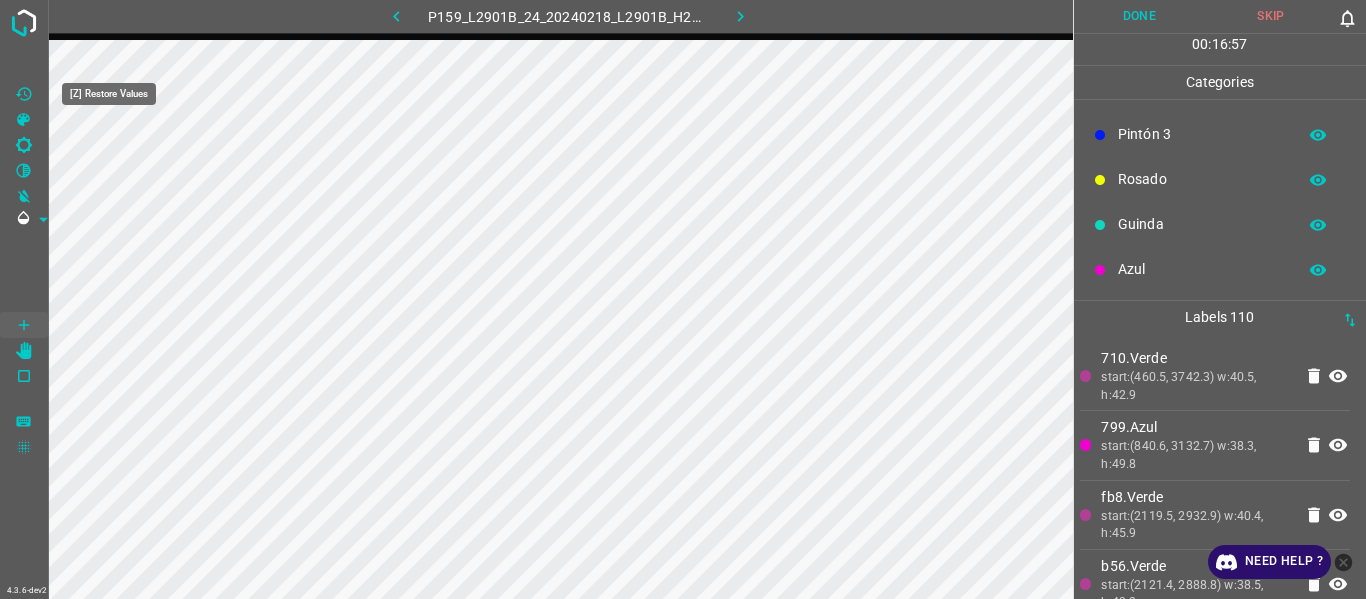 click at bounding box center [24, 94] 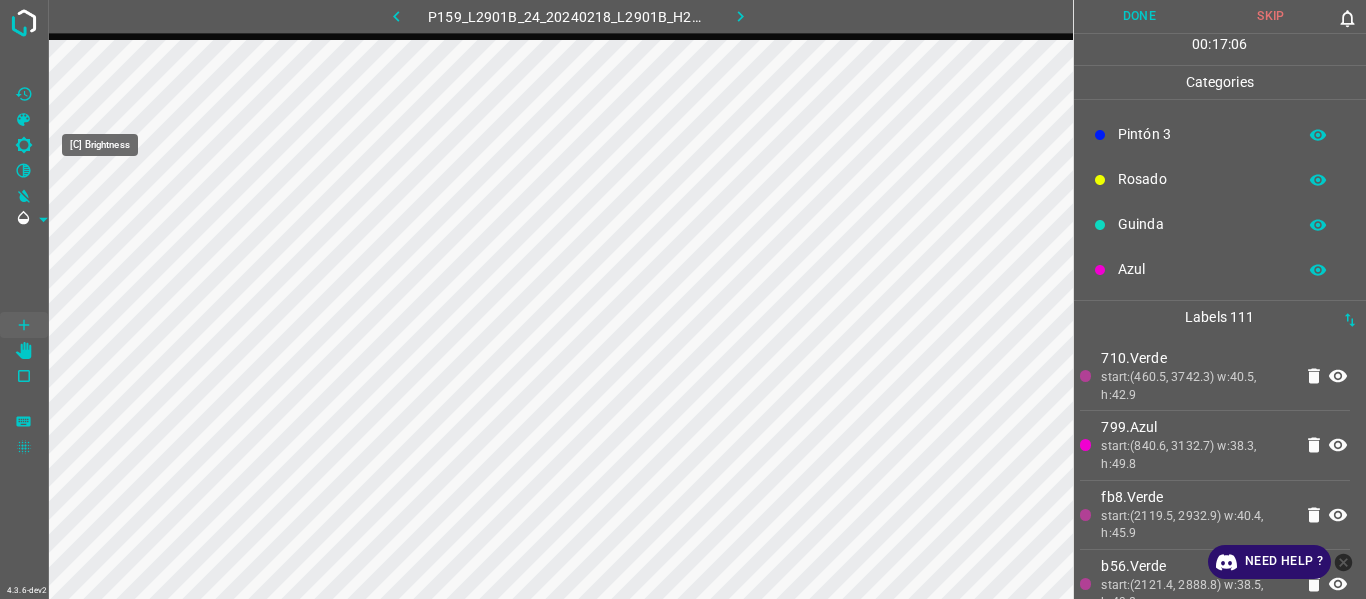 click 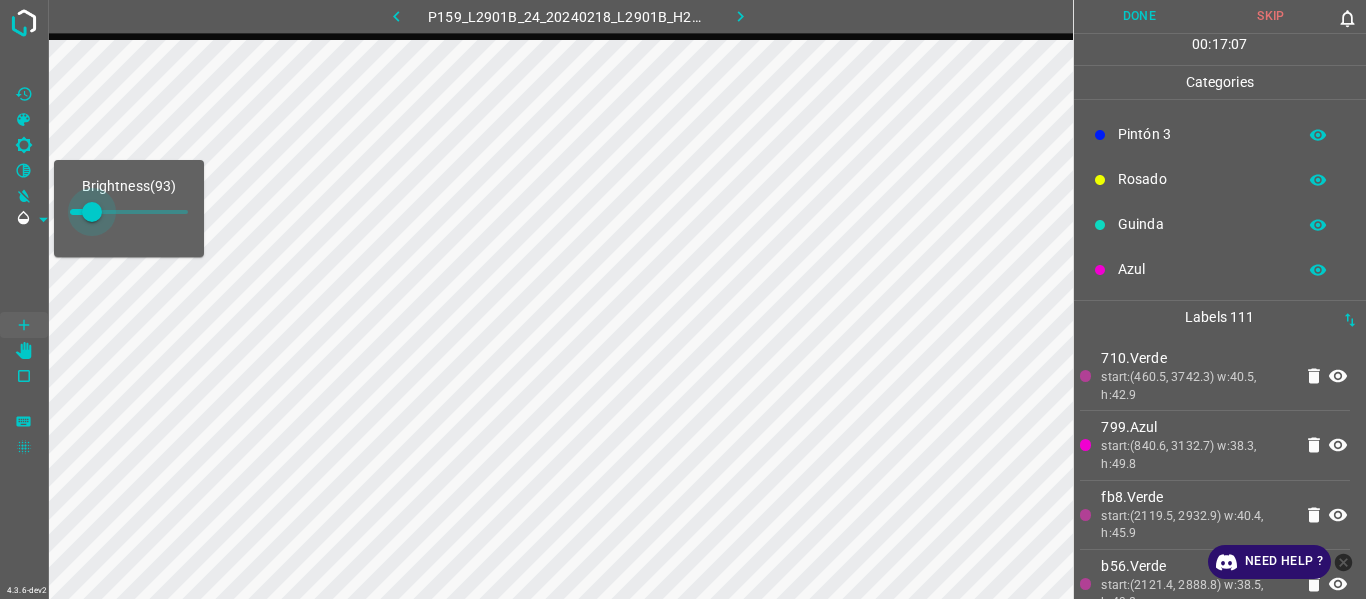 type on "136" 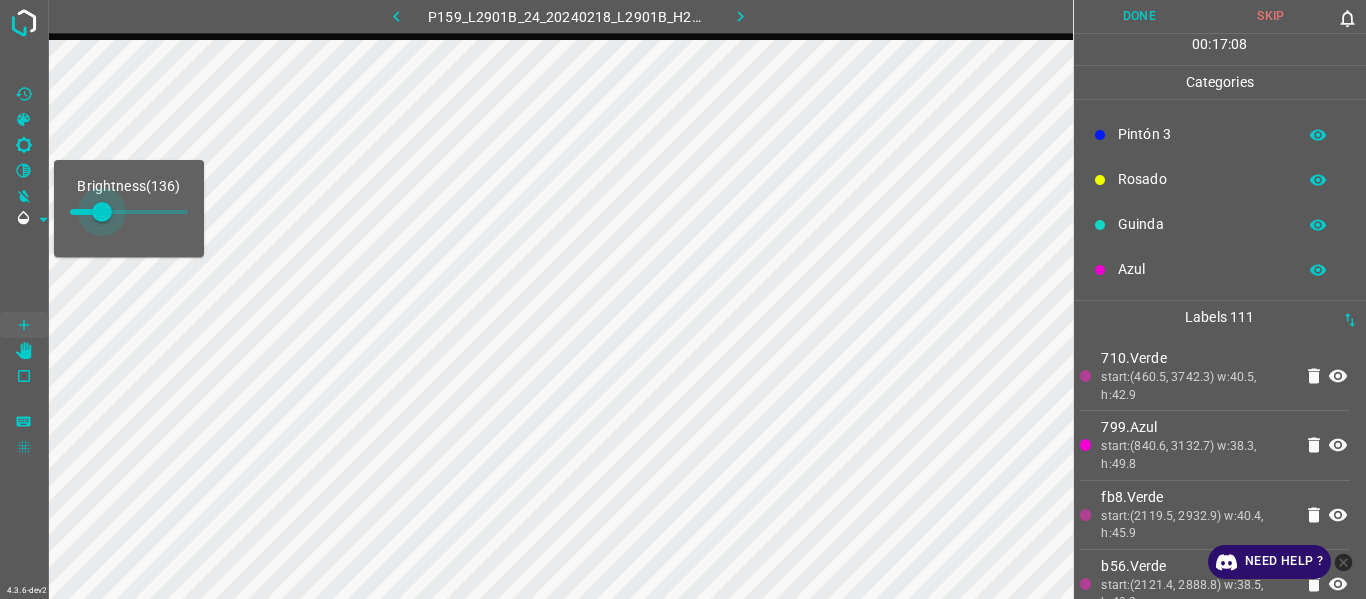 click at bounding box center (102, 212) 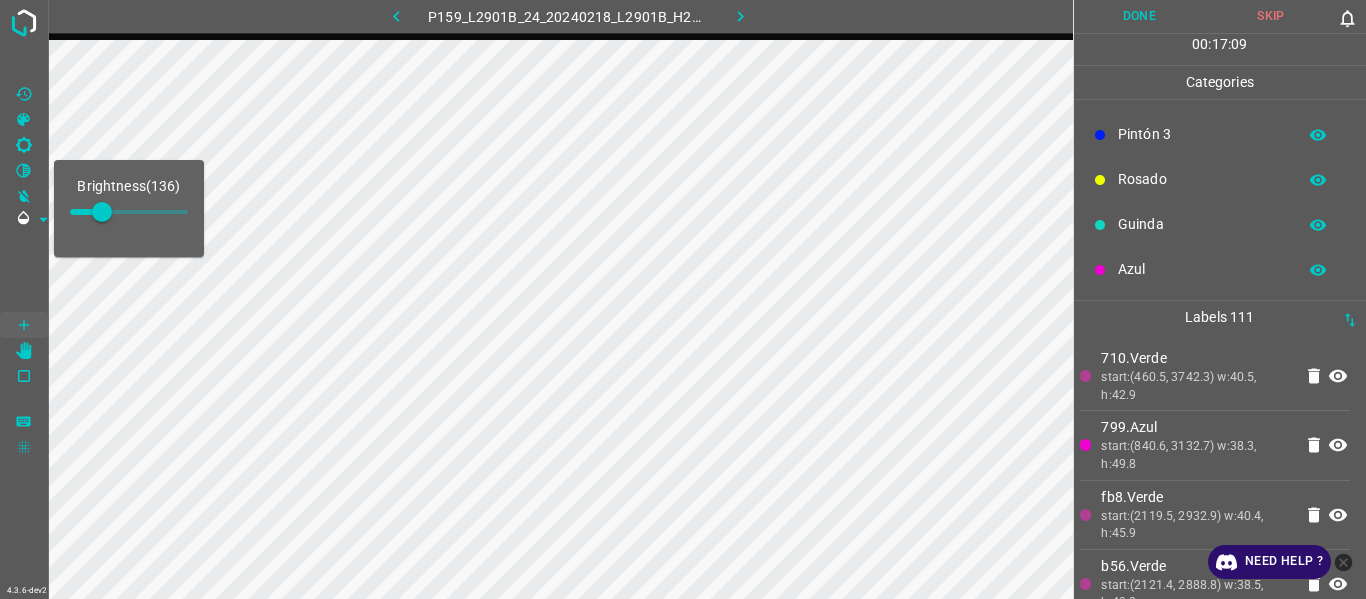 click on "710.Verde" at bounding box center [1196, 358] 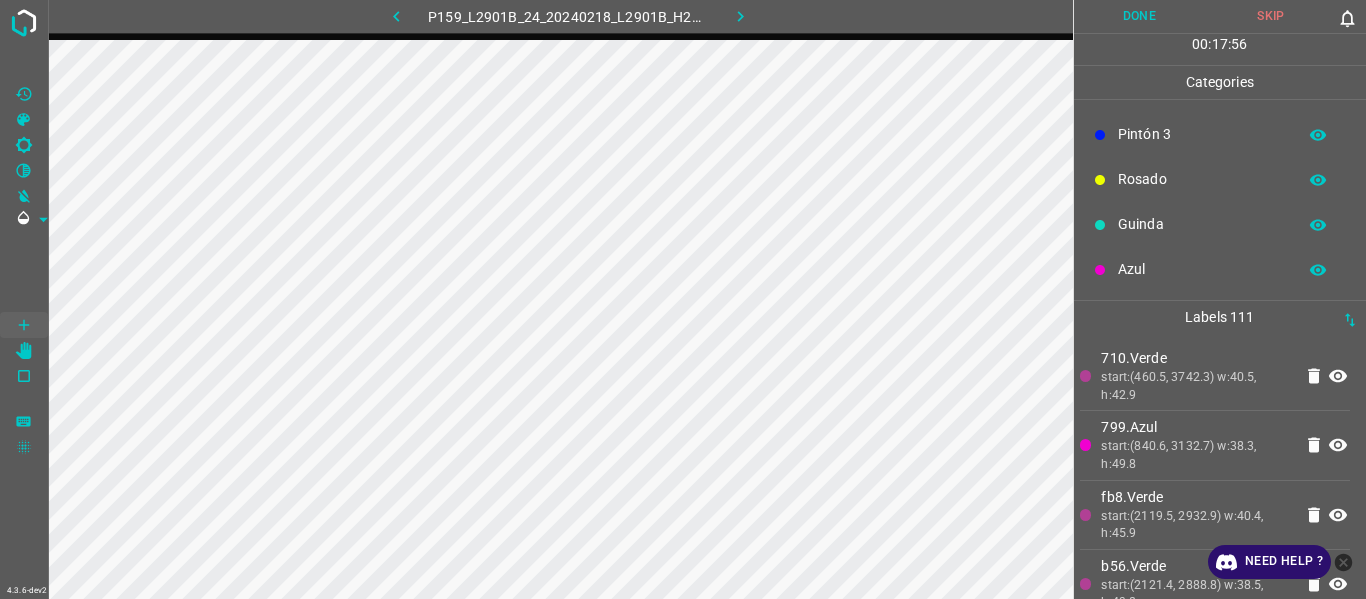 click on "710.Verde" at bounding box center [1196, 358] 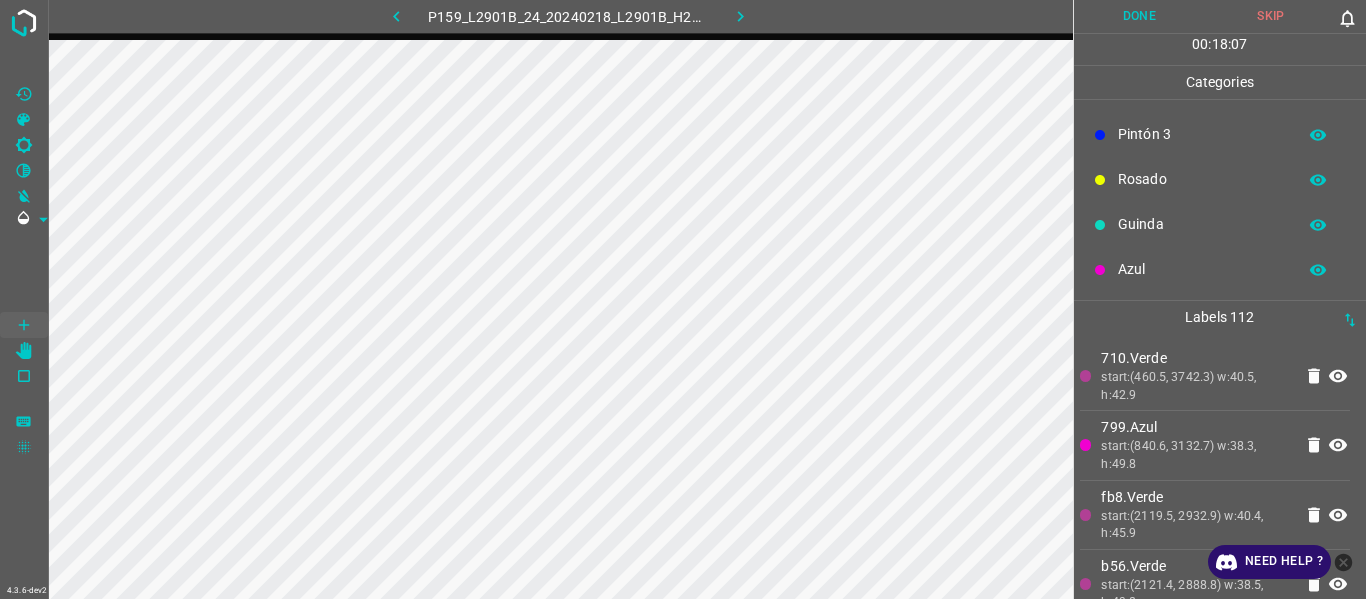 click on "710.Verde" at bounding box center [1196, 358] 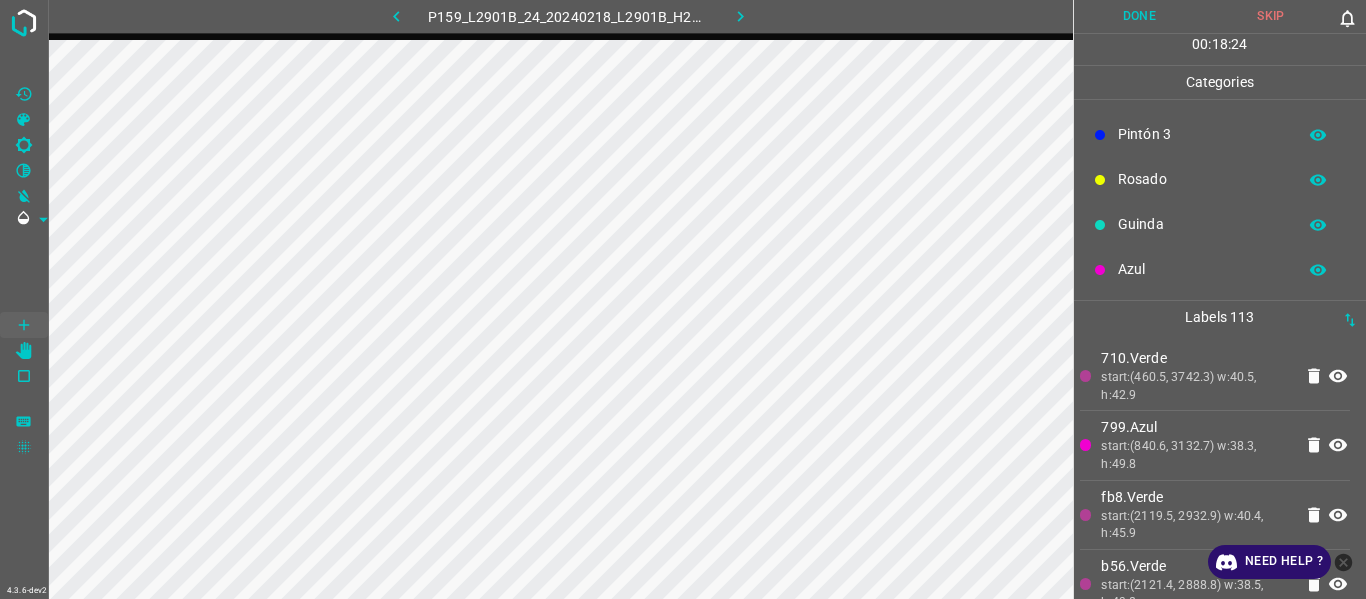 click on "710.Verde" at bounding box center [1196, 358] 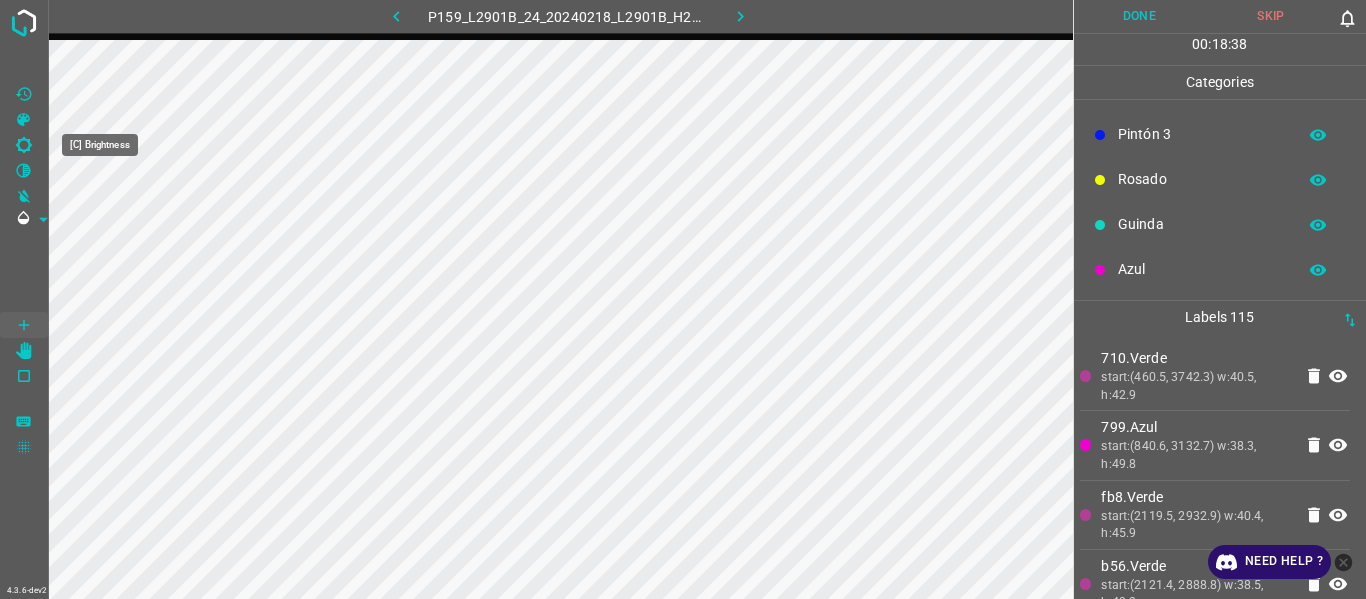 click at bounding box center (24, 145) 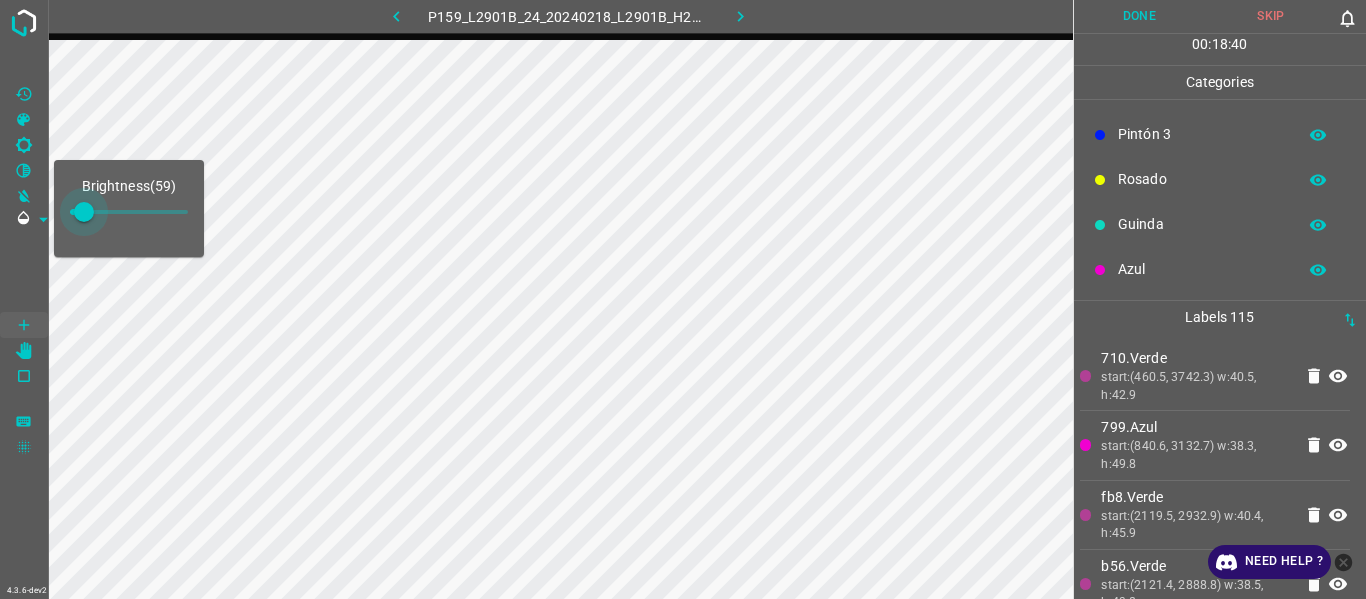 type on "68" 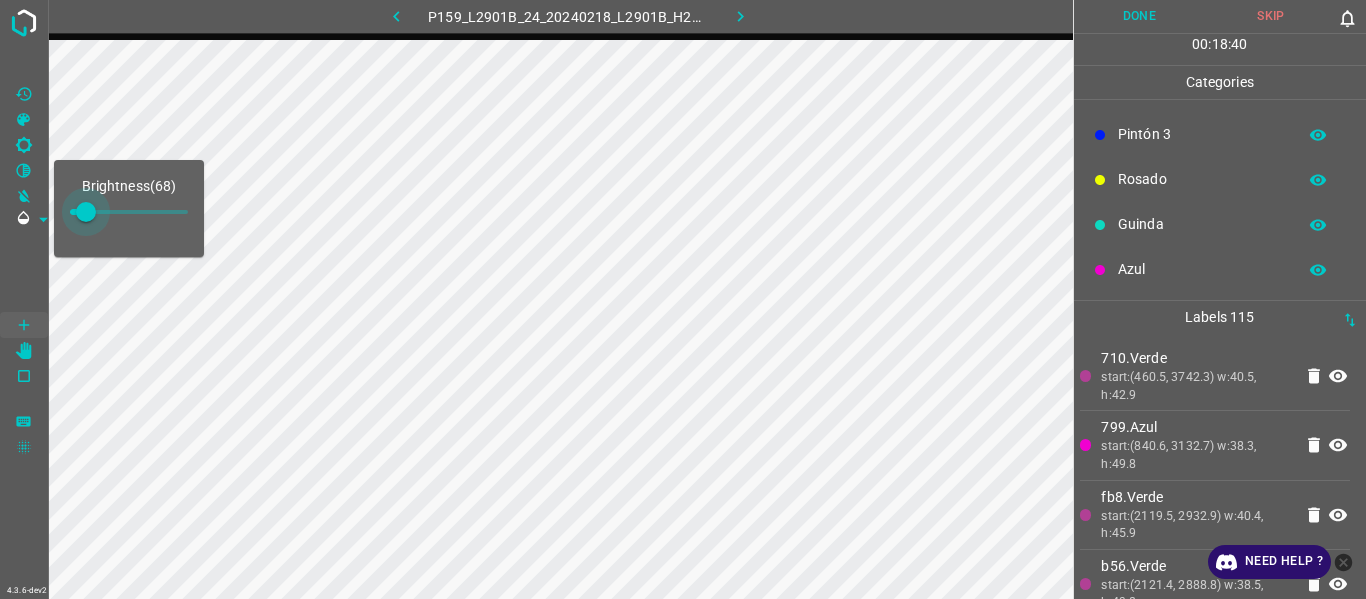 click at bounding box center (86, 212) 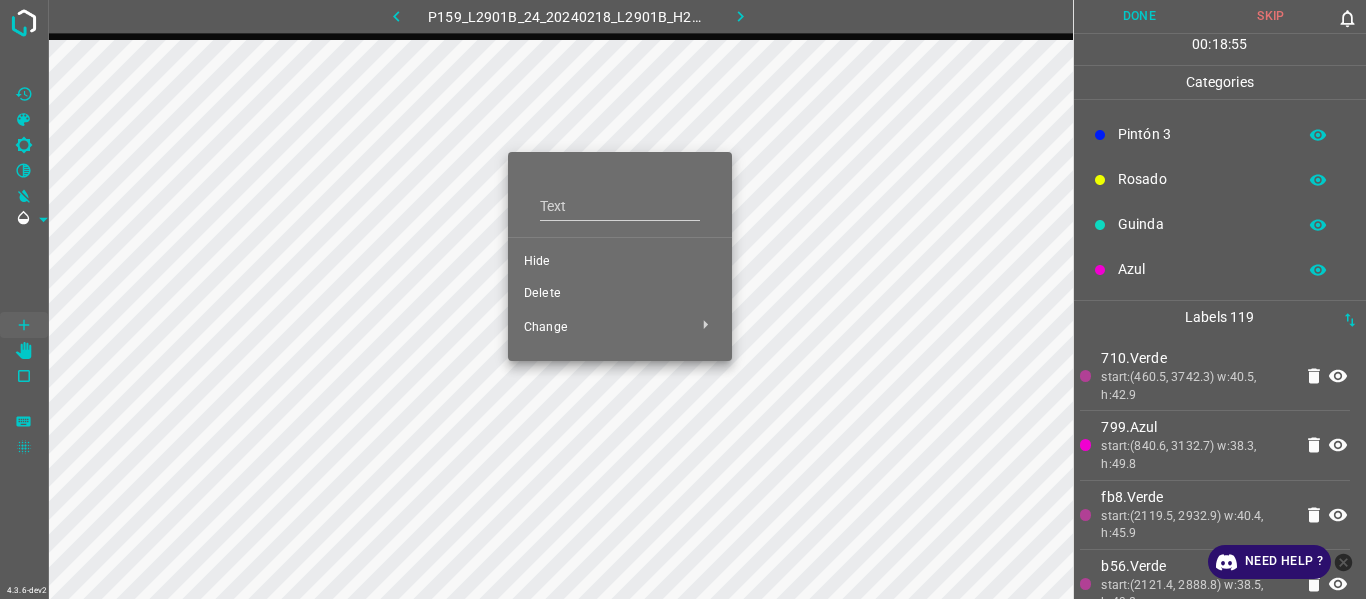 click on "Hide" at bounding box center (620, 262) 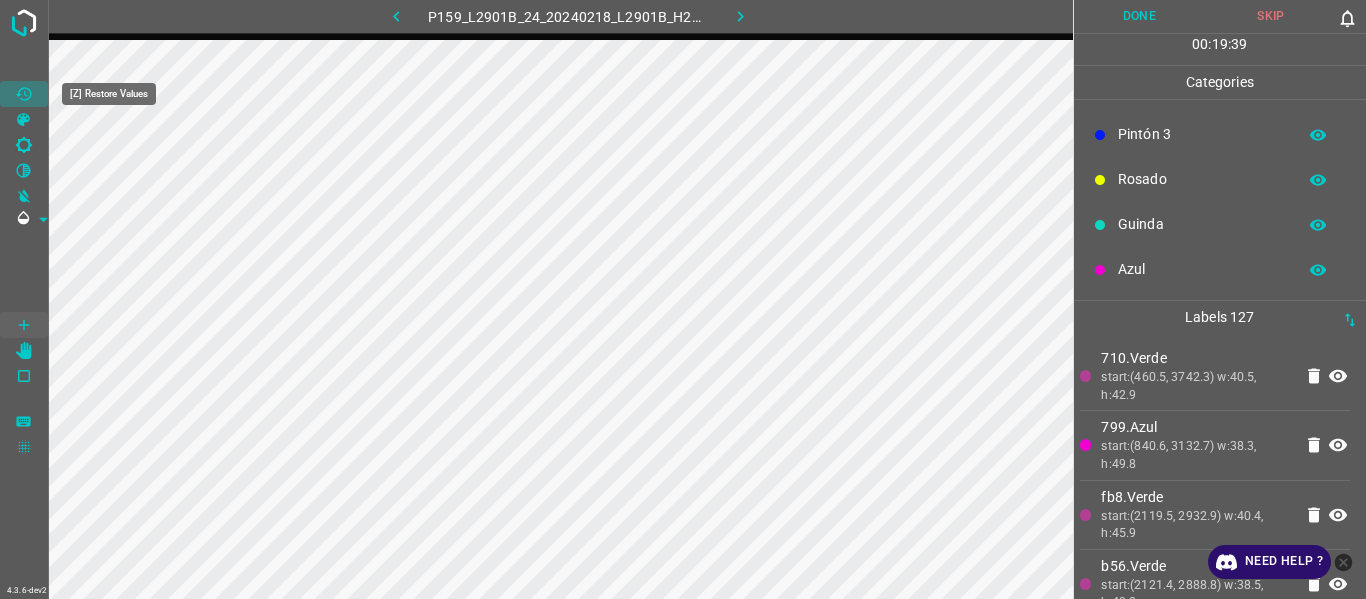 drag, startPoint x: 34, startPoint y: 85, endPoint x: 64, endPoint y: 105, distance: 36.05551 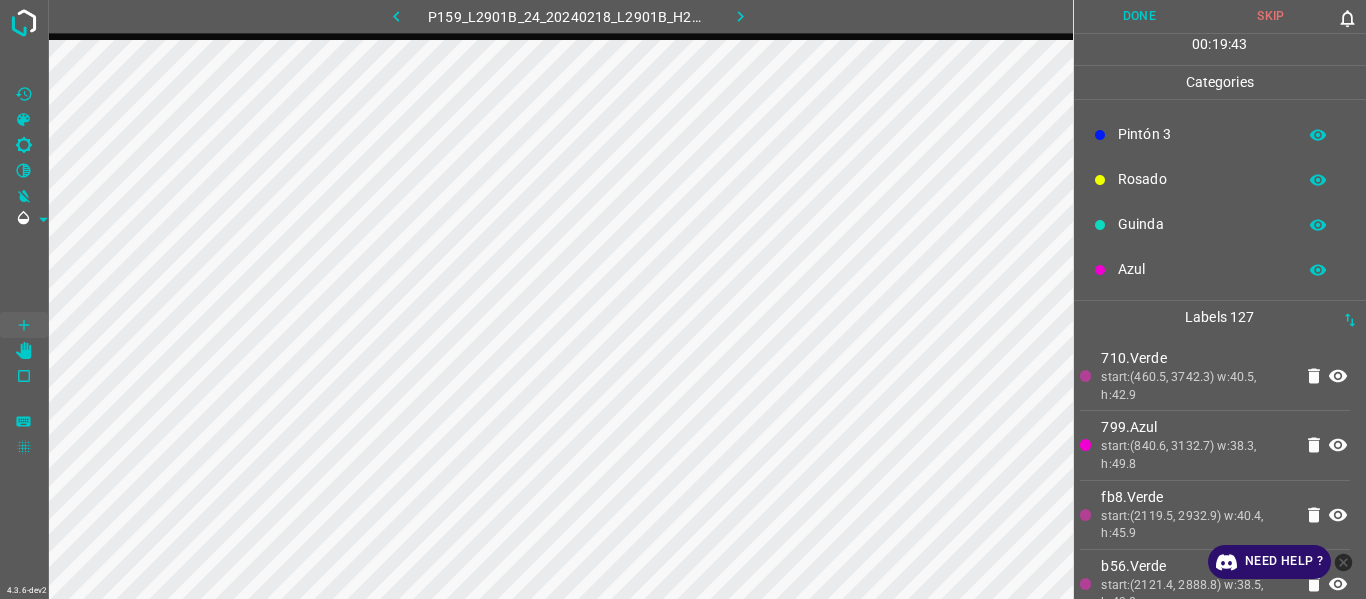 click on "Guinda" at bounding box center (1202, 224) 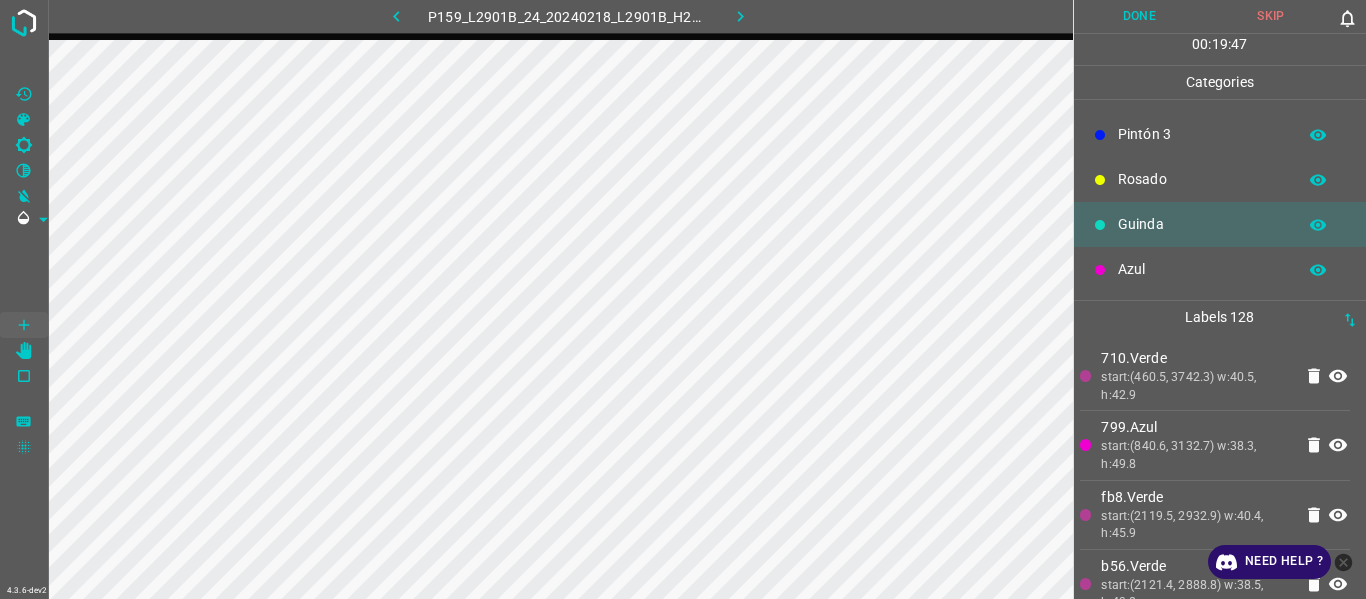 drag, startPoint x: 1178, startPoint y: 273, endPoint x: 1098, endPoint y: 281, distance: 80.399 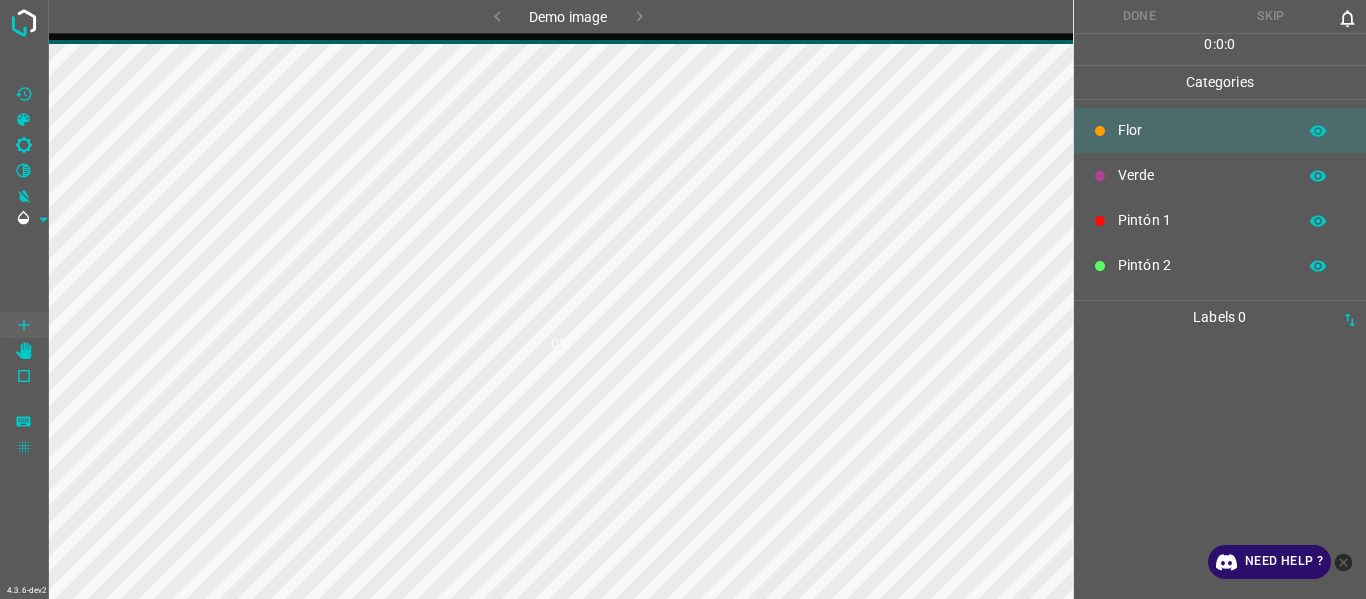 scroll, scrollTop: 0, scrollLeft: 0, axis: both 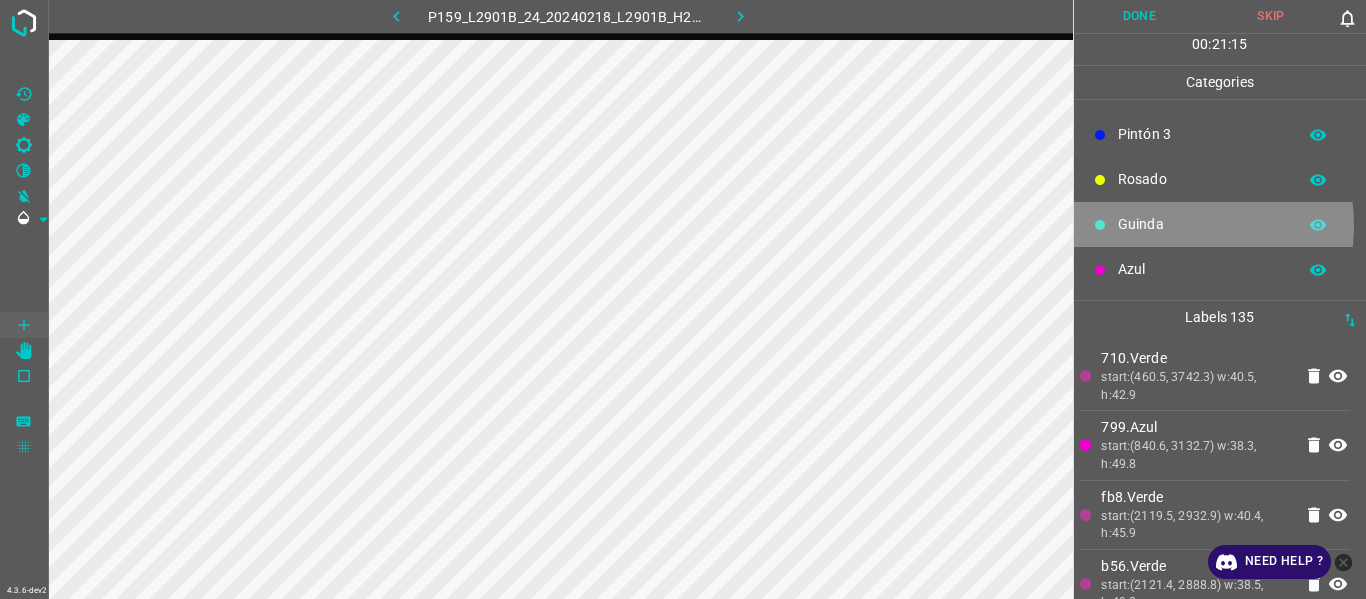 drag, startPoint x: 1164, startPoint y: 225, endPoint x: 1144, endPoint y: 235, distance: 22.36068 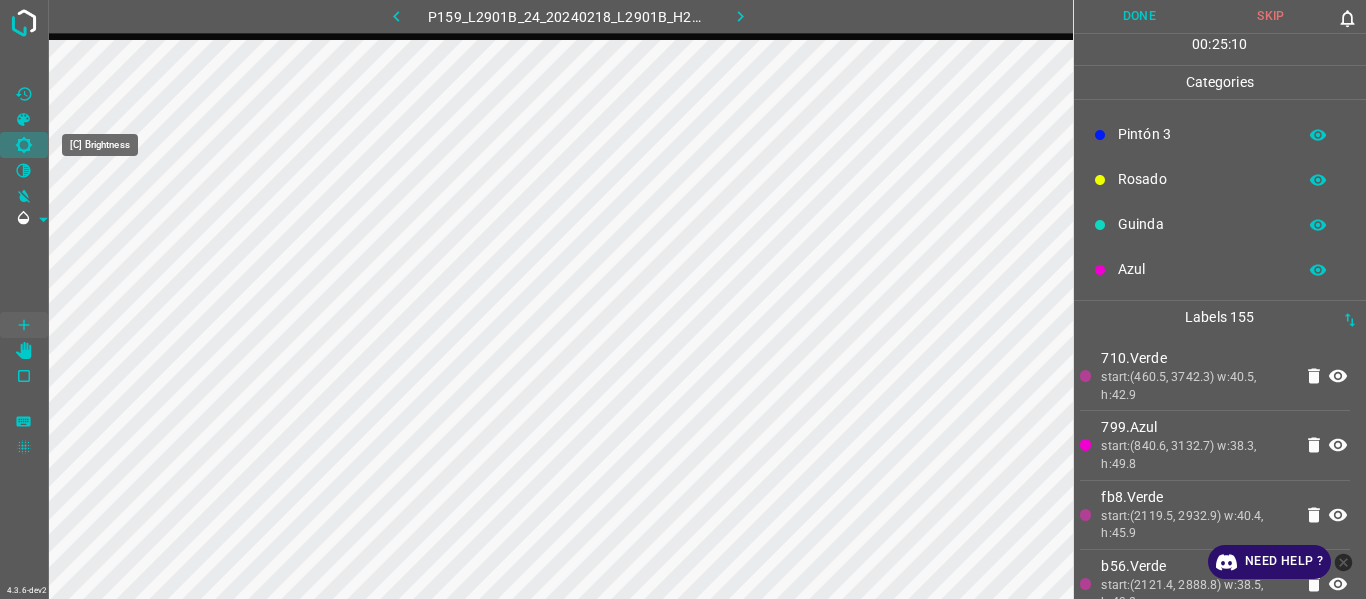 click 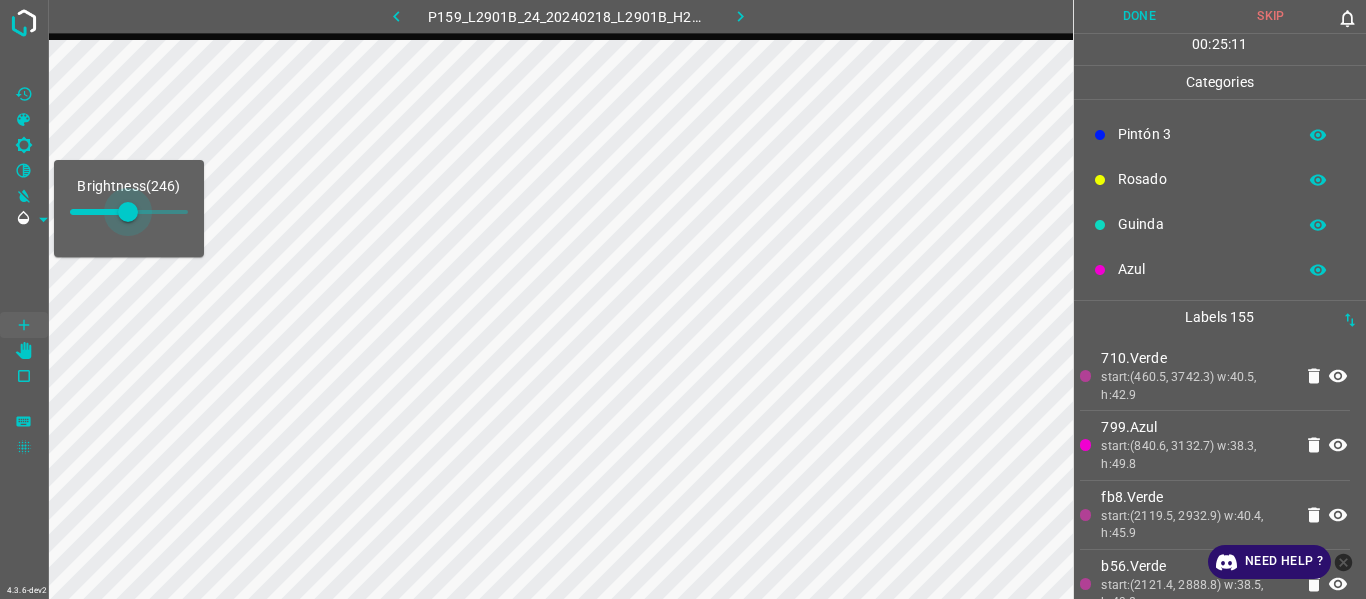 type on "246" 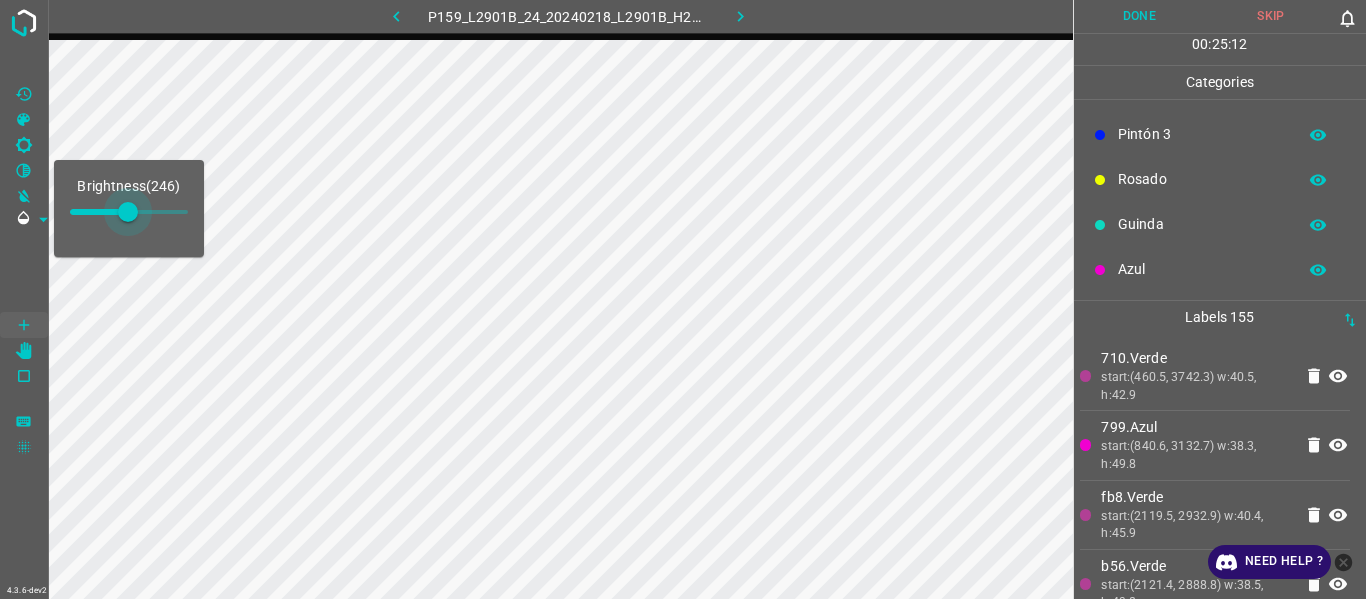 drag, startPoint x: 90, startPoint y: 221, endPoint x: 128, endPoint y: 221, distance: 38 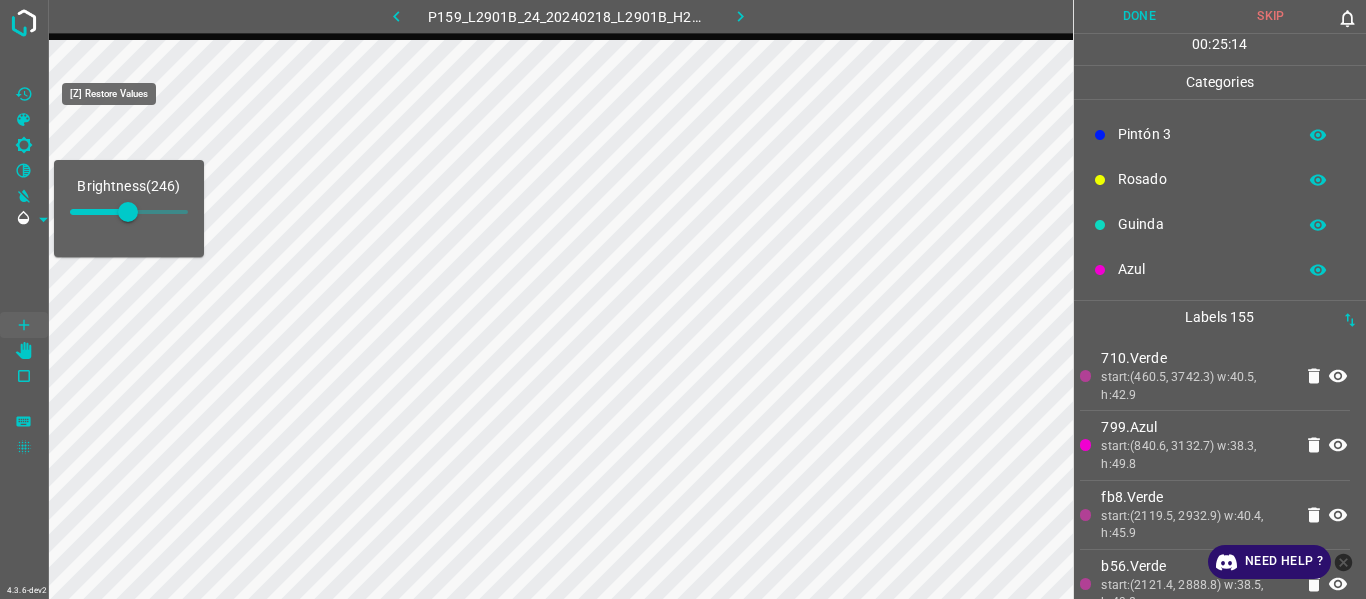 click 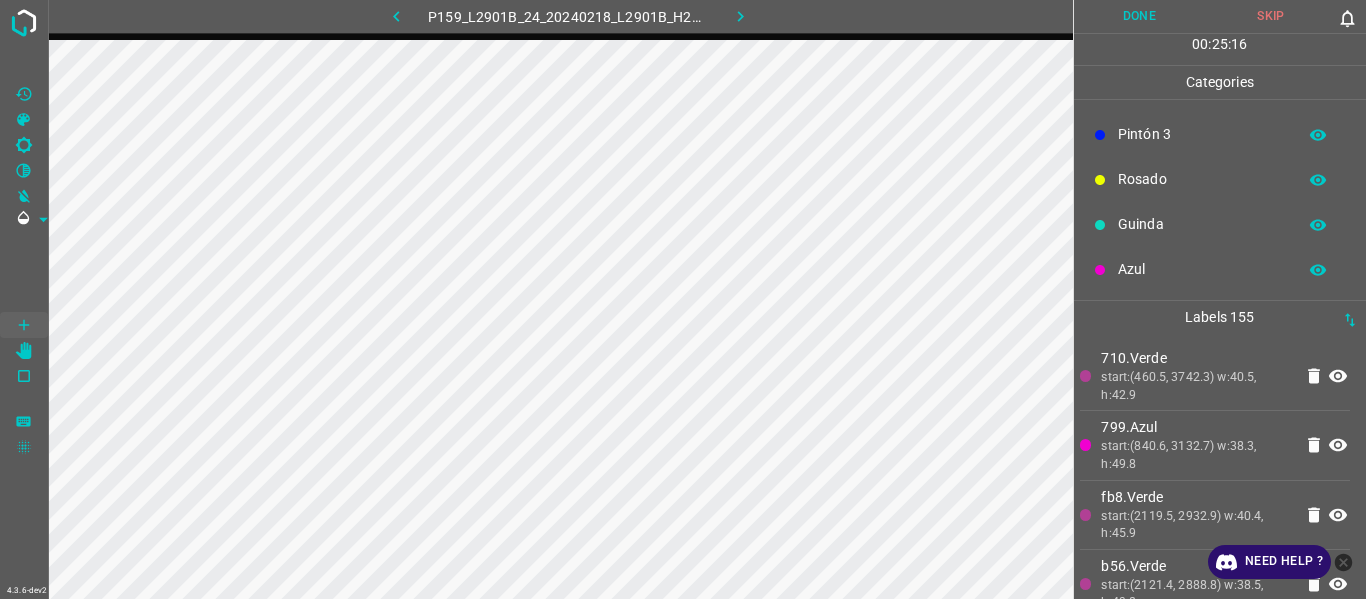 type 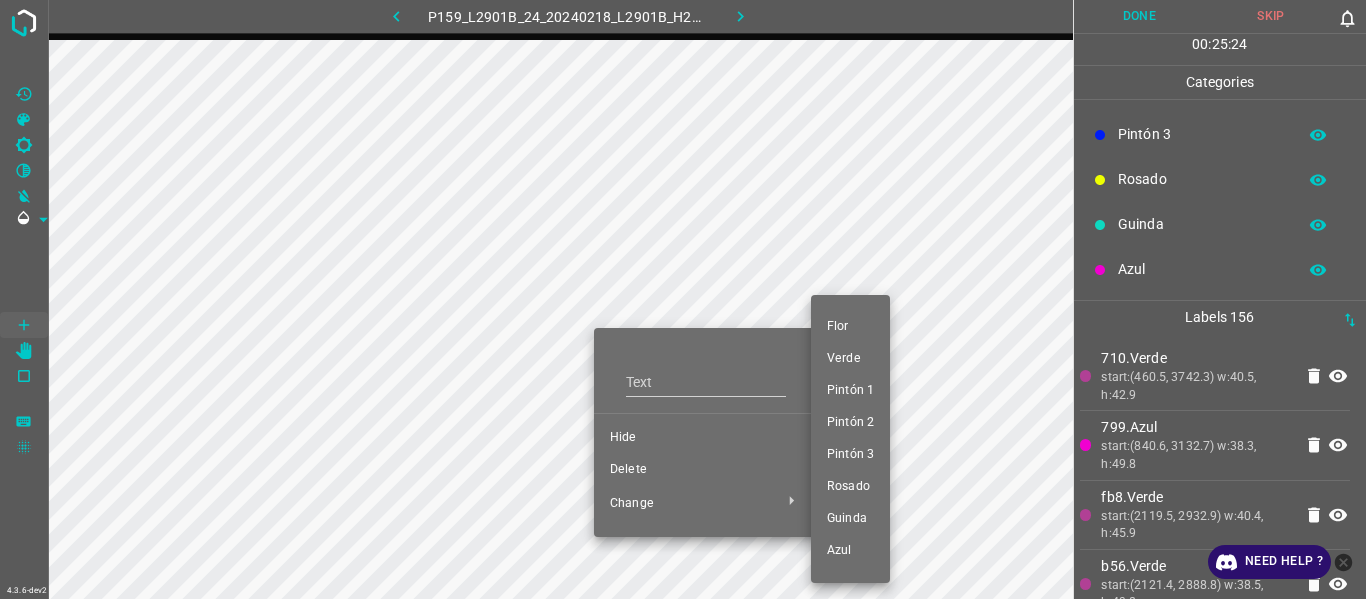 click on "Pintón 2" at bounding box center [850, 423] 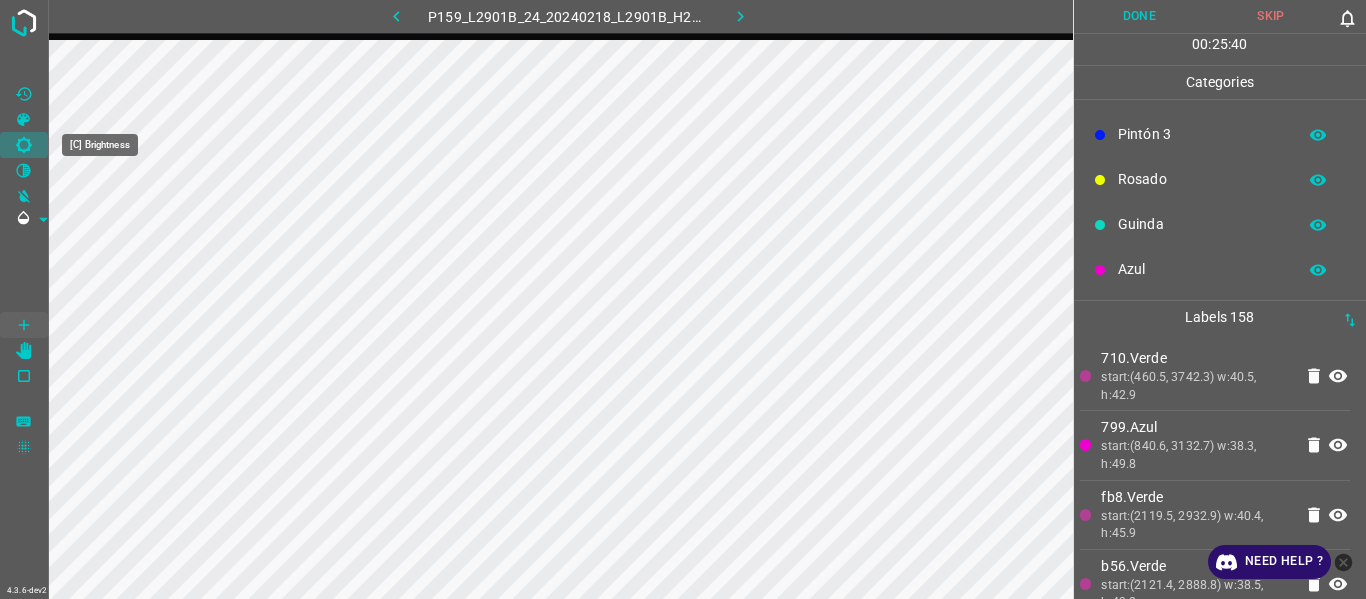 drag, startPoint x: 18, startPoint y: 137, endPoint x: 30, endPoint y: 147, distance: 15.6205 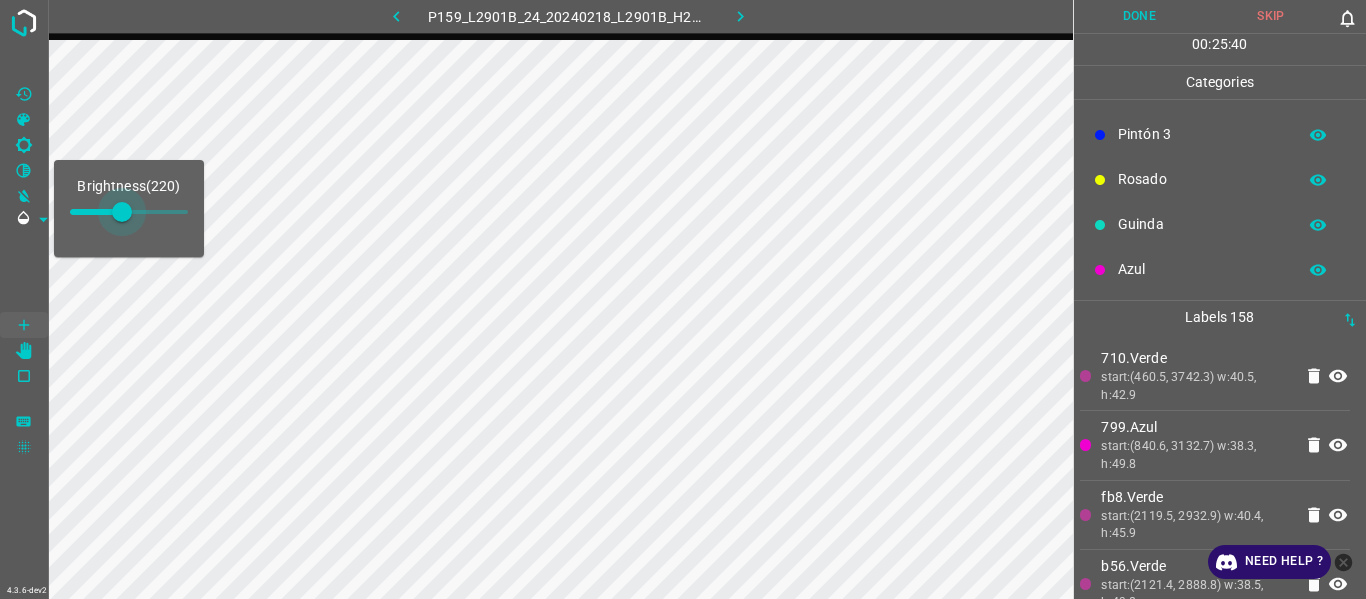 type on "263" 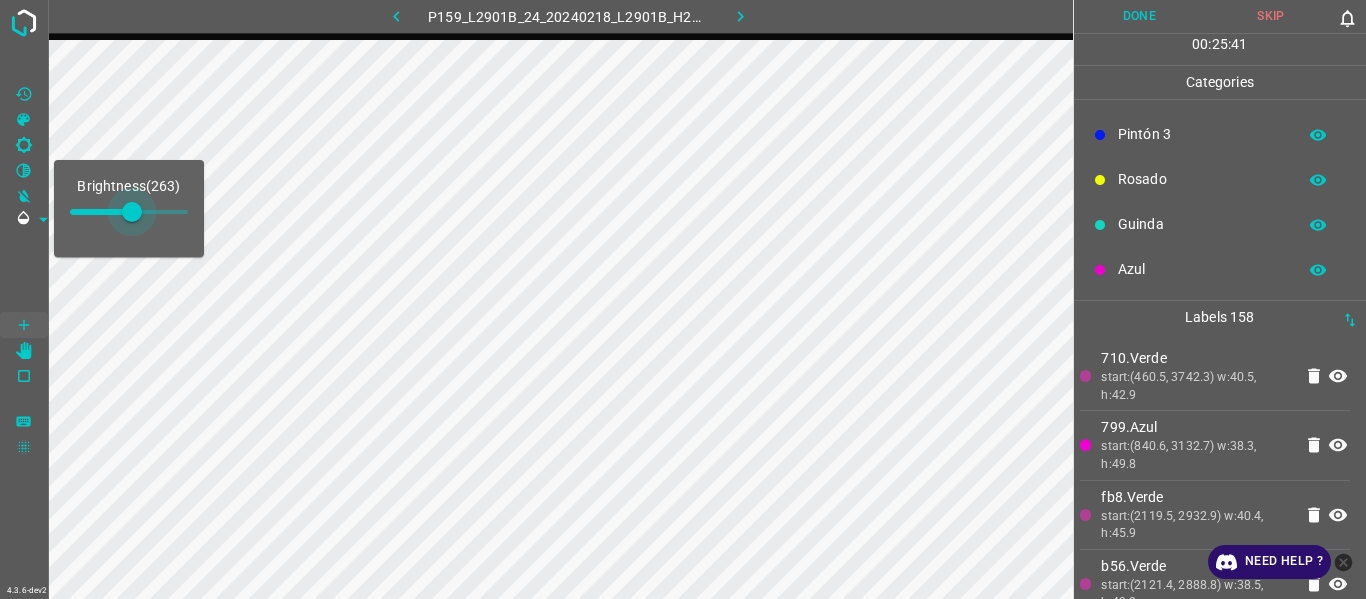 click at bounding box center [129, 212] 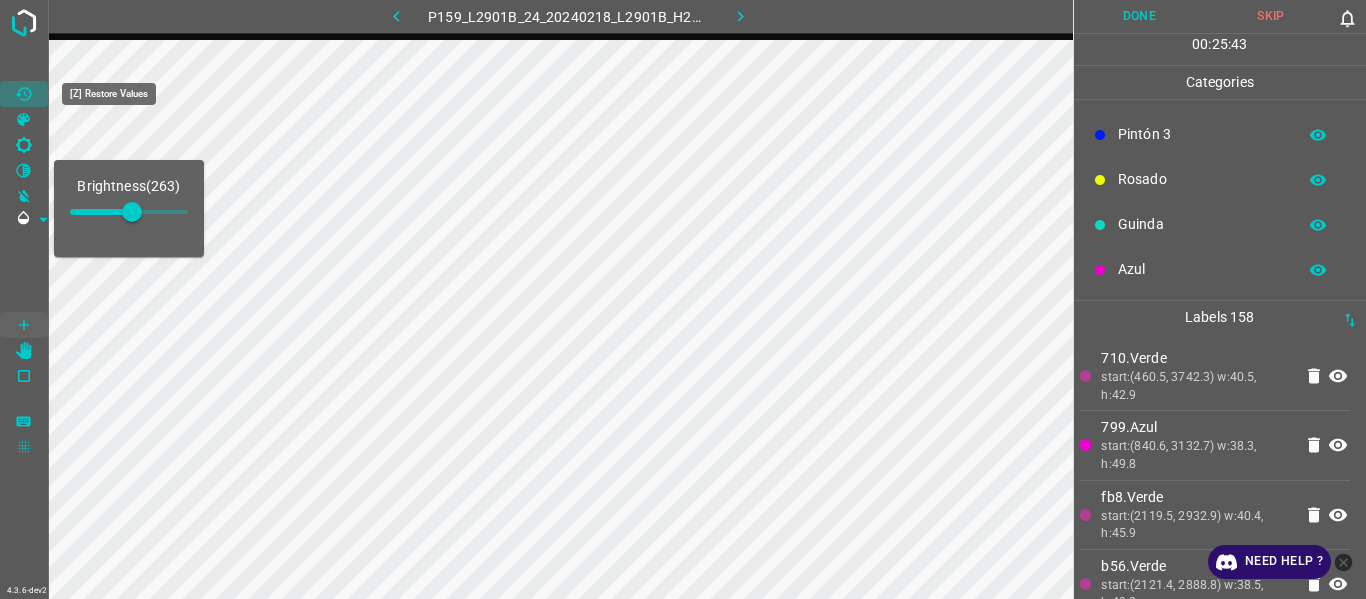click 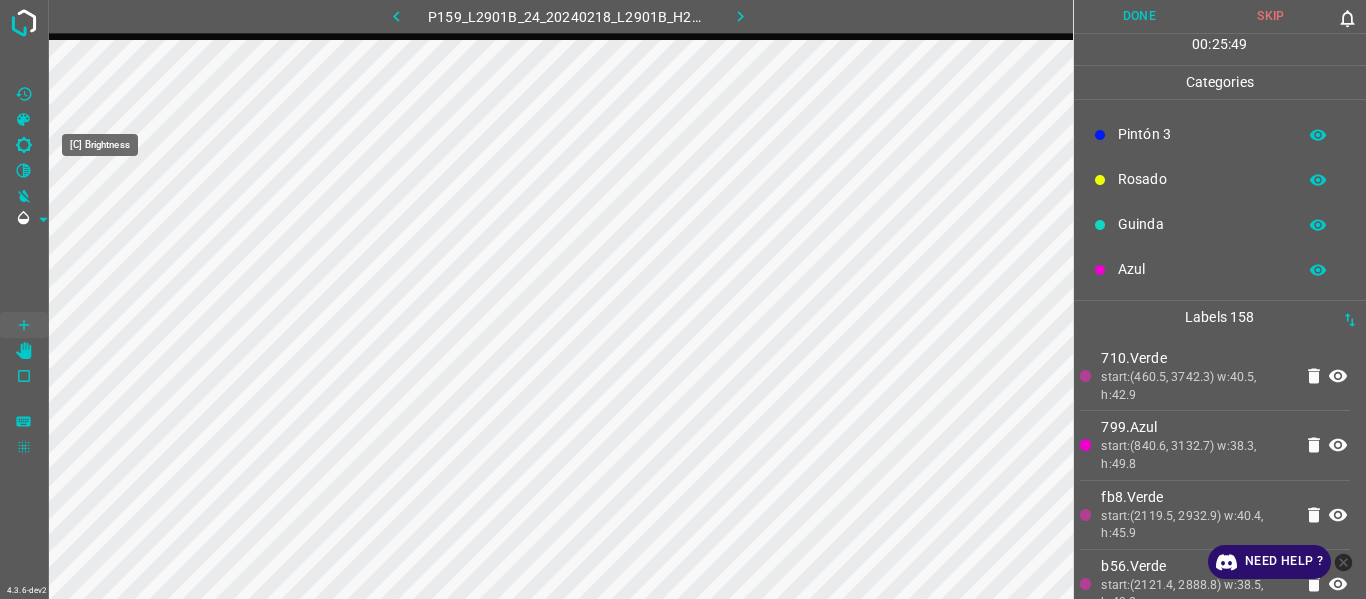 click 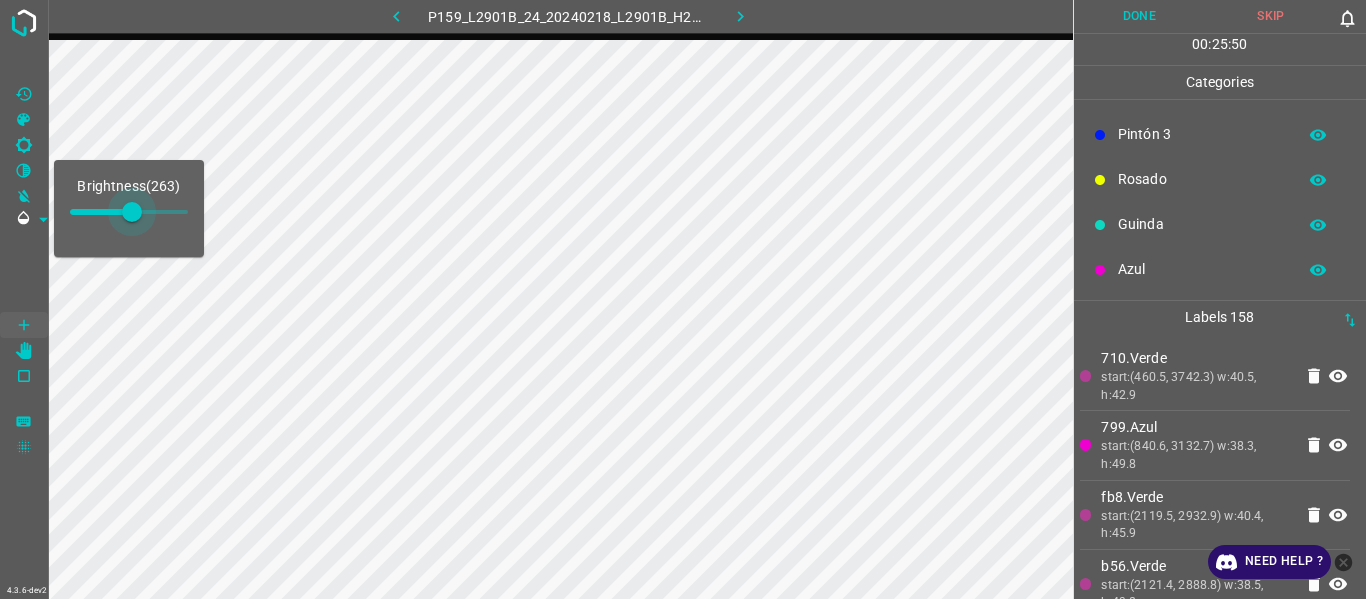 type on "263" 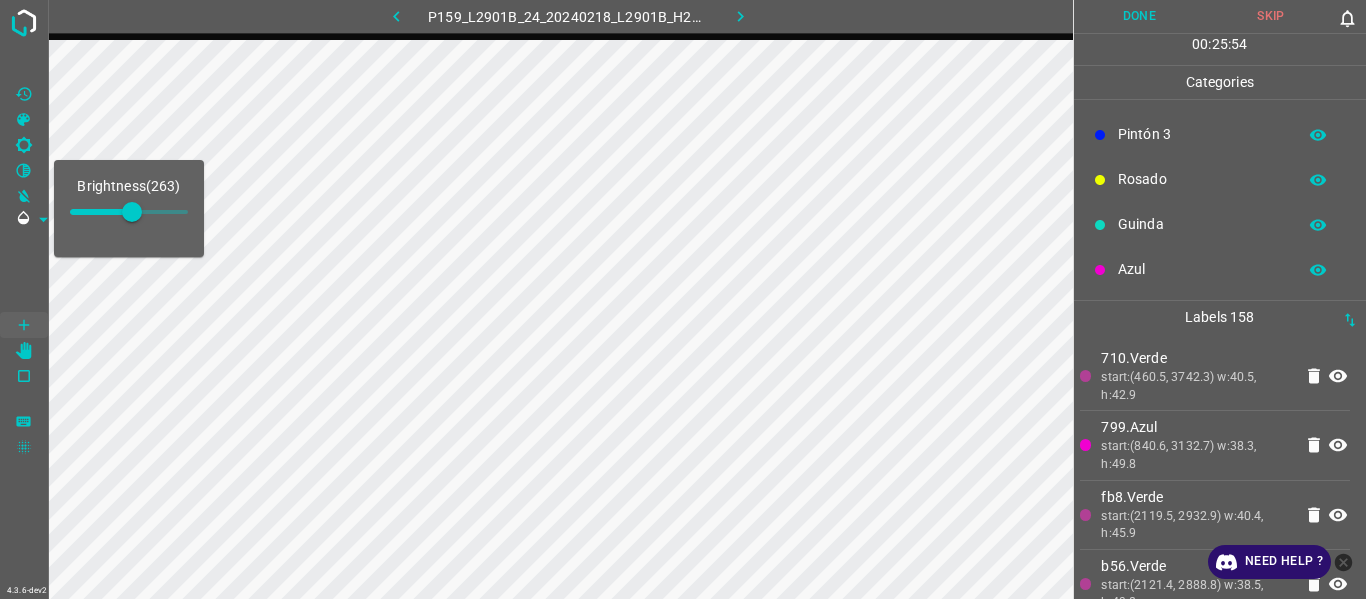 drag, startPoint x: 1150, startPoint y: 361, endPoint x: 1126, endPoint y: 369, distance: 25.298222 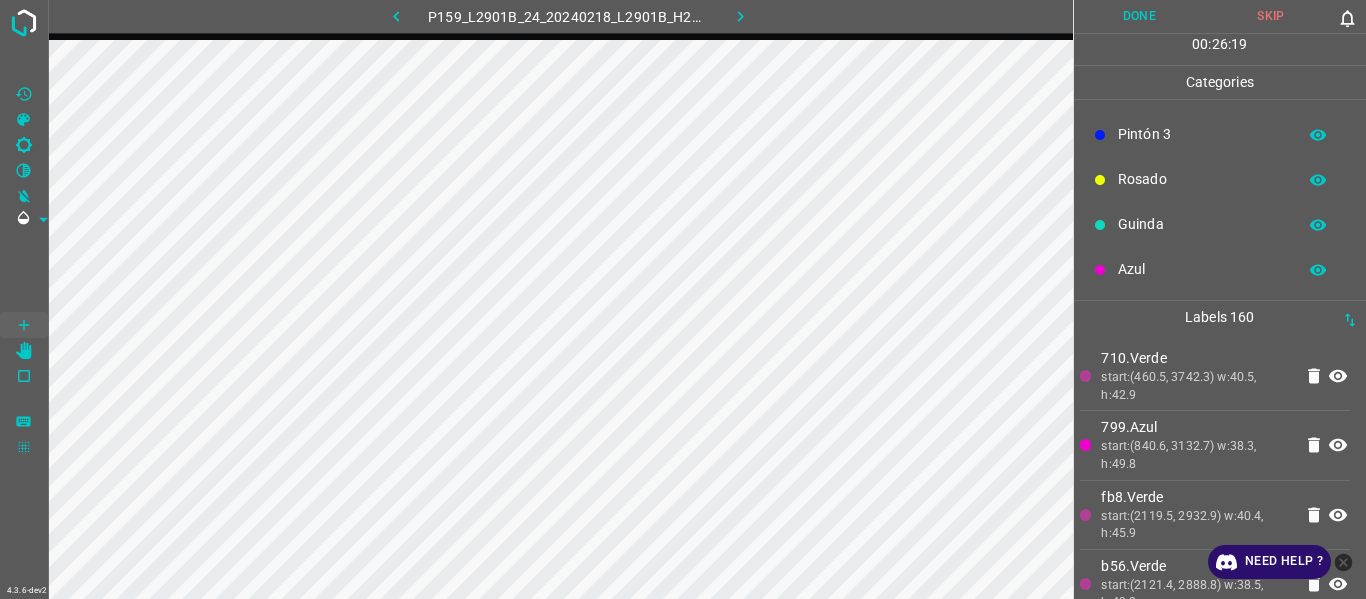 drag, startPoint x: 1172, startPoint y: 259, endPoint x: 1096, endPoint y: 307, distance: 89.88882 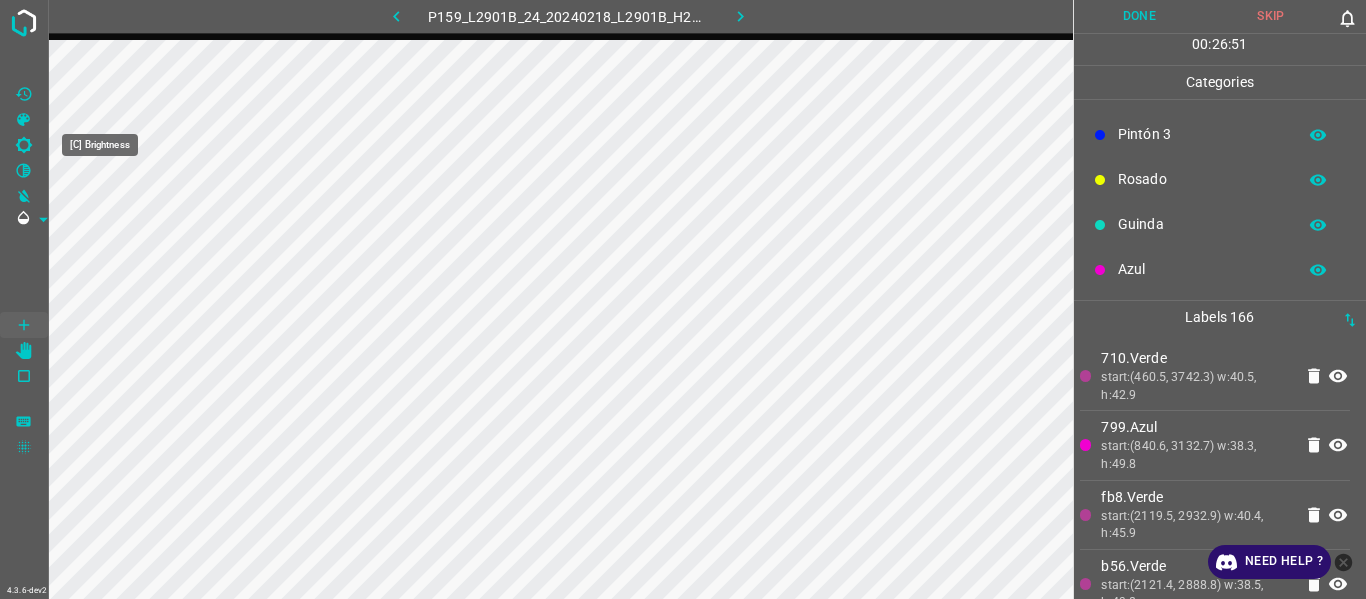 click 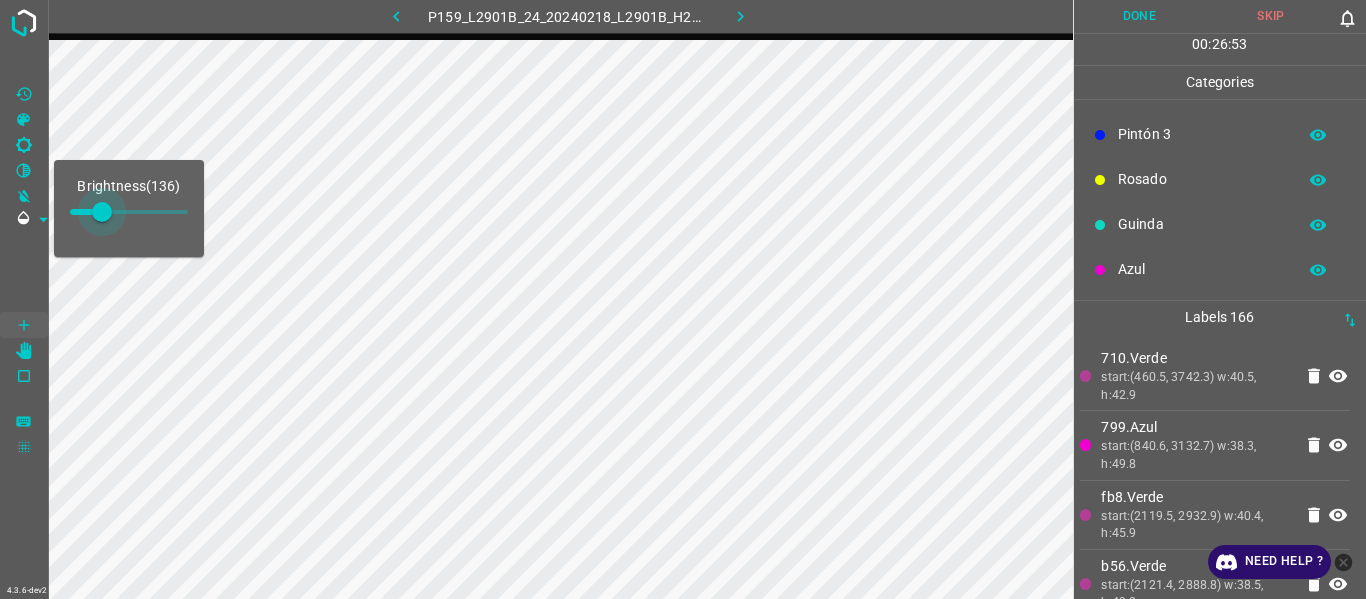 drag, startPoint x: 112, startPoint y: 211, endPoint x: 126, endPoint y: 253, distance: 44.27189 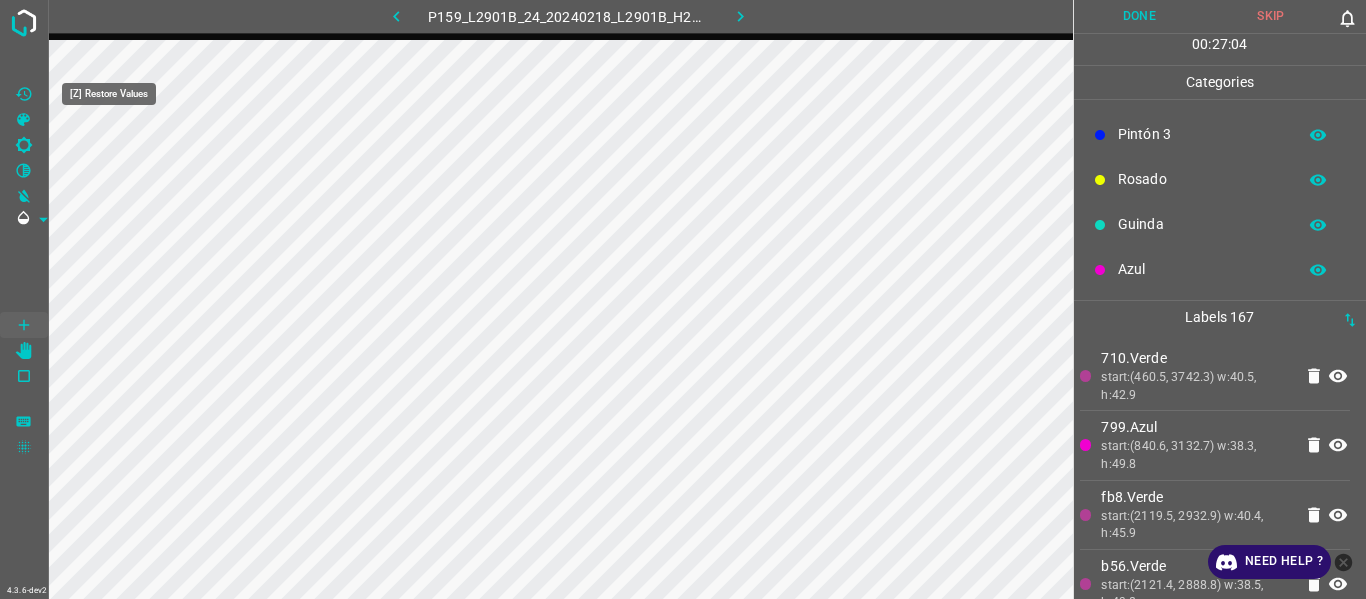 click 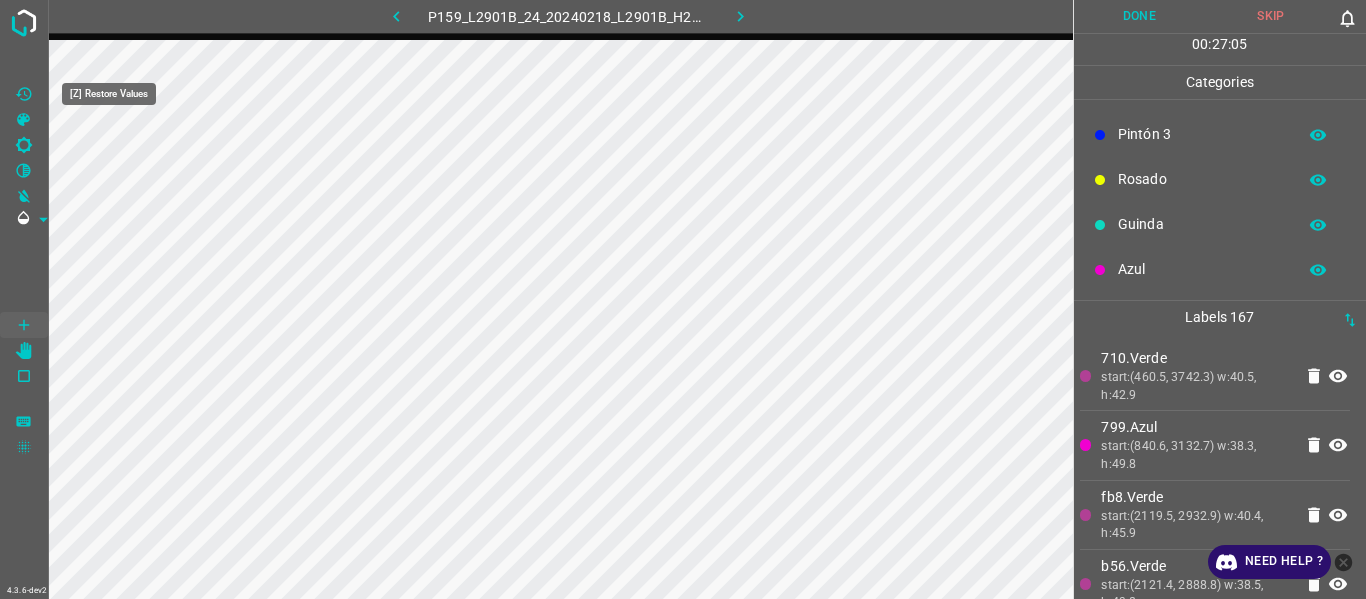 click at bounding box center [24, 94] 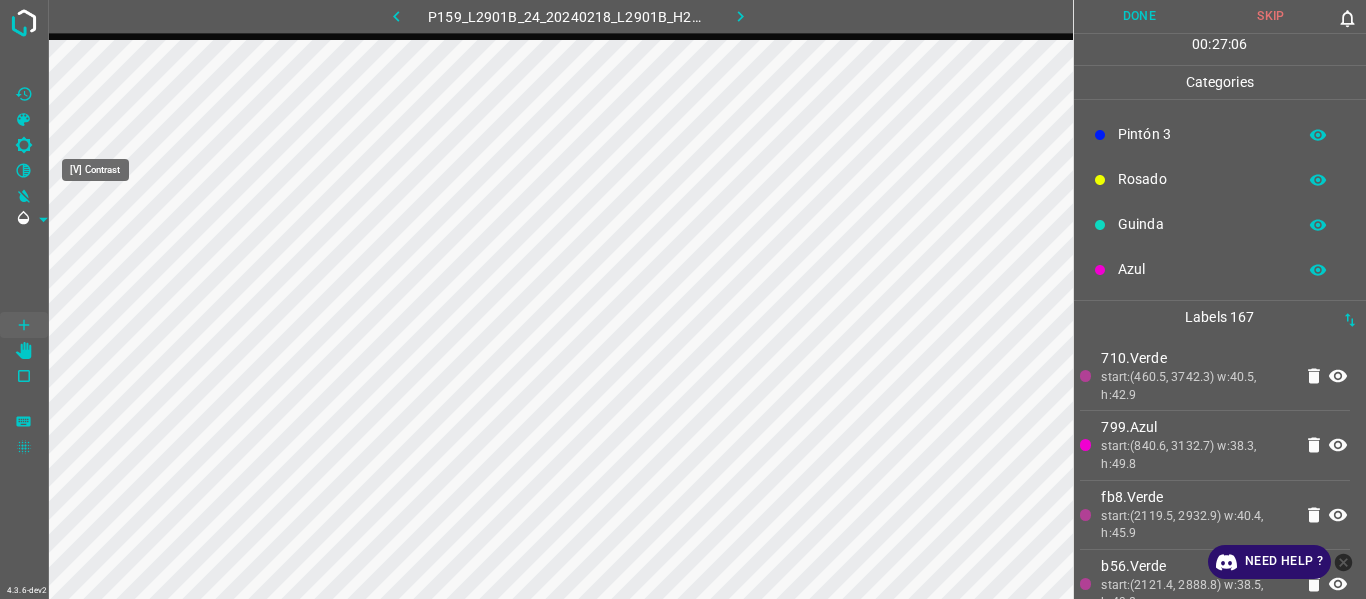 click at bounding box center (24, 171) 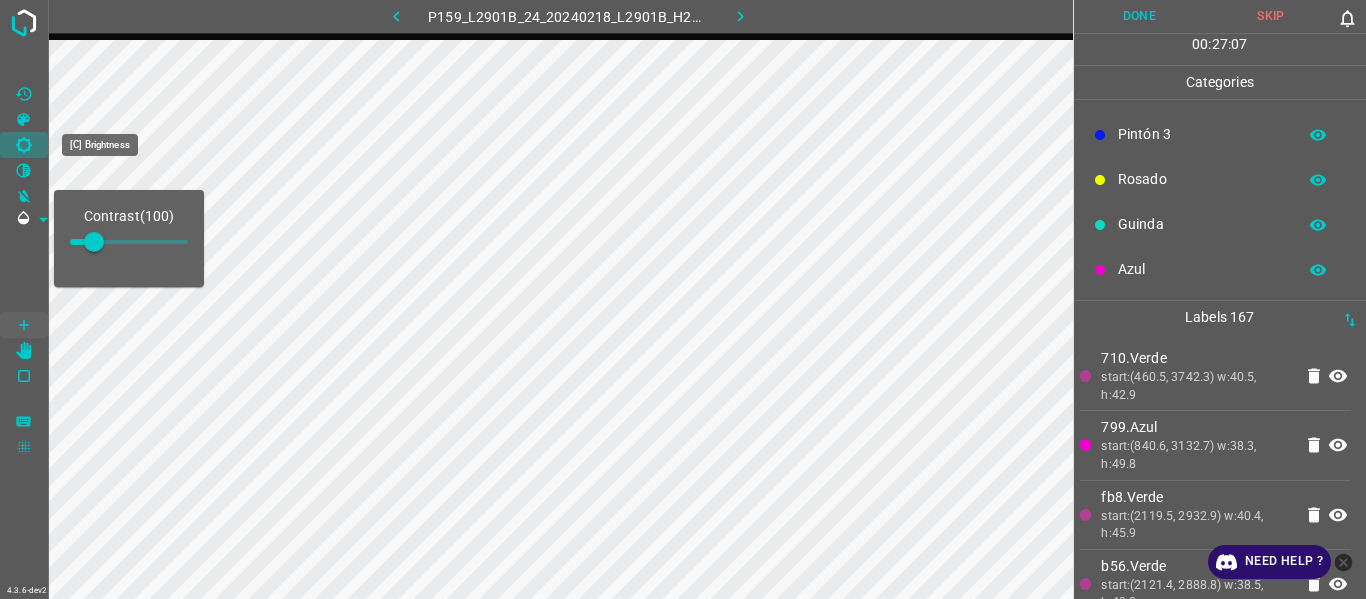 click at bounding box center [24, 145] 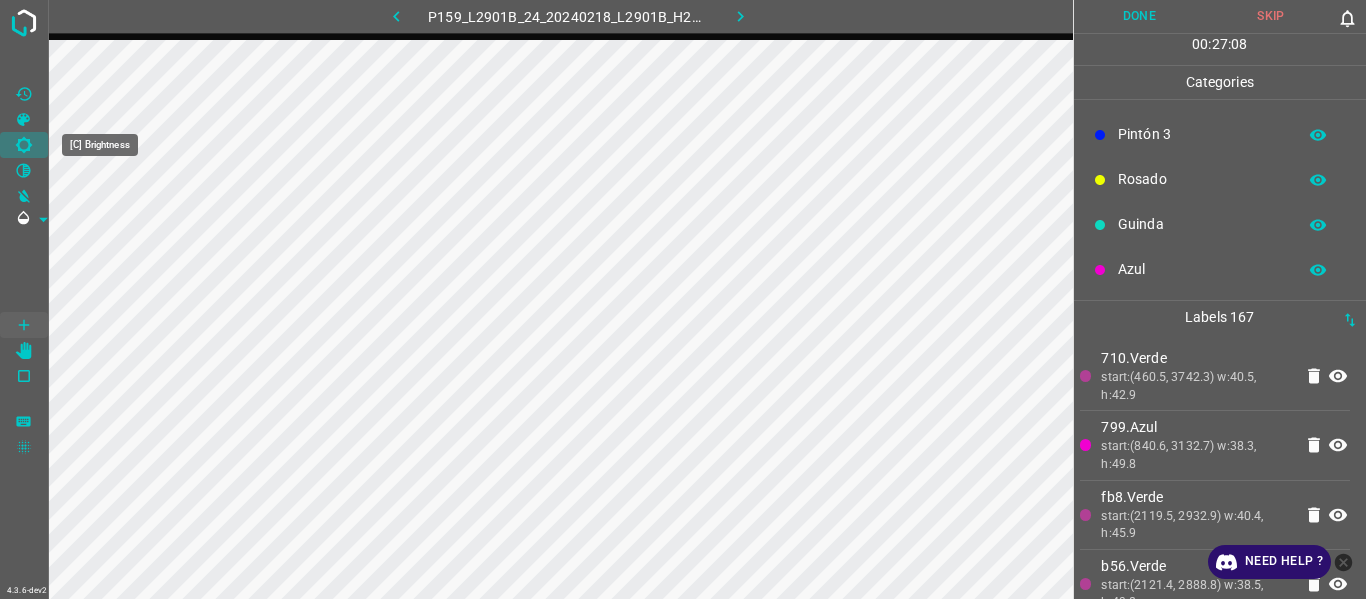 click 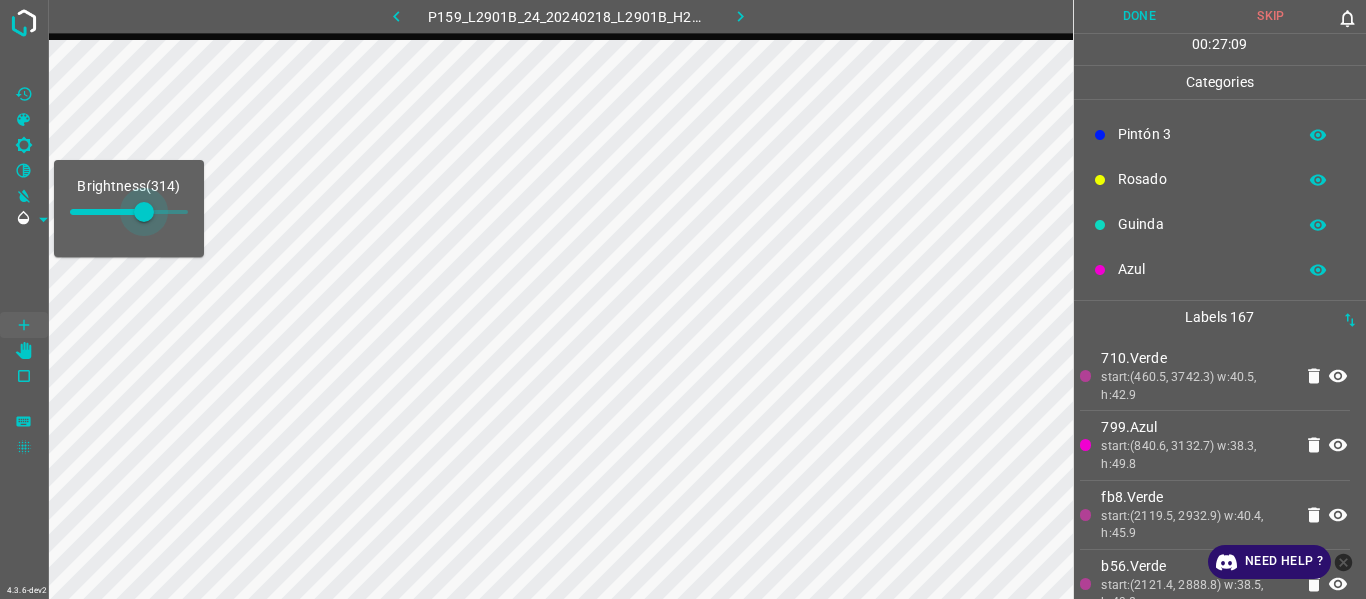 drag, startPoint x: 130, startPoint y: 209, endPoint x: 182, endPoint y: 239, distance: 60.033325 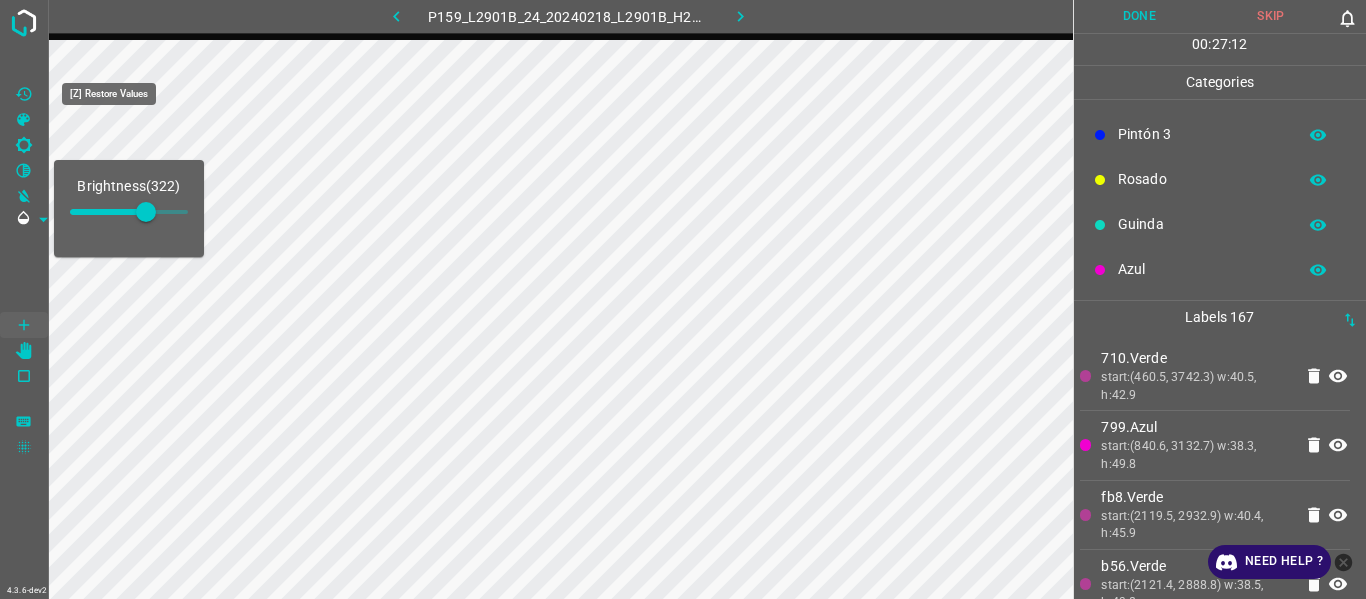 click 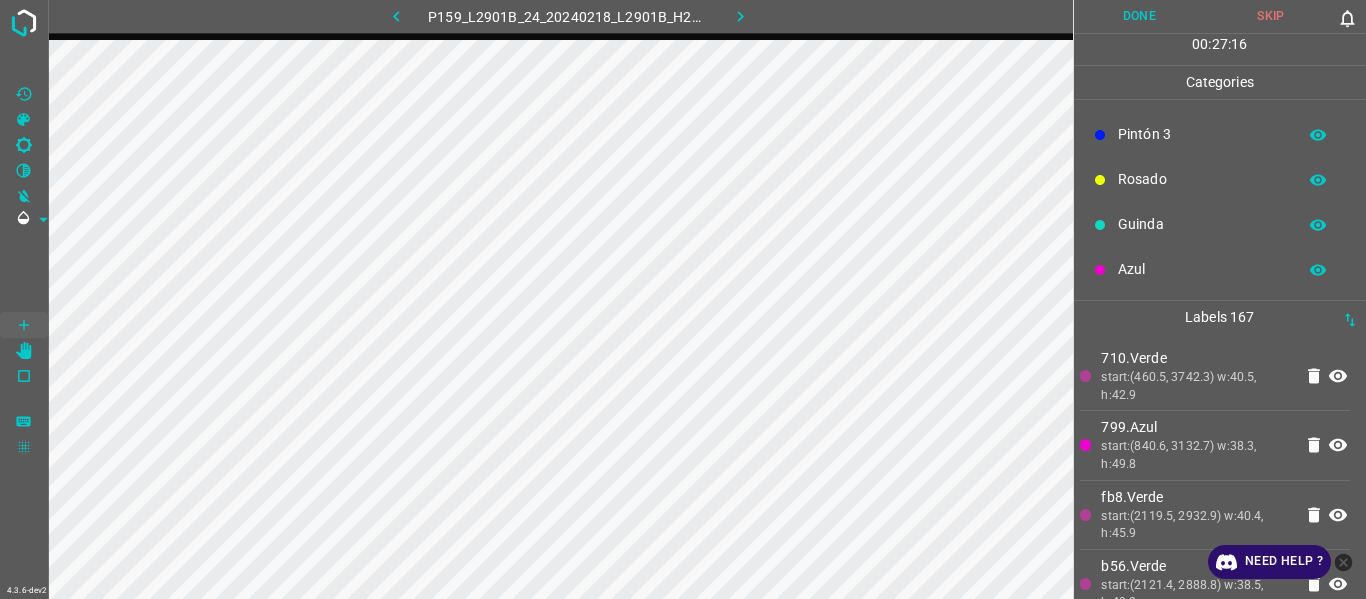 click on "Done" at bounding box center (1140, 16) 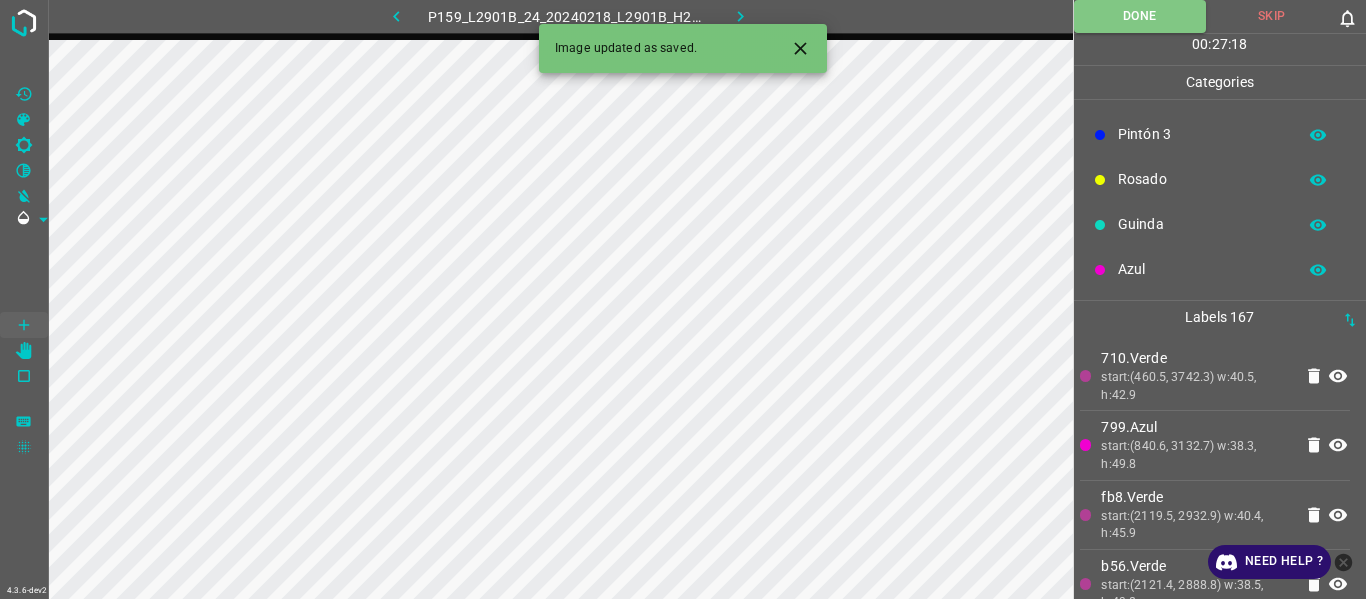click 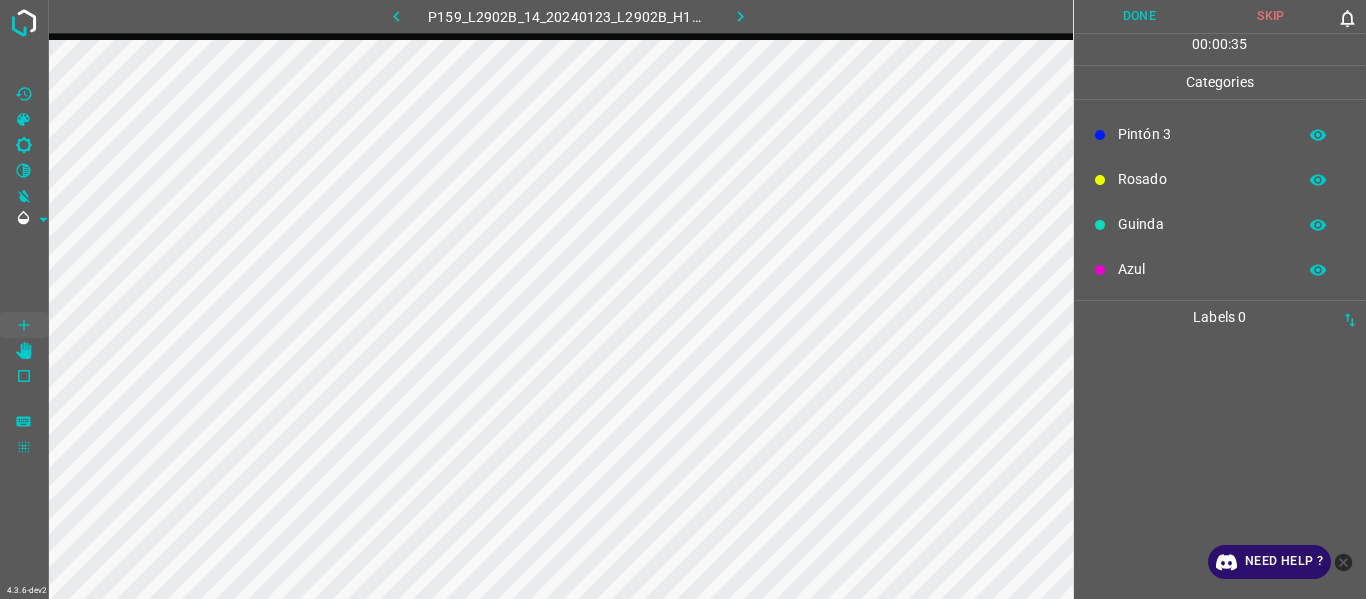 click on "Guinda" at bounding box center [1202, 224] 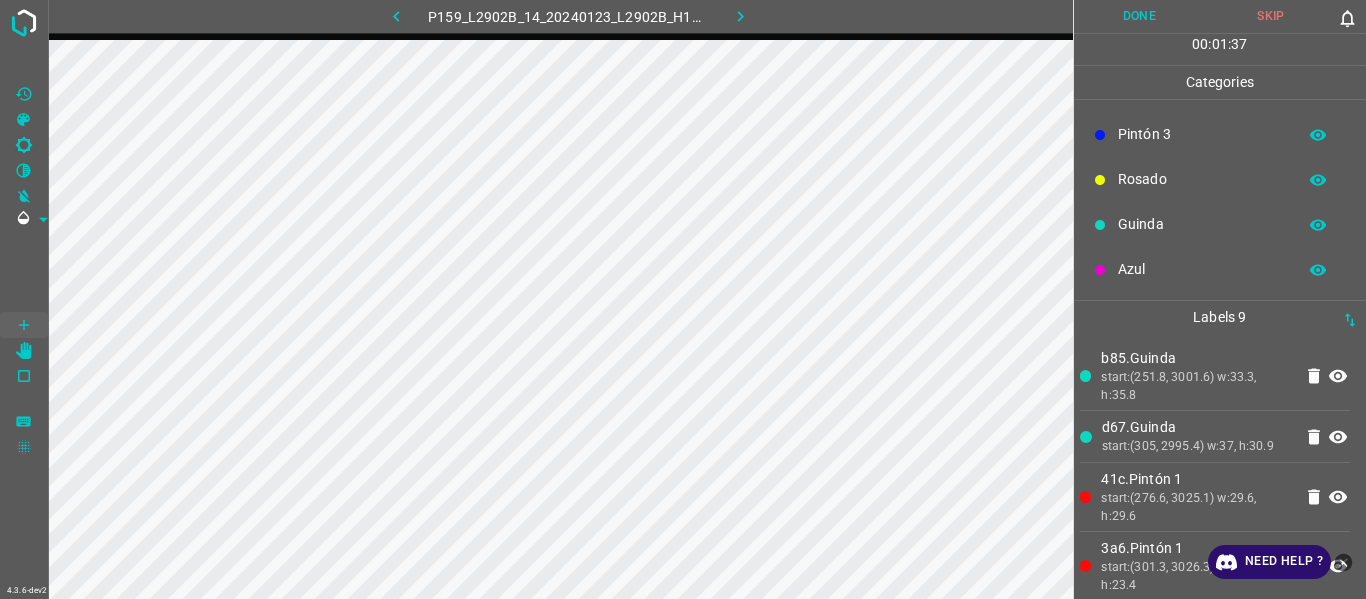drag, startPoint x: 1160, startPoint y: 345, endPoint x: 1114, endPoint y: 363, distance: 49.396355 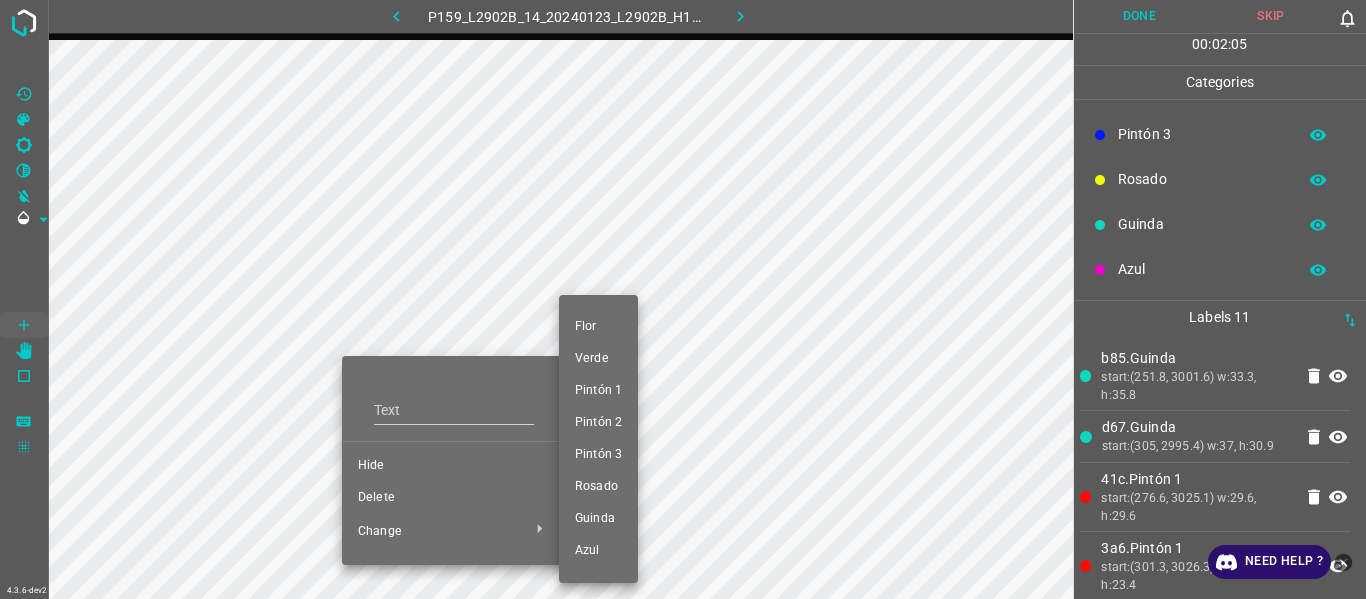 click on "Pintón 2" at bounding box center (598, 423) 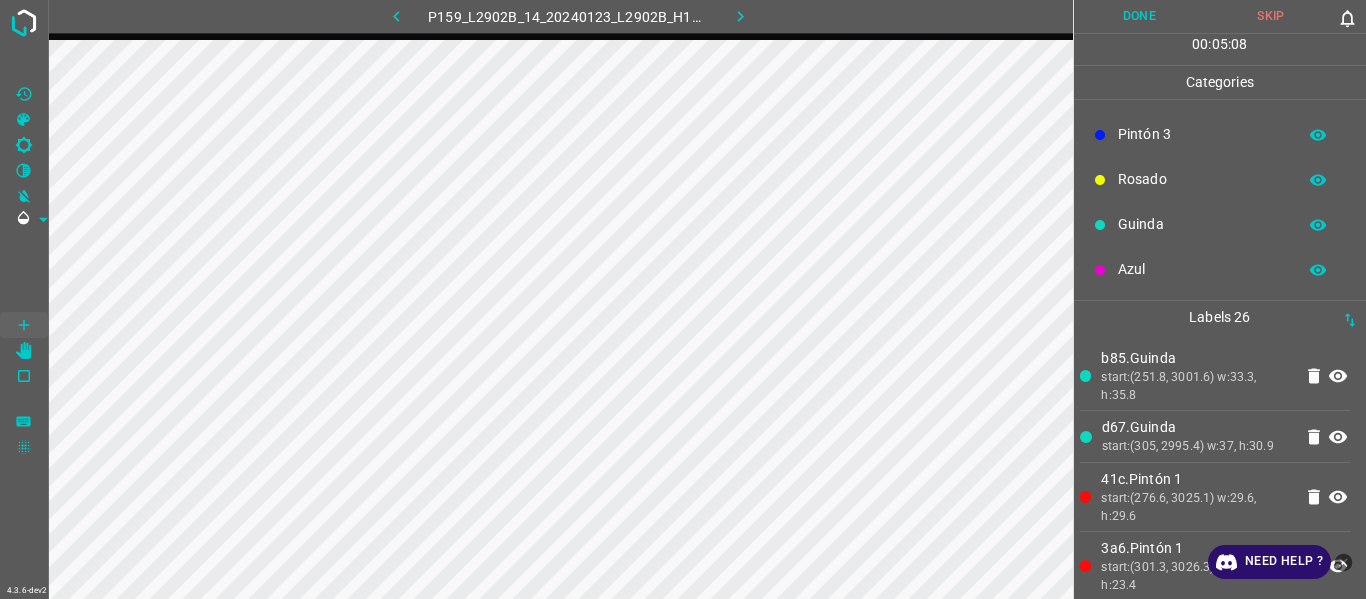 drag, startPoint x: 1126, startPoint y: 361, endPoint x: 1078, endPoint y: 373, distance: 49.47727 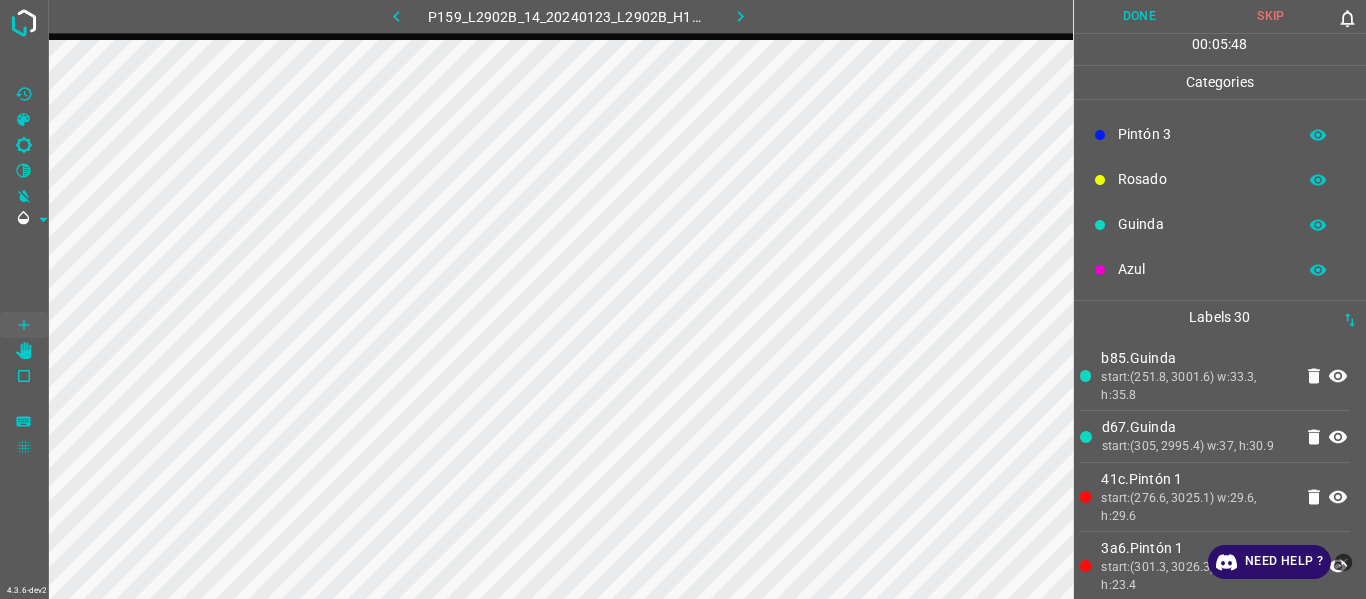 click on "start:(251.8, 3001.6)
w:33.3, h:35.8" at bounding box center (1196, 386) 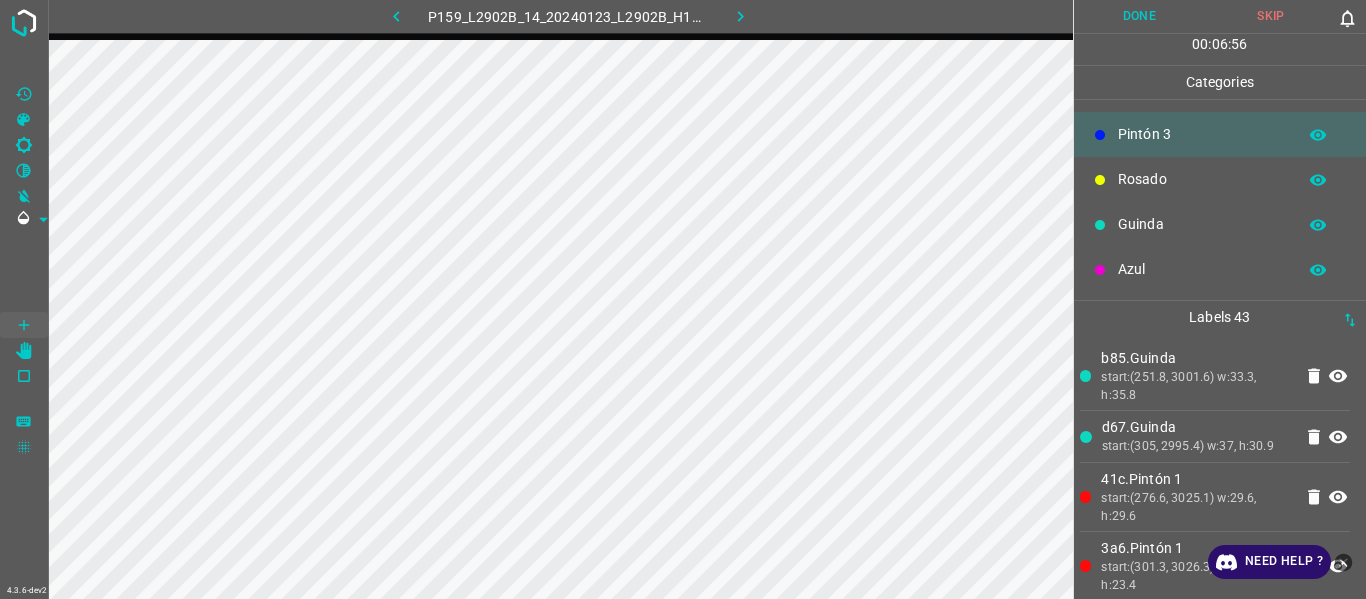 click on "b85.Guinda" at bounding box center (1196, 358) 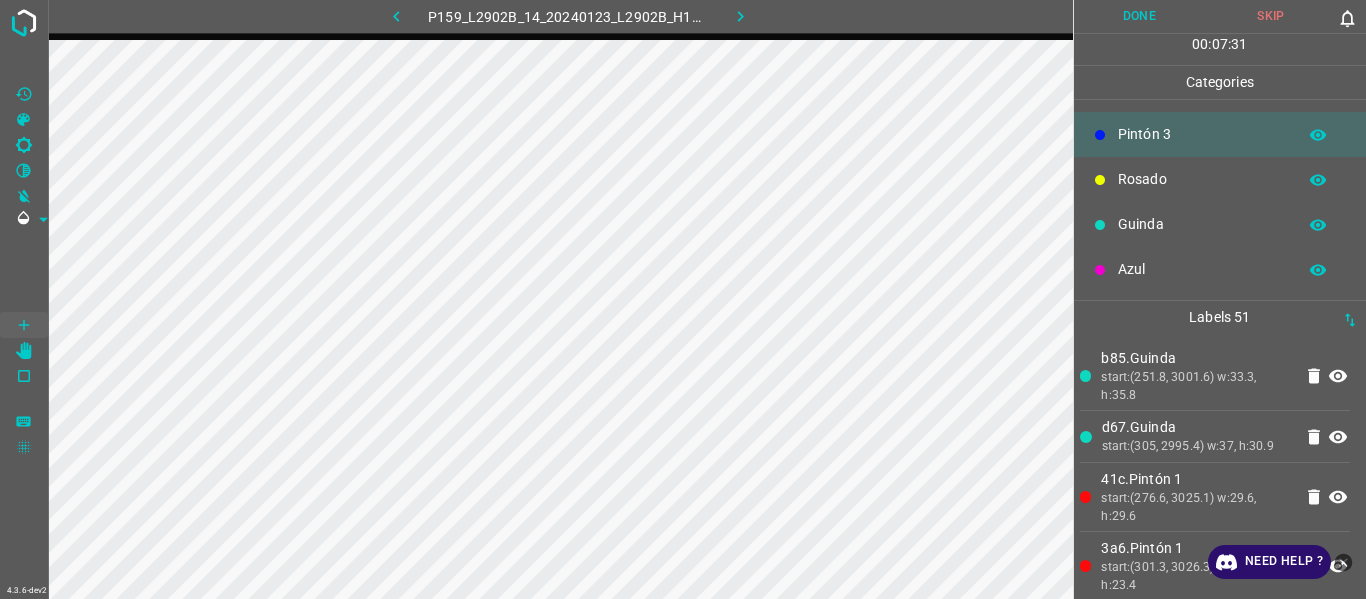 drag, startPoint x: 1171, startPoint y: 223, endPoint x: 1117, endPoint y: 247, distance: 59.093147 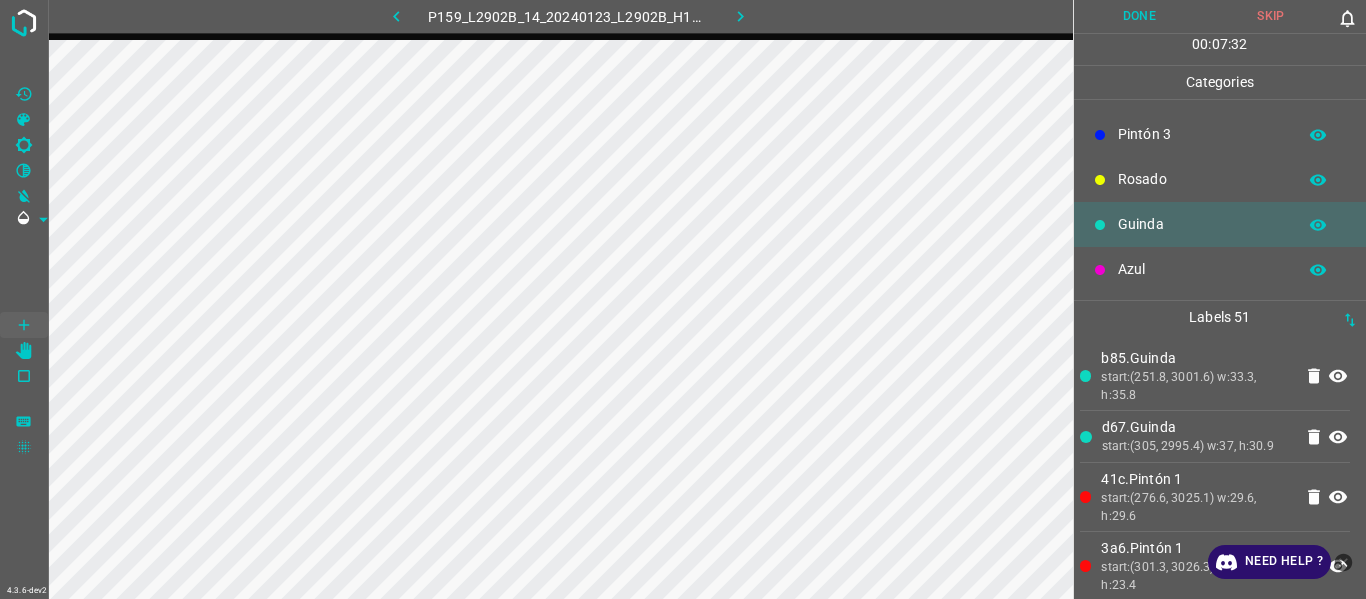 drag, startPoint x: 1113, startPoint y: 273, endPoint x: 1087, endPoint y: 273, distance: 26 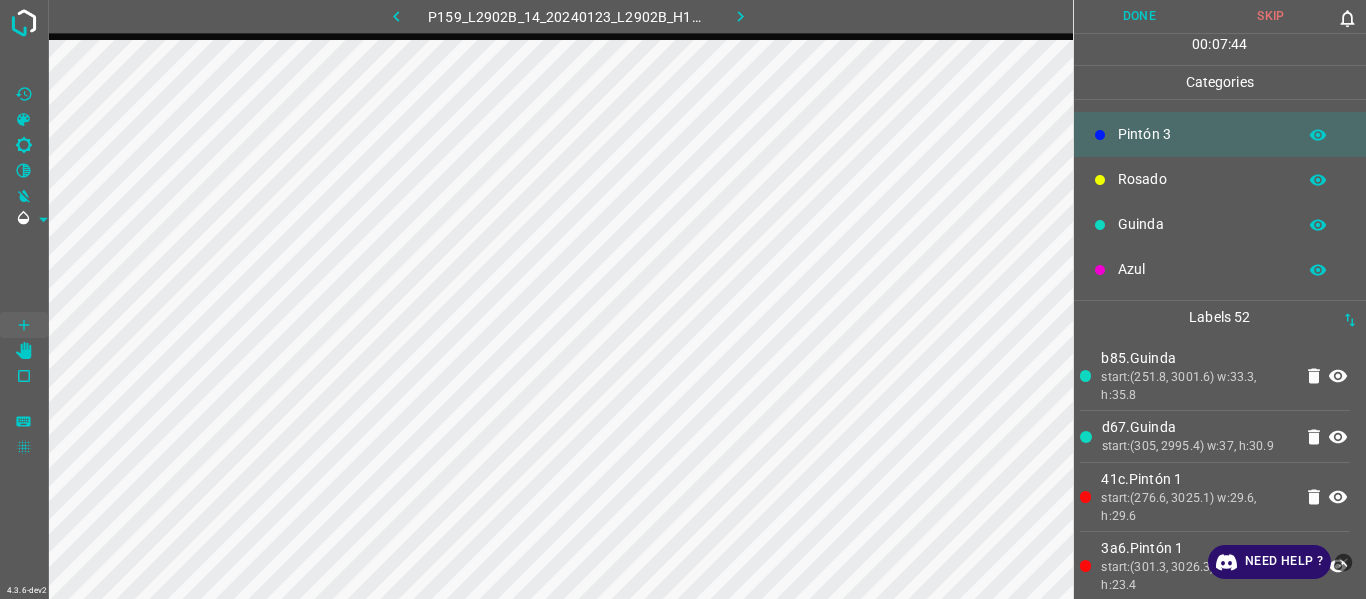 drag, startPoint x: 1175, startPoint y: 189, endPoint x: 1129, endPoint y: 193, distance: 46.173584 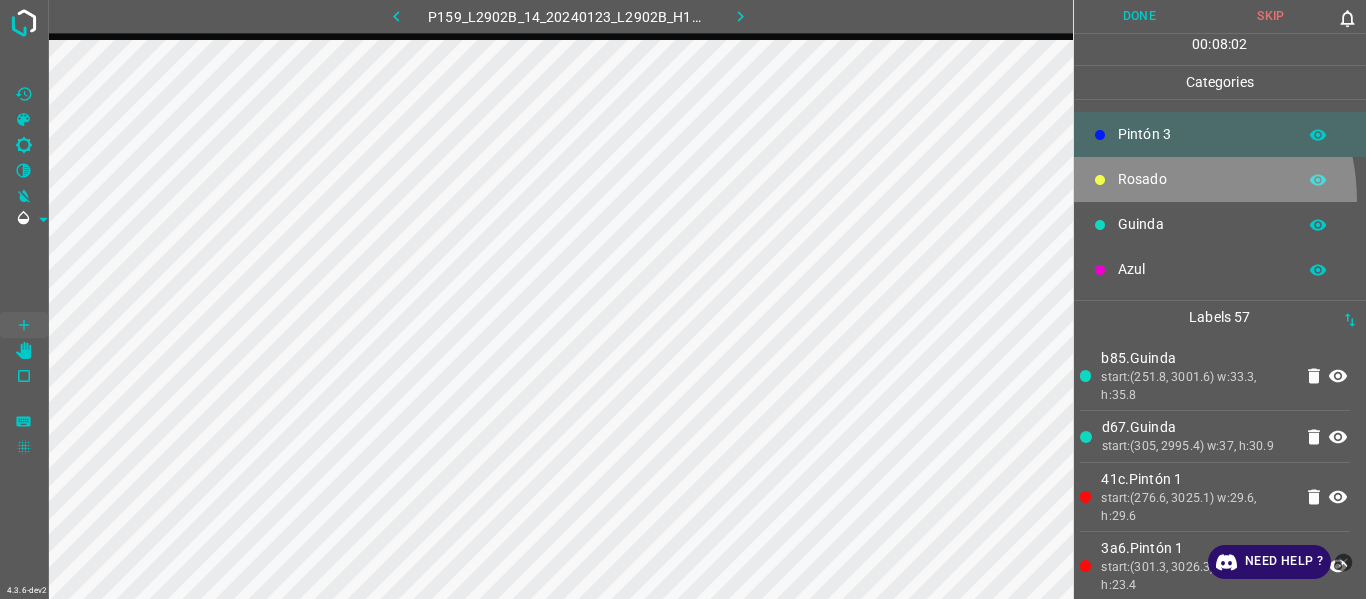 click on "Rosado" at bounding box center [1220, 179] 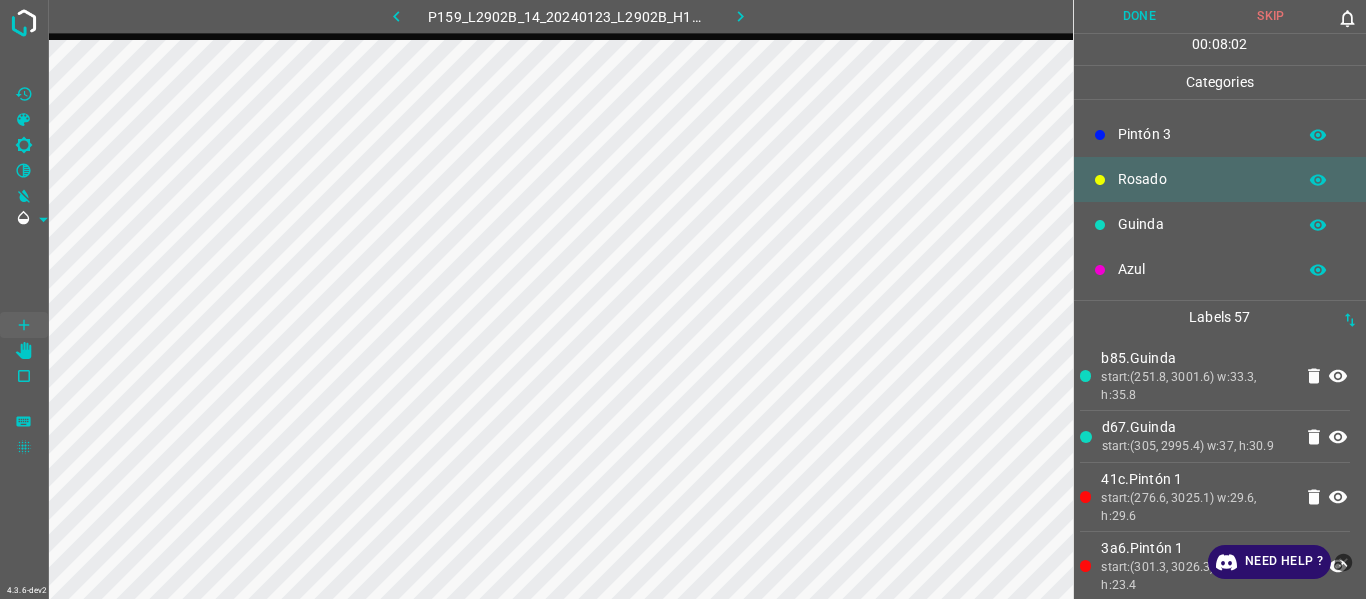 click on "Rosado" at bounding box center (1220, 179) 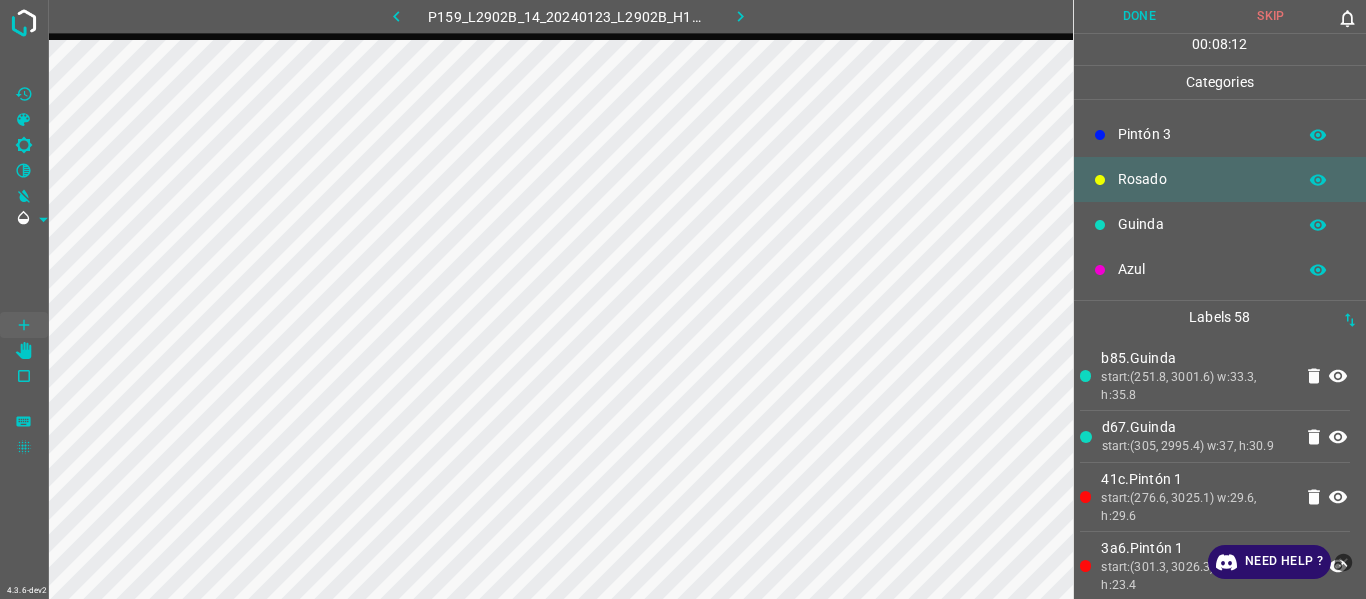 drag, startPoint x: 1157, startPoint y: 221, endPoint x: 1077, endPoint y: 247, distance: 84.118965 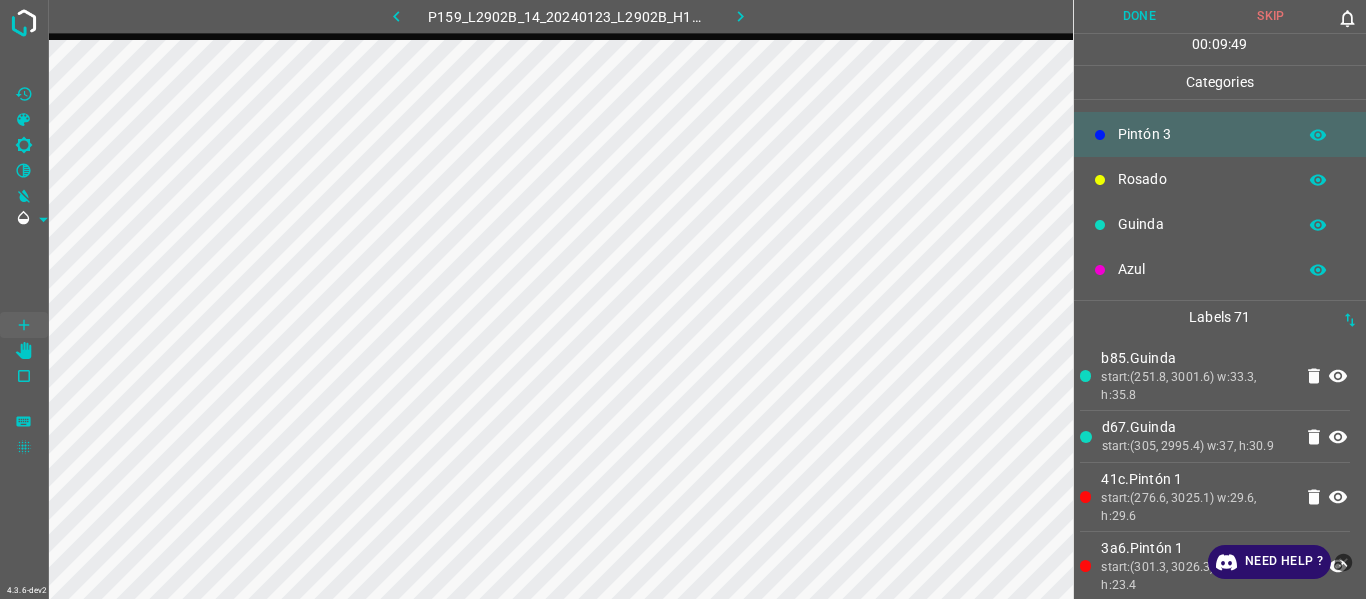 click on "Azul" at bounding box center [1202, 269] 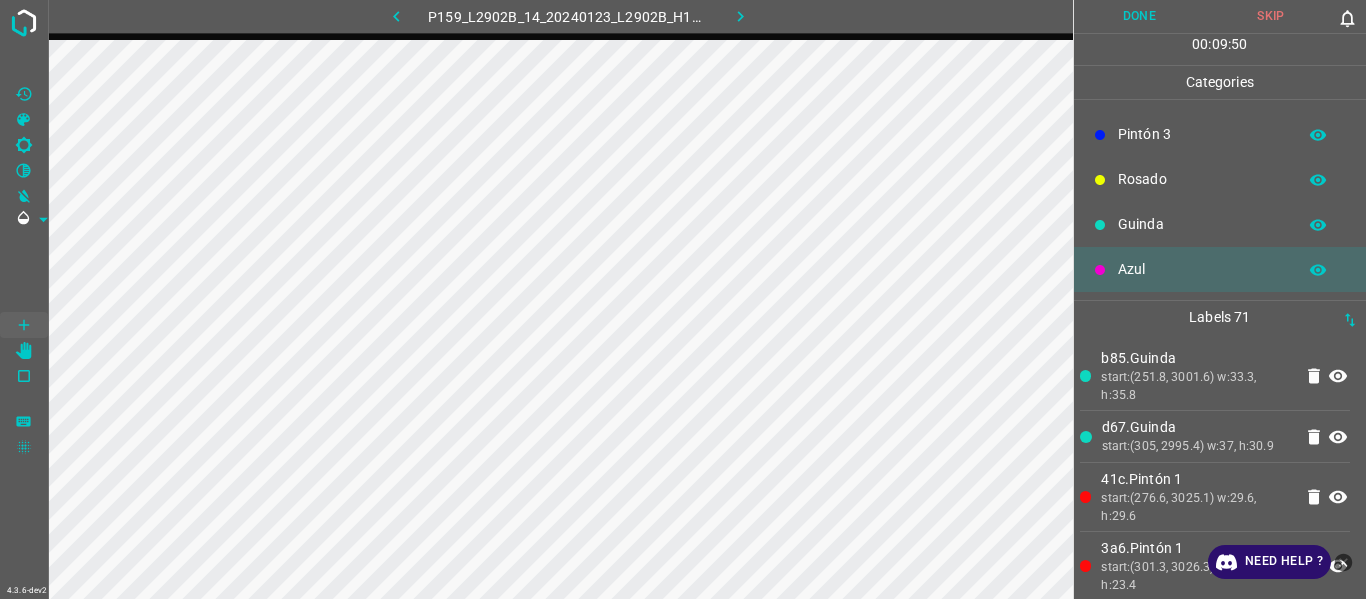 click on "Guinda" at bounding box center [1202, 224] 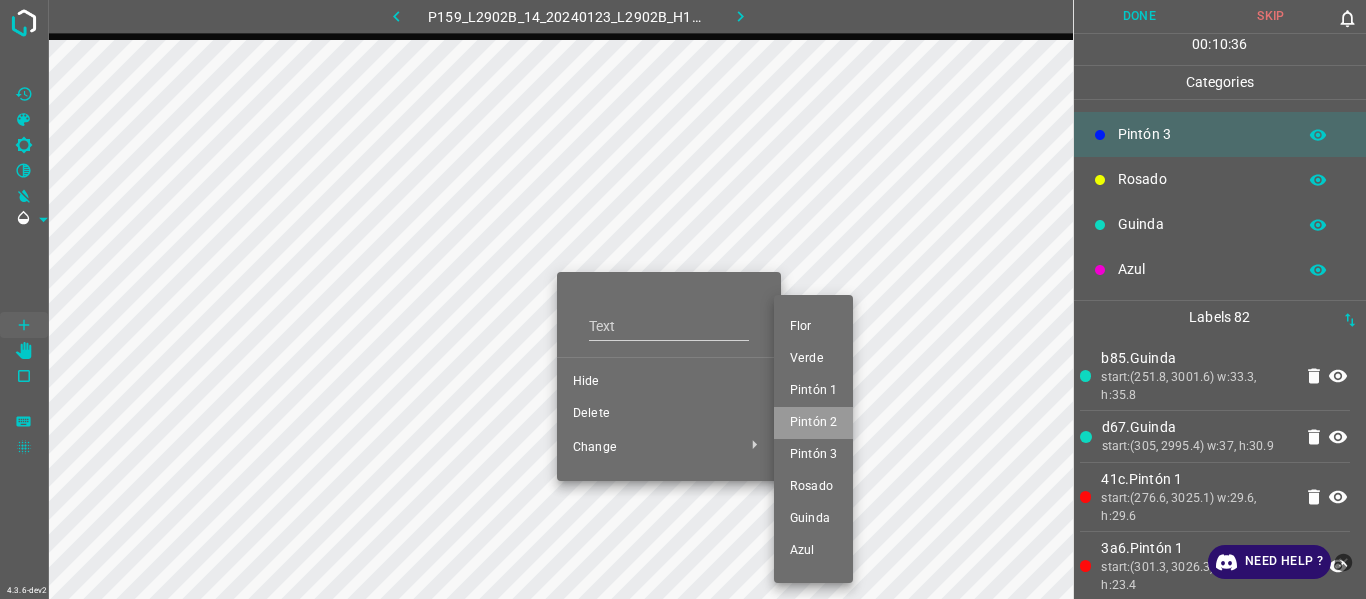 click on "Pintón 2" at bounding box center (813, 423) 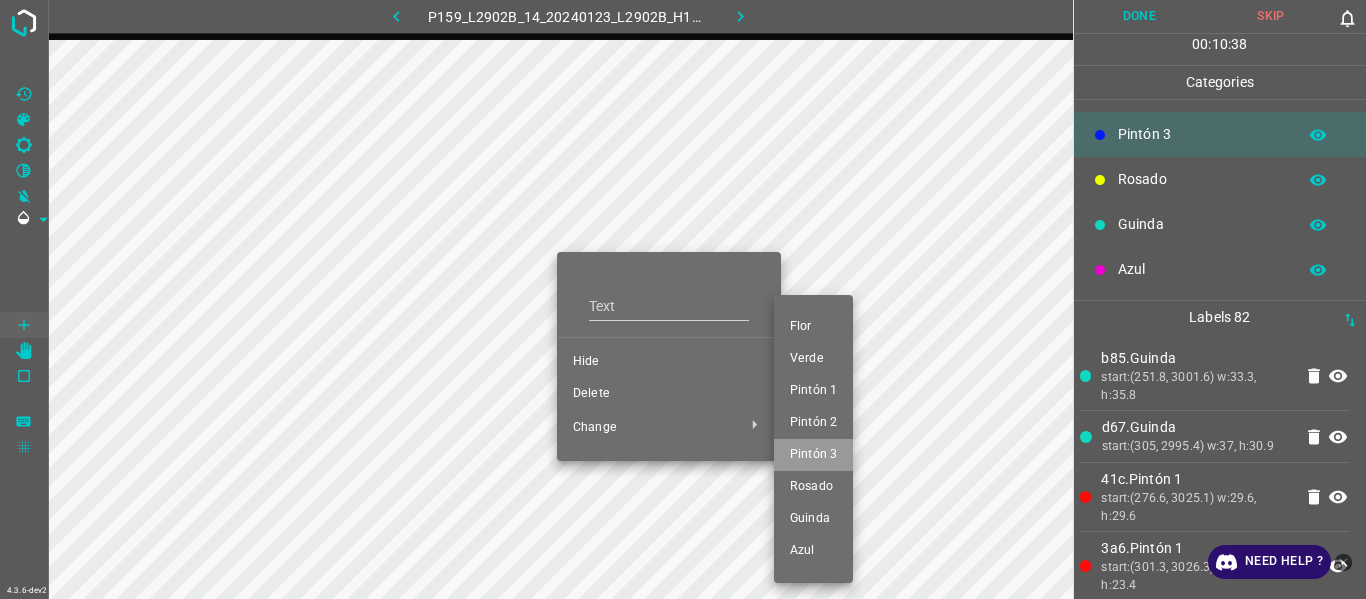 click on "Pintón 3" at bounding box center [813, 455] 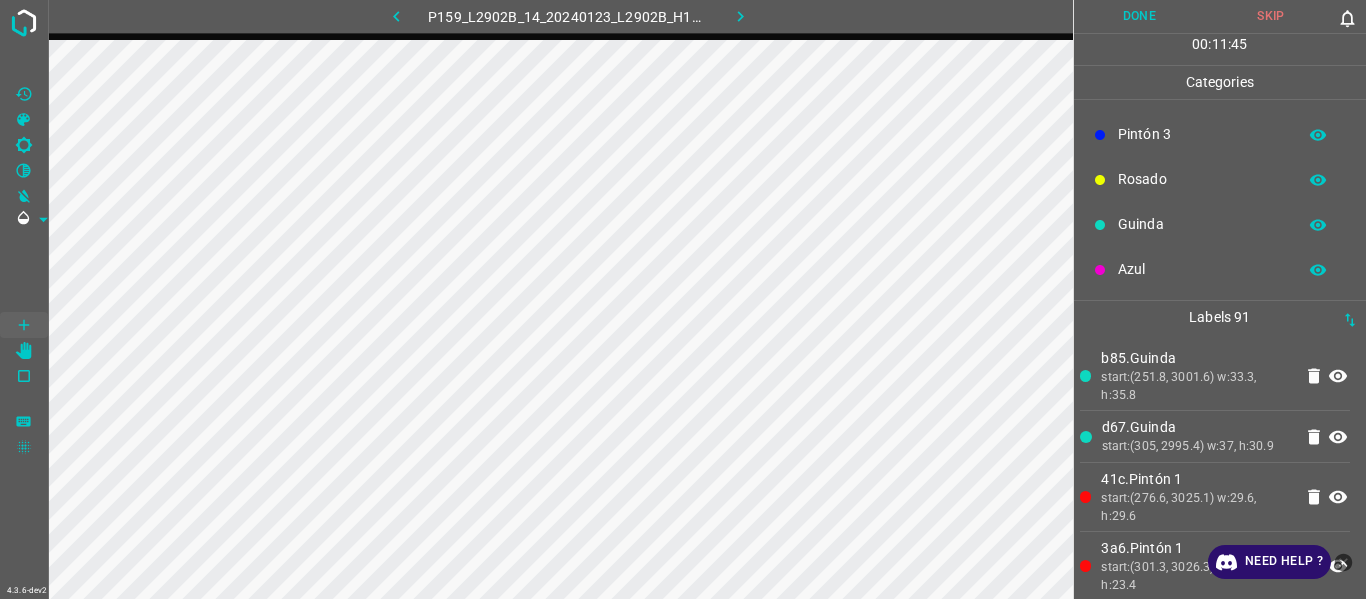 drag, startPoint x: 1127, startPoint y: 333, endPoint x: 1091, endPoint y: 333, distance: 36 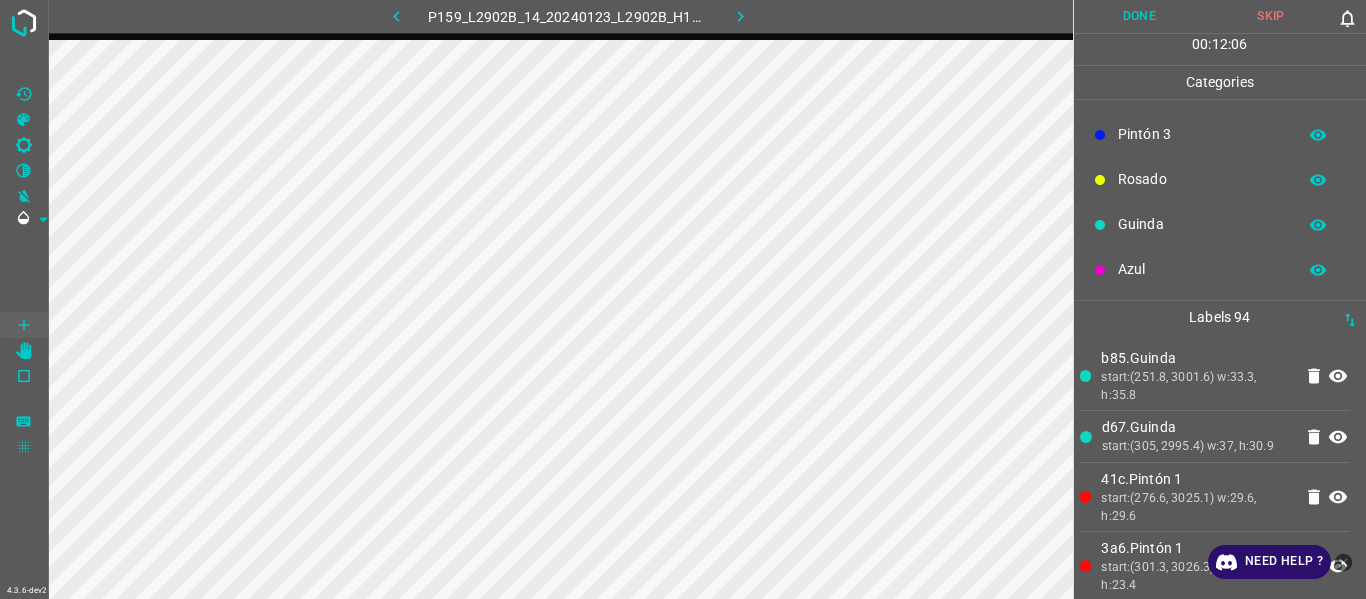 click on "Labels   94" at bounding box center [1220, 317] 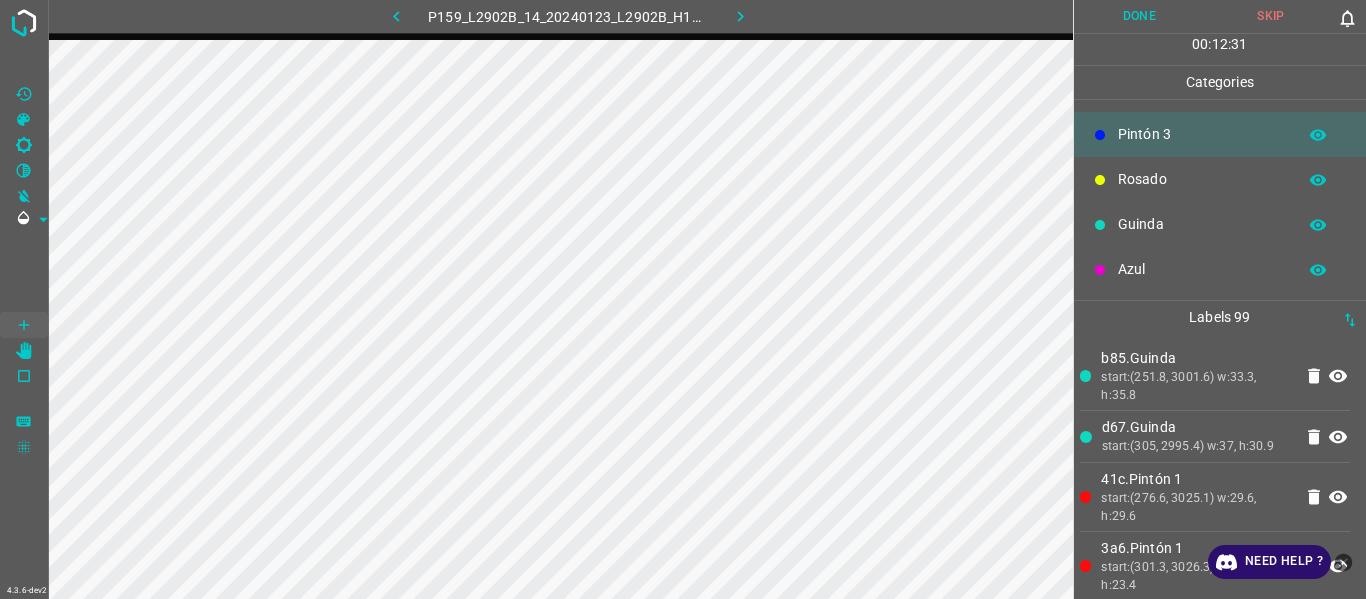 click on "Rosado" at bounding box center [1202, 179] 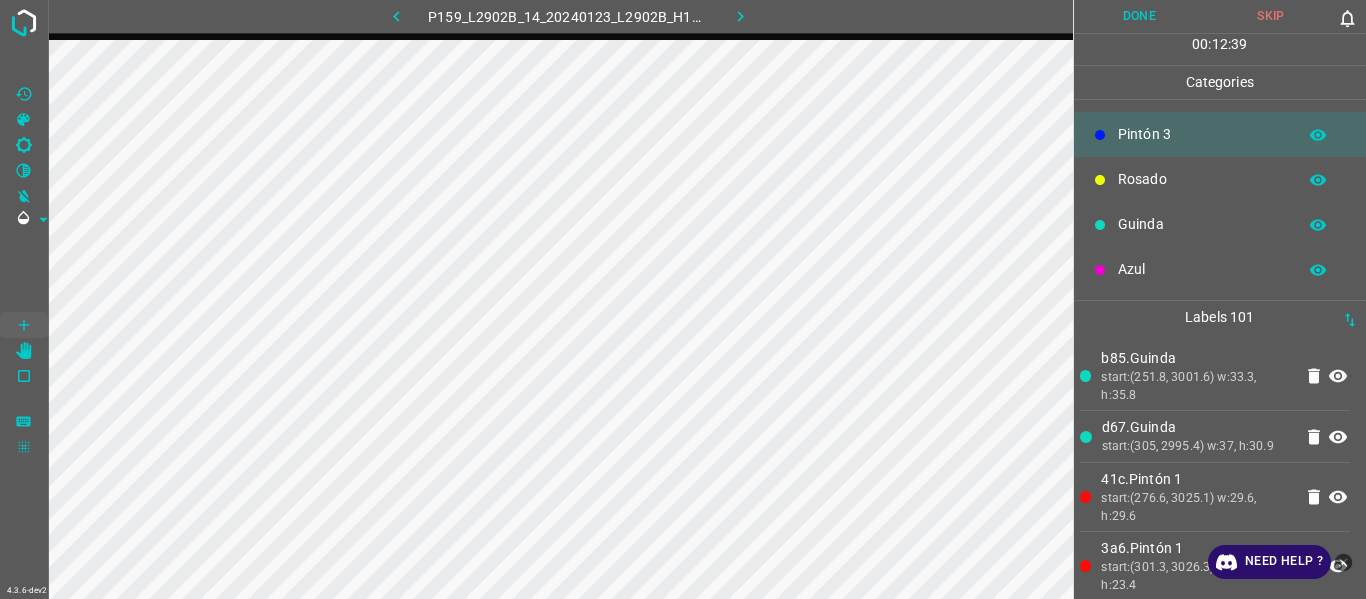 click on "Guinda" at bounding box center (1202, 224) 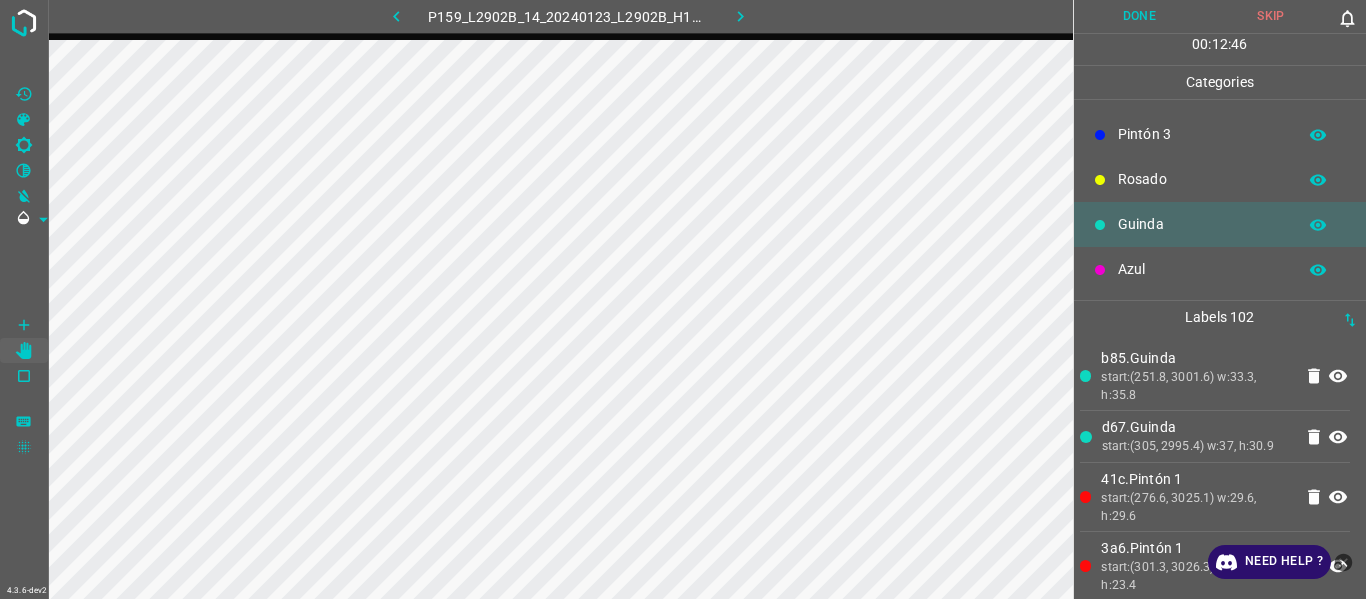 click on "Rosado" at bounding box center (1202, 179) 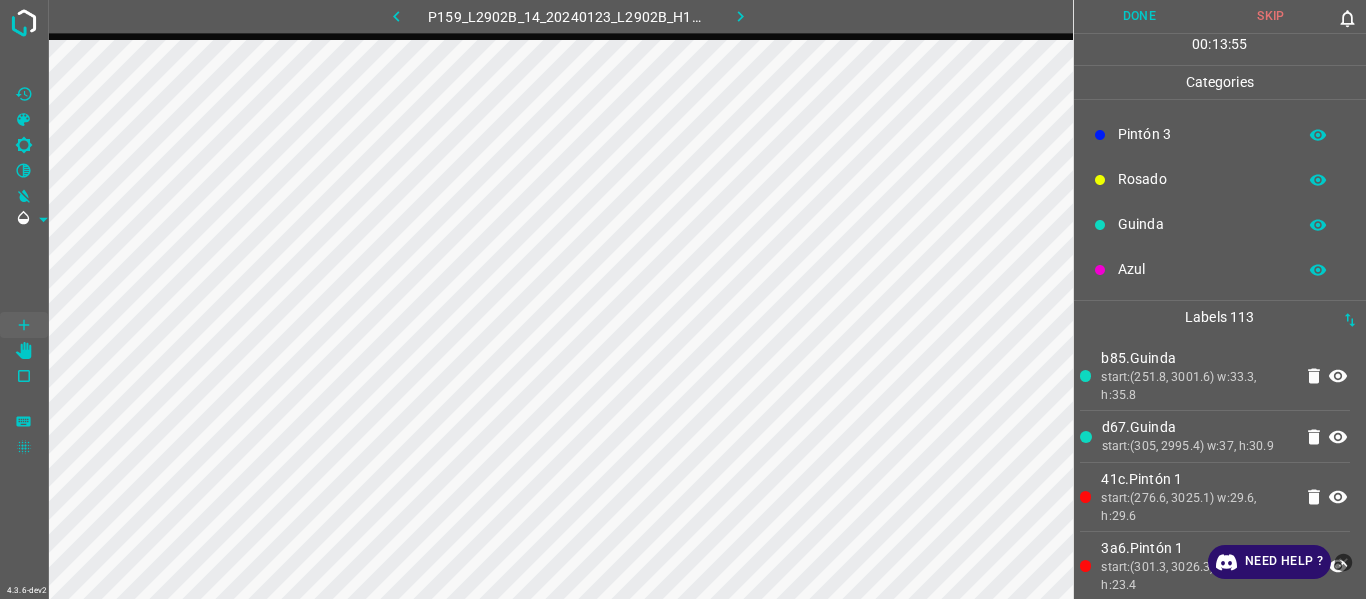 click on "Rosado" at bounding box center [1202, 179] 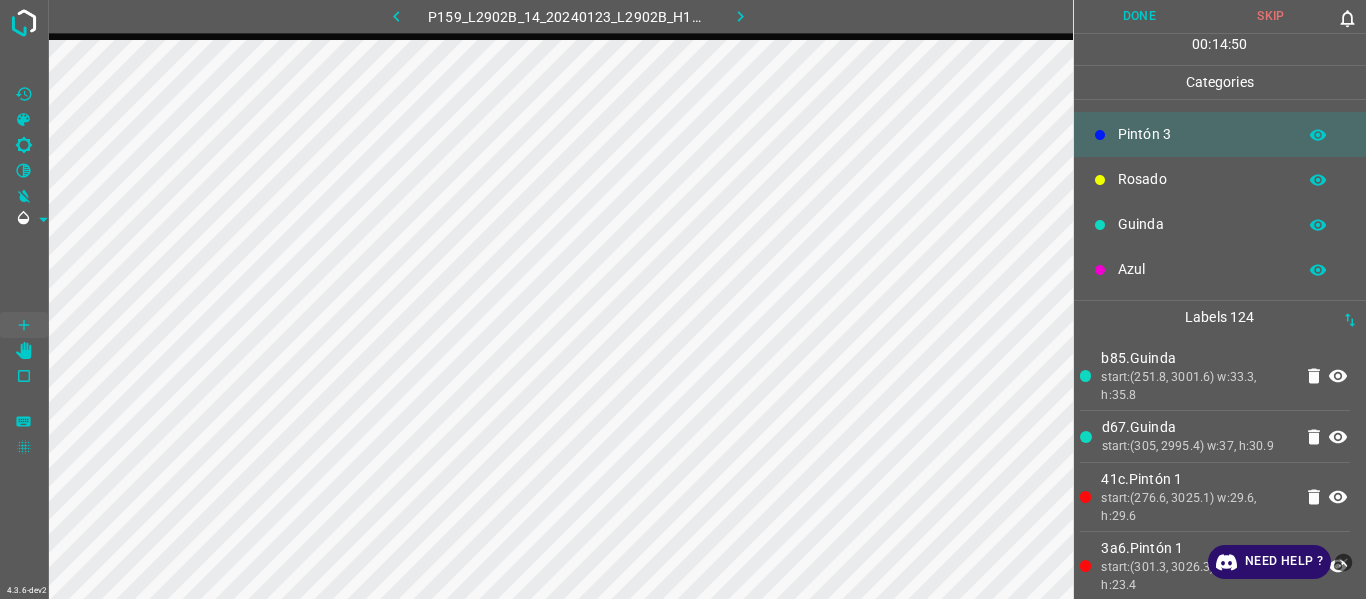 click on "Rosado" at bounding box center [1202, 179] 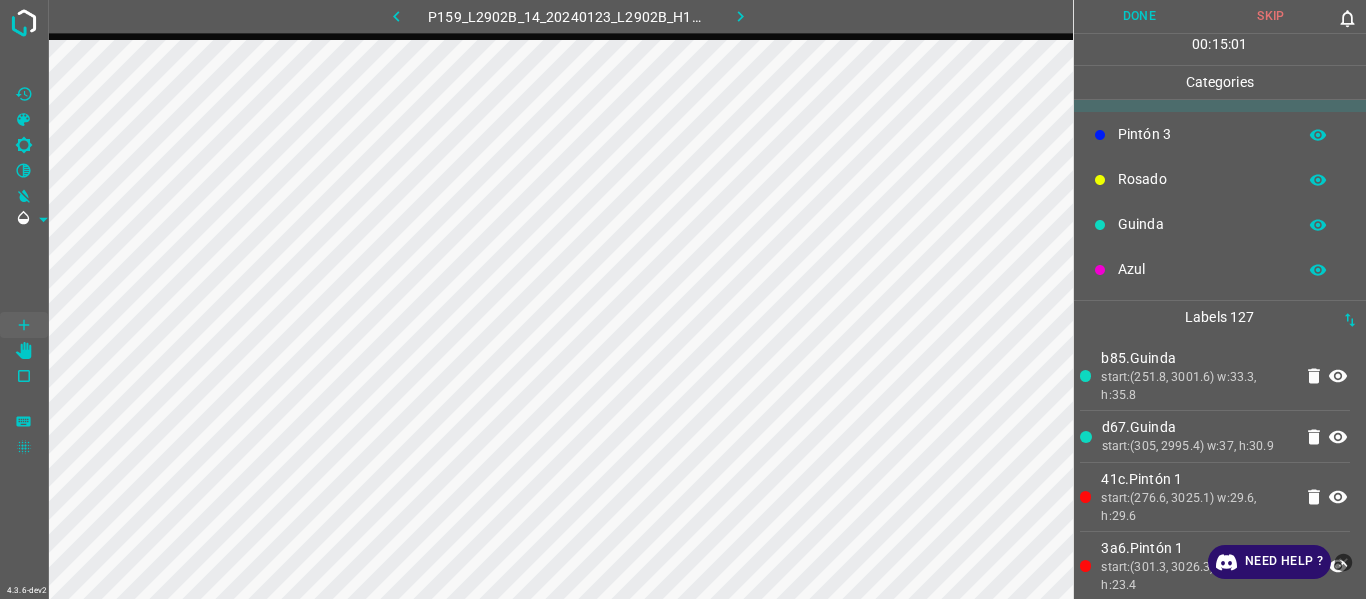 drag, startPoint x: 1161, startPoint y: 224, endPoint x: 1151, endPoint y: 230, distance: 11.661903 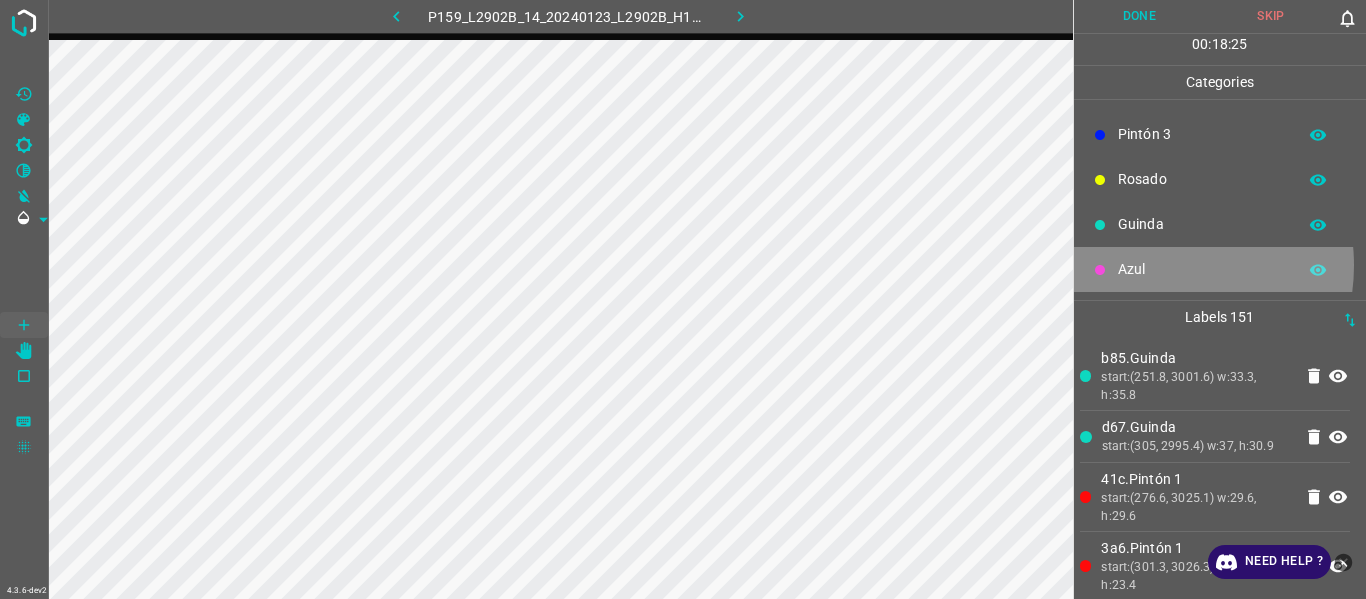 click on "Azul" at bounding box center [1202, 269] 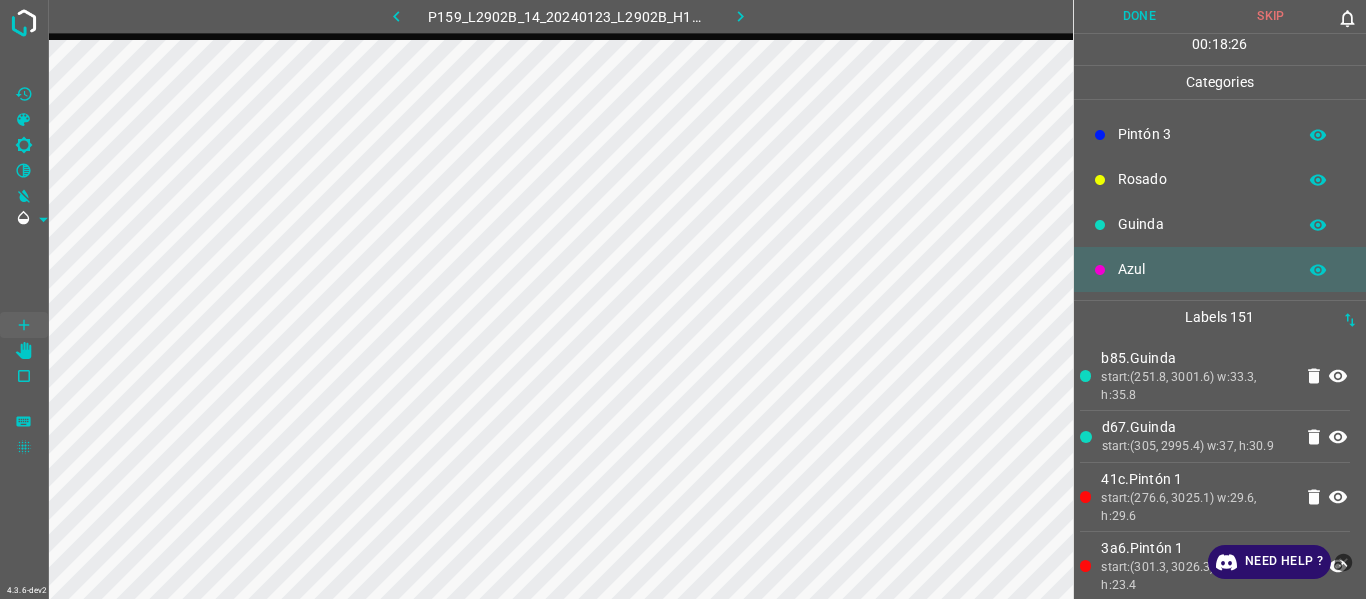 click on "Rosado" at bounding box center (1220, 179) 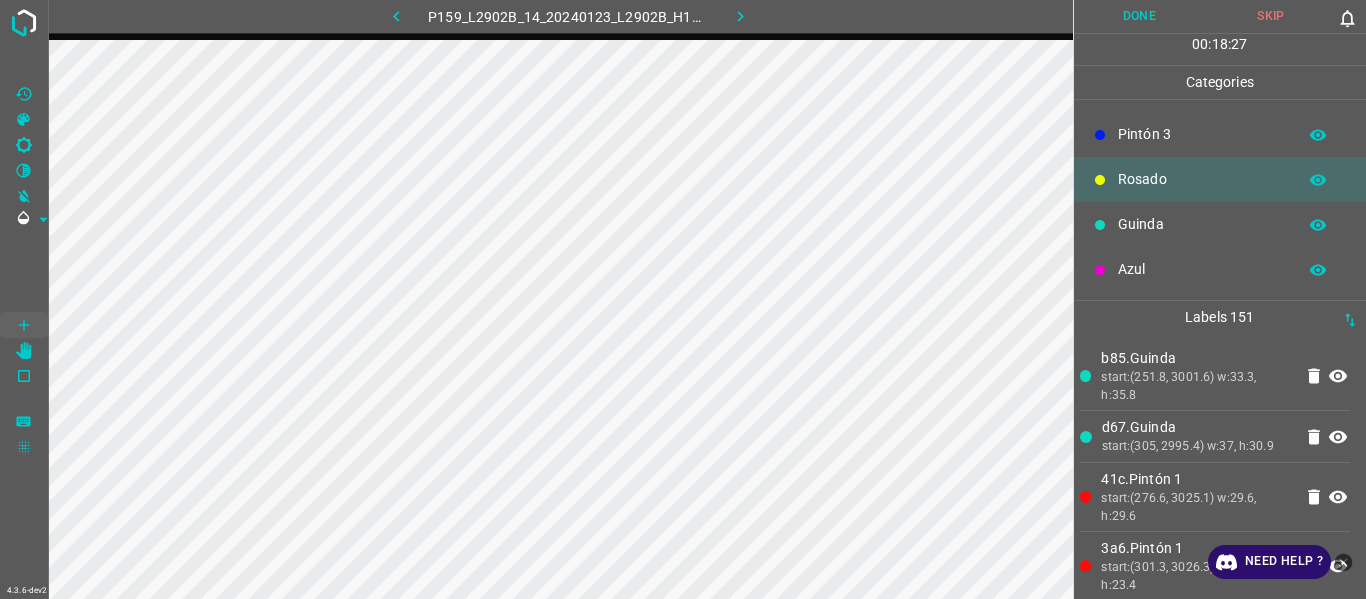 click on "Guinda" at bounding box center [1202, 224] 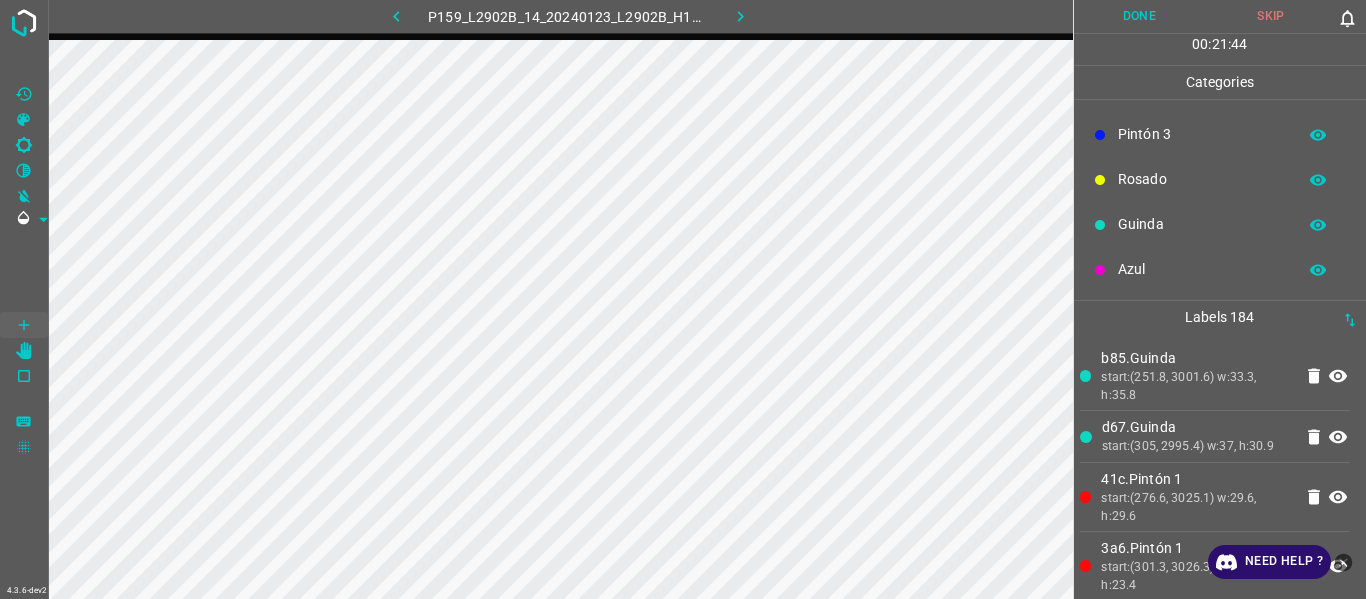 click on "Pintón 3" at bounding box center (1202, 134) 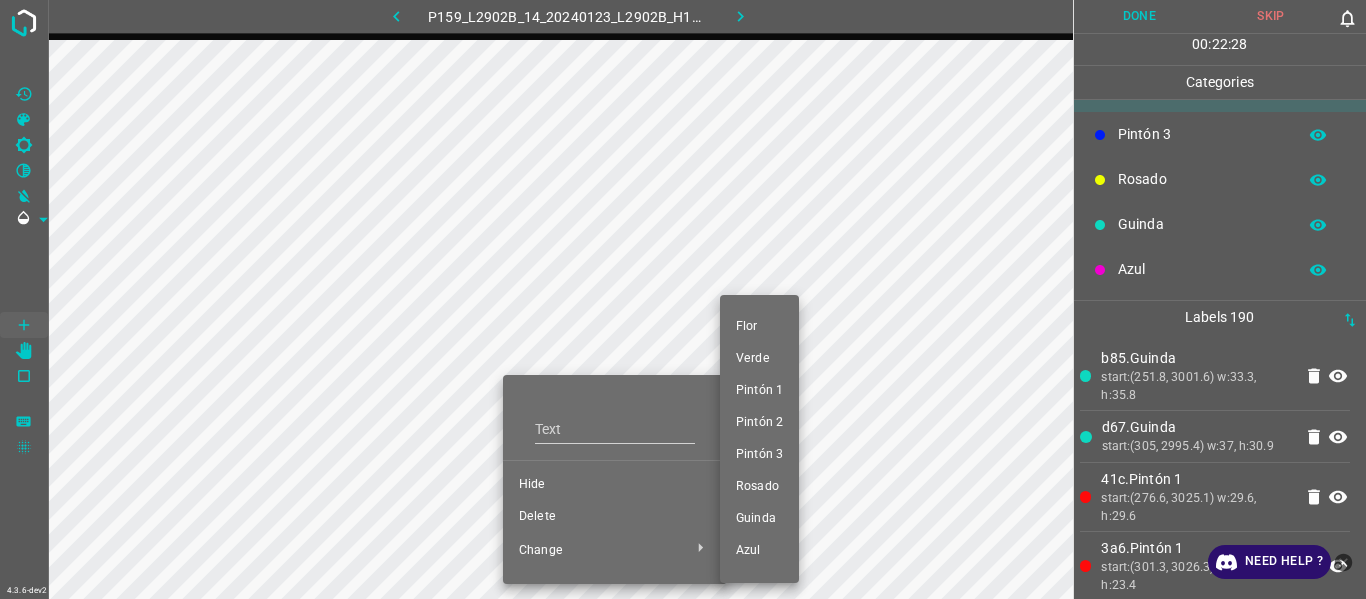 click on "Pintón 1" at bounding box center (759, 391) 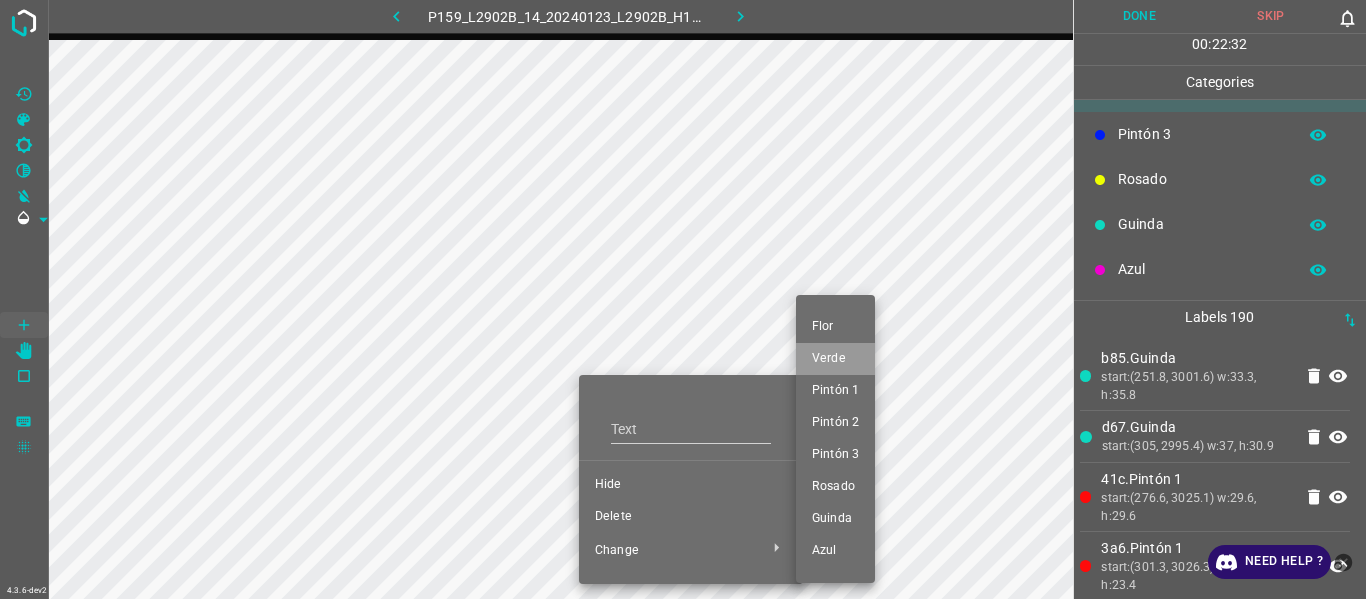 click on "Verde" at bounding box center [835, 359] 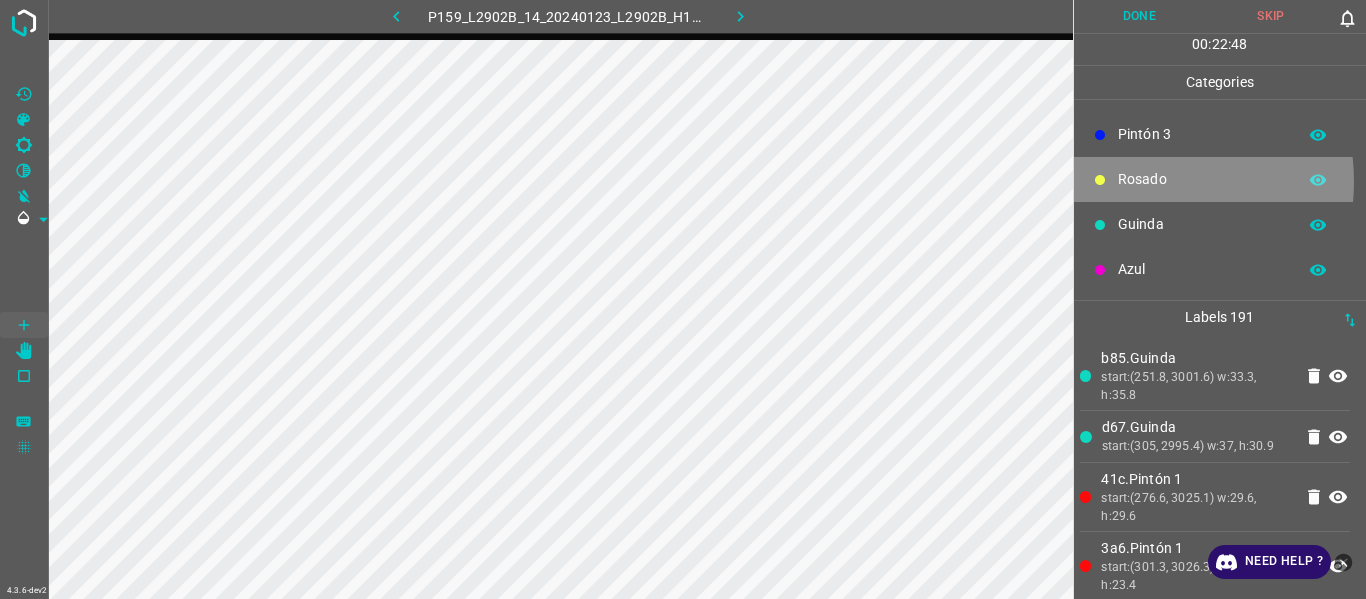 drag, startPoint x: 1133, startPoint y: 181, endPoint x: 1123, endPoint y: 187, distance: 11.661903 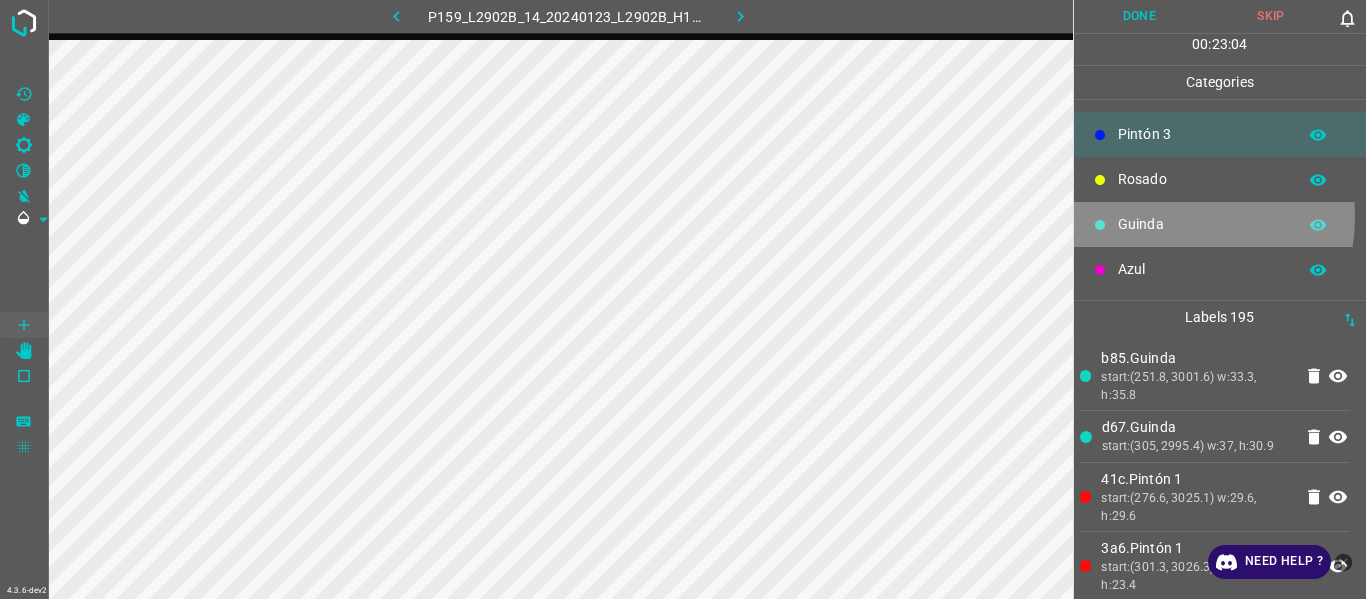 click on "Guinda" at bounding box center (1202, 224) 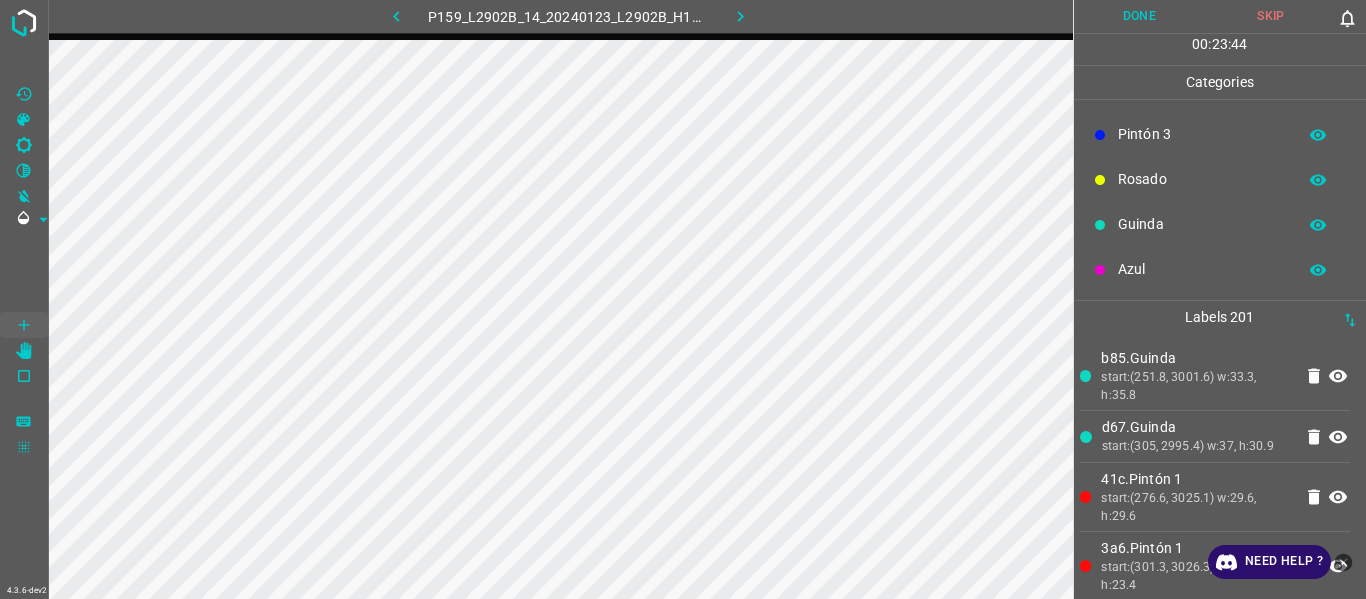 drag, startPoint x: 1169, startPoint y: 213, endPoint x: 1153, endPoint y: 217, distance: 16.492422 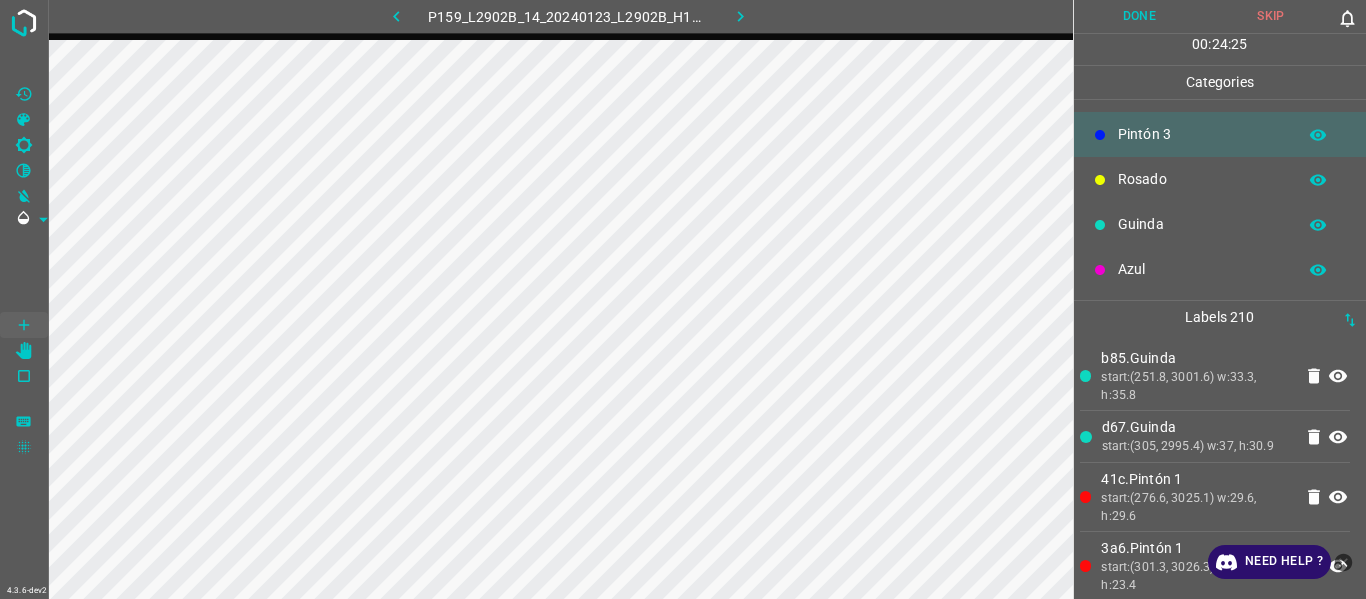 click on "Rosado" at bounding box center (1202, 179) 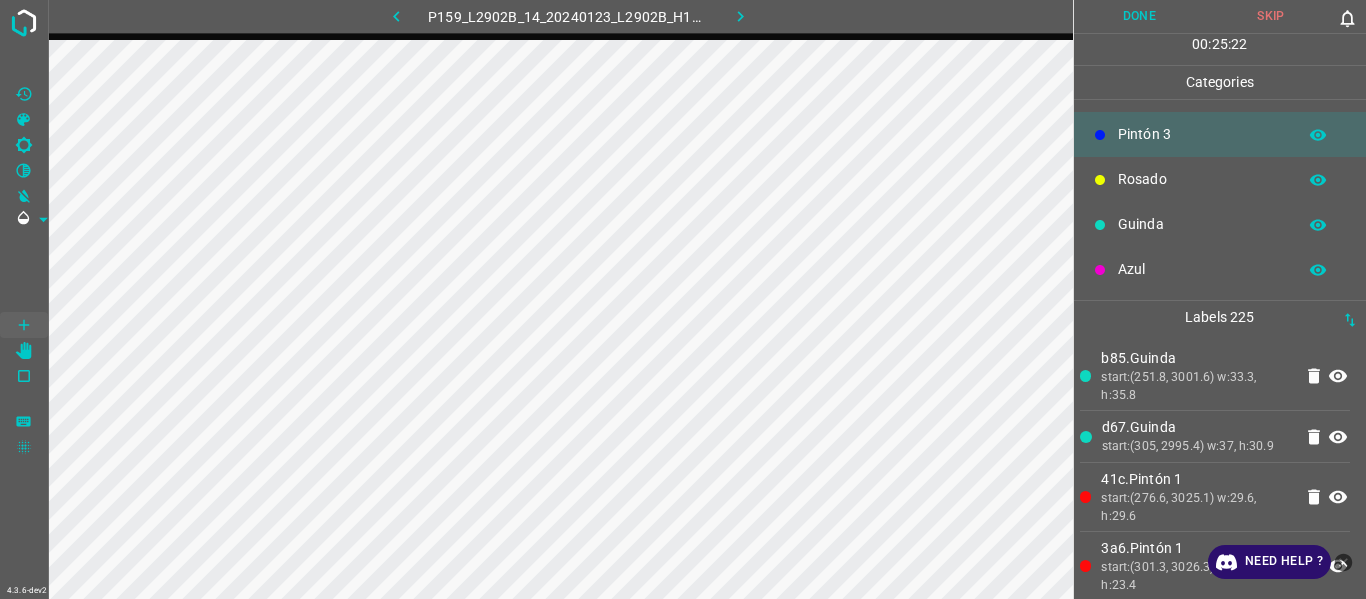 drag, startPoint x: 1197, startPoint y: 223, endPoint x: 1117, endPoint y: 223, distance: 80 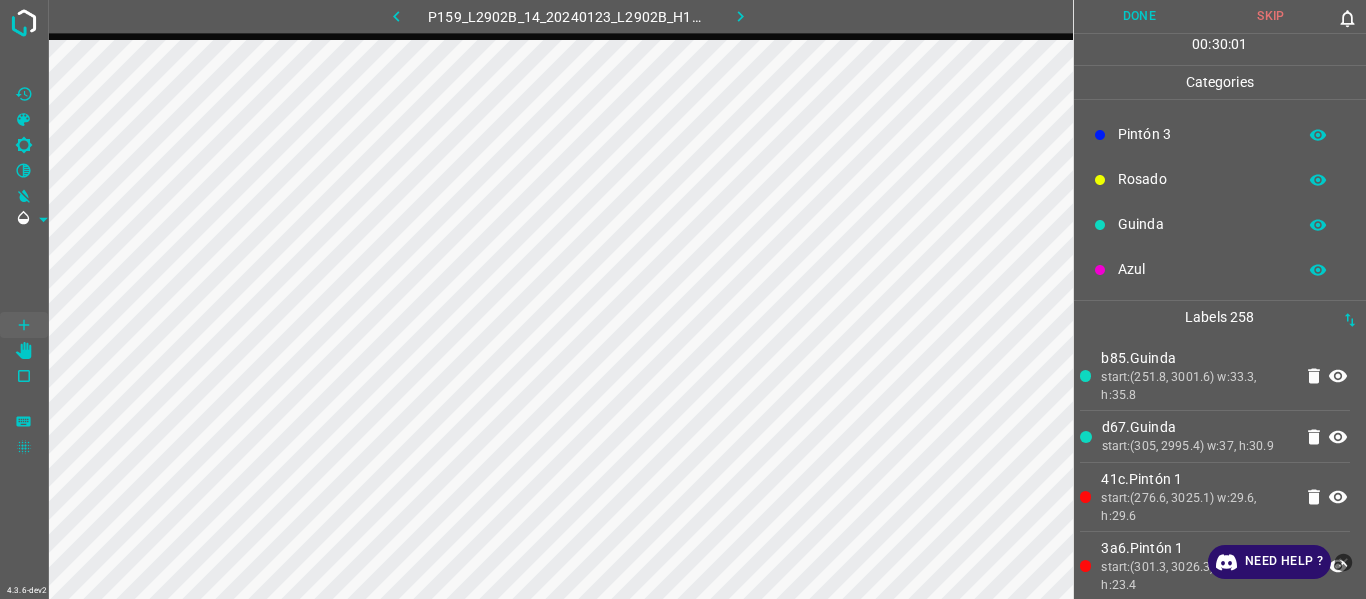 drag, startPoint x: 1169, startPoint y: 447, endPoint x: 1157, endPoint y: 453, distance: 13.416408 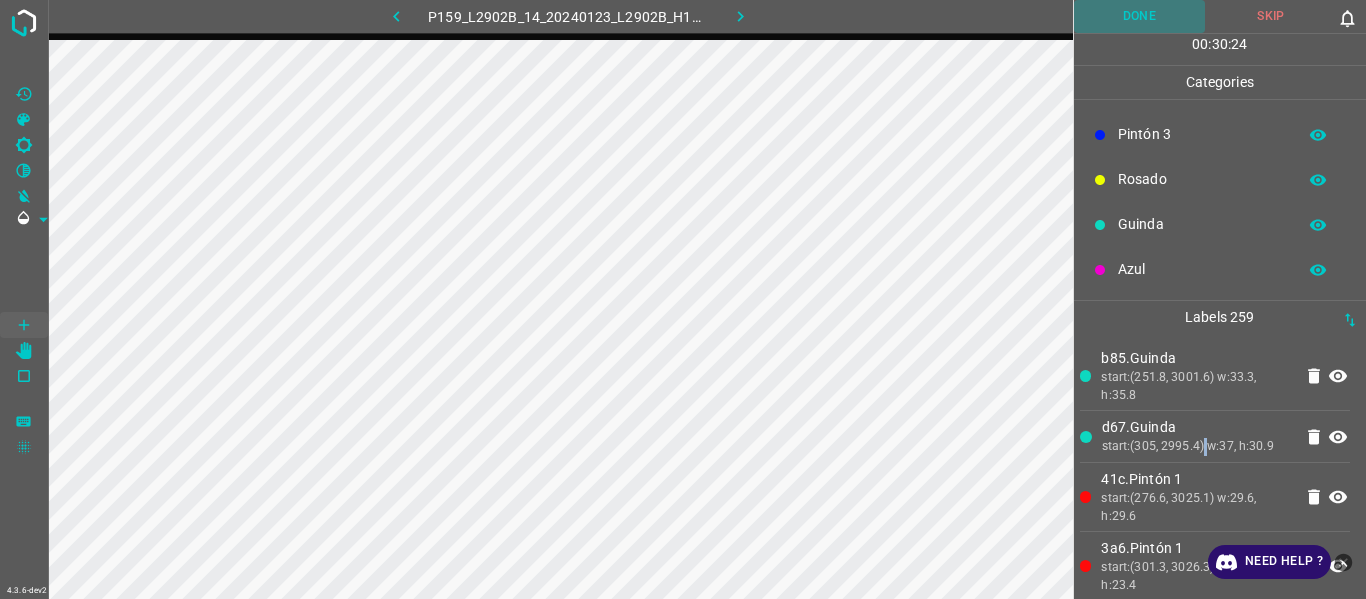 click on "Done" at bounding box center [1140, 16] 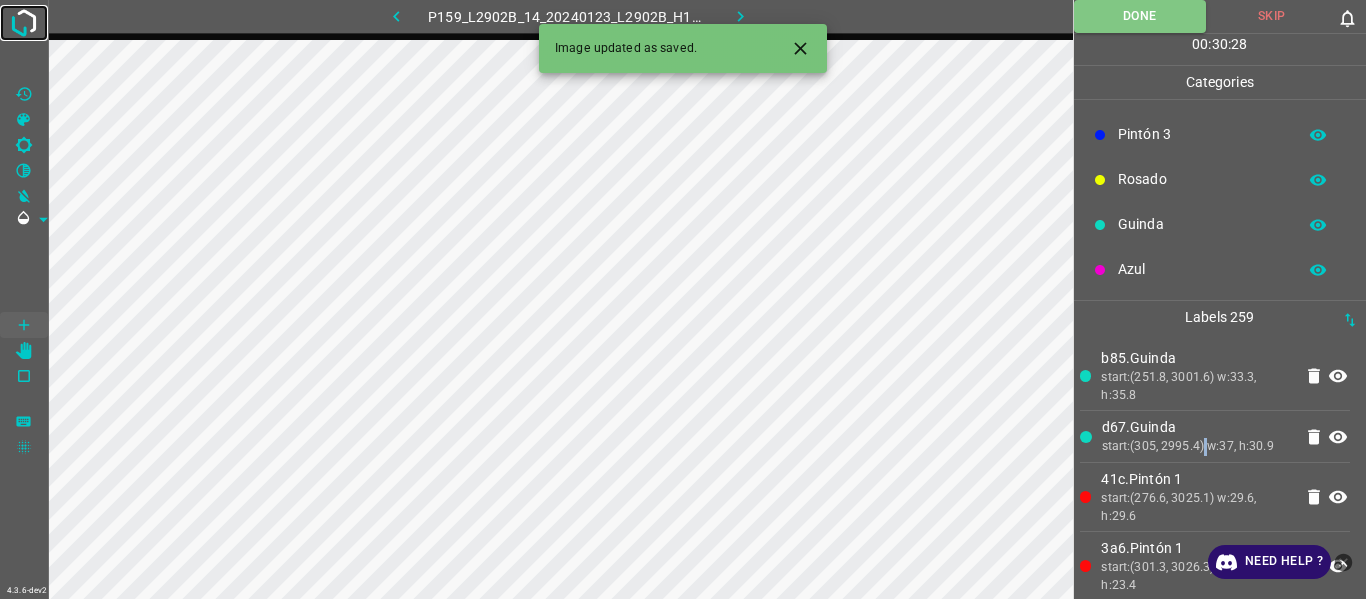 click at bounding box center (24, 23) 